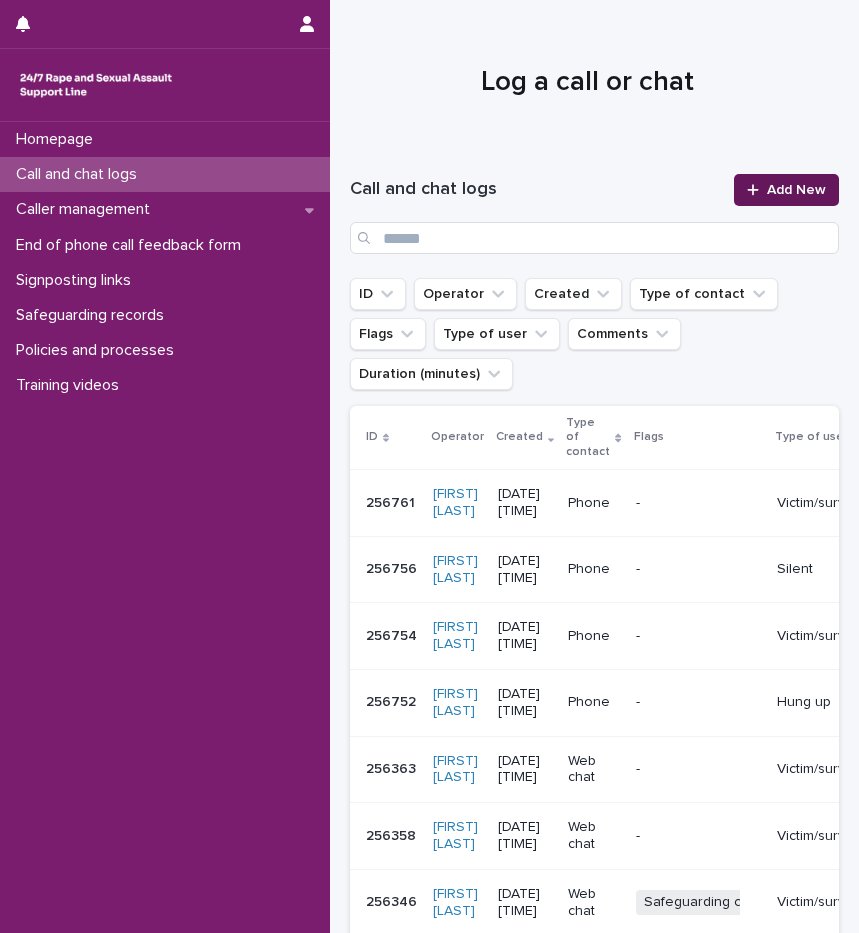 scroll, scrollTop: 0, scrollLeft: 0, axis: both 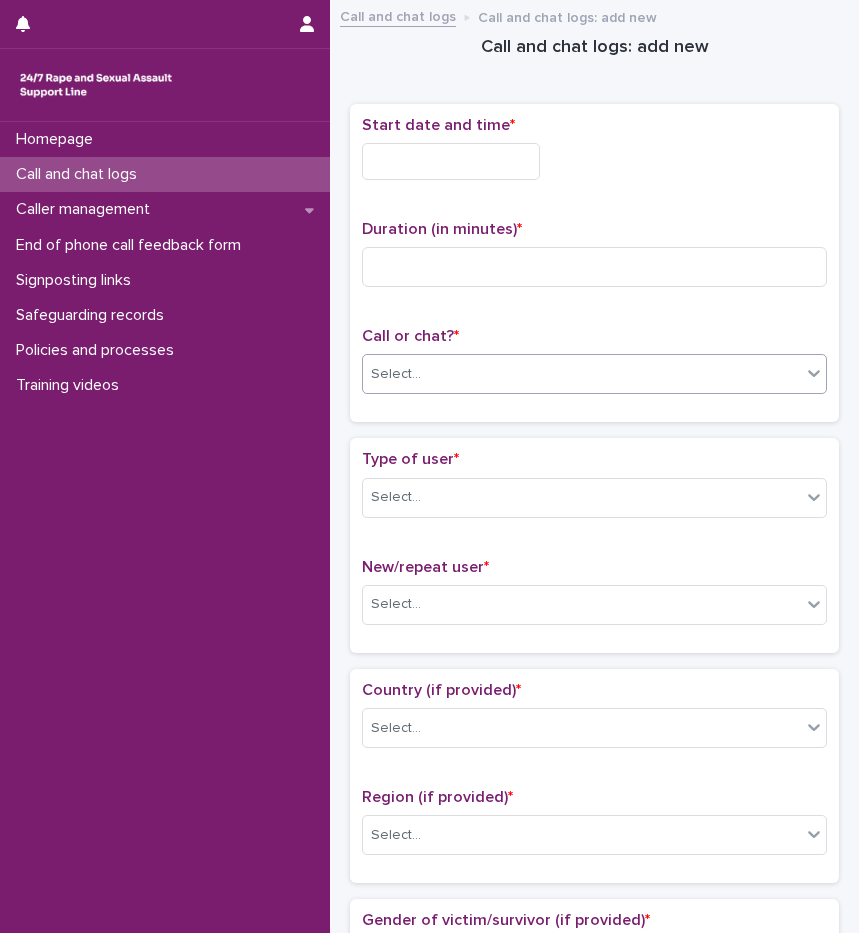 drag, startPoint x: 493, startPoint y: 367, endPoint x: 471, endPoint y: 384, distance: 27.802877 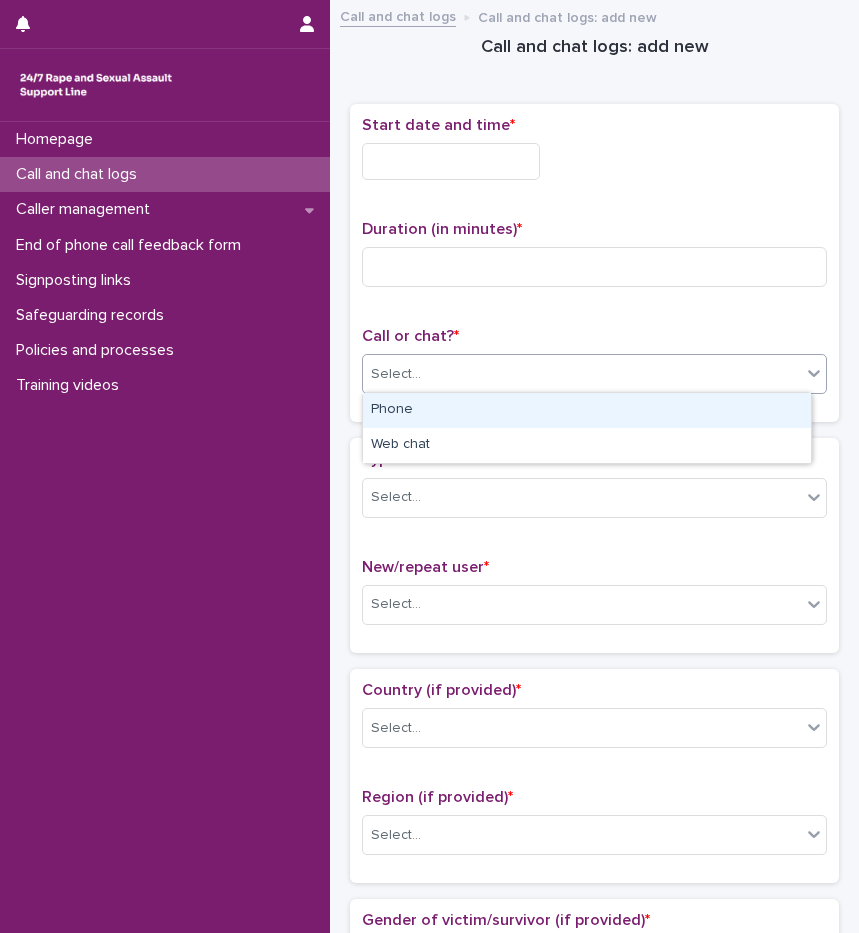 click on "Phone" at bounding box center (587, 410) 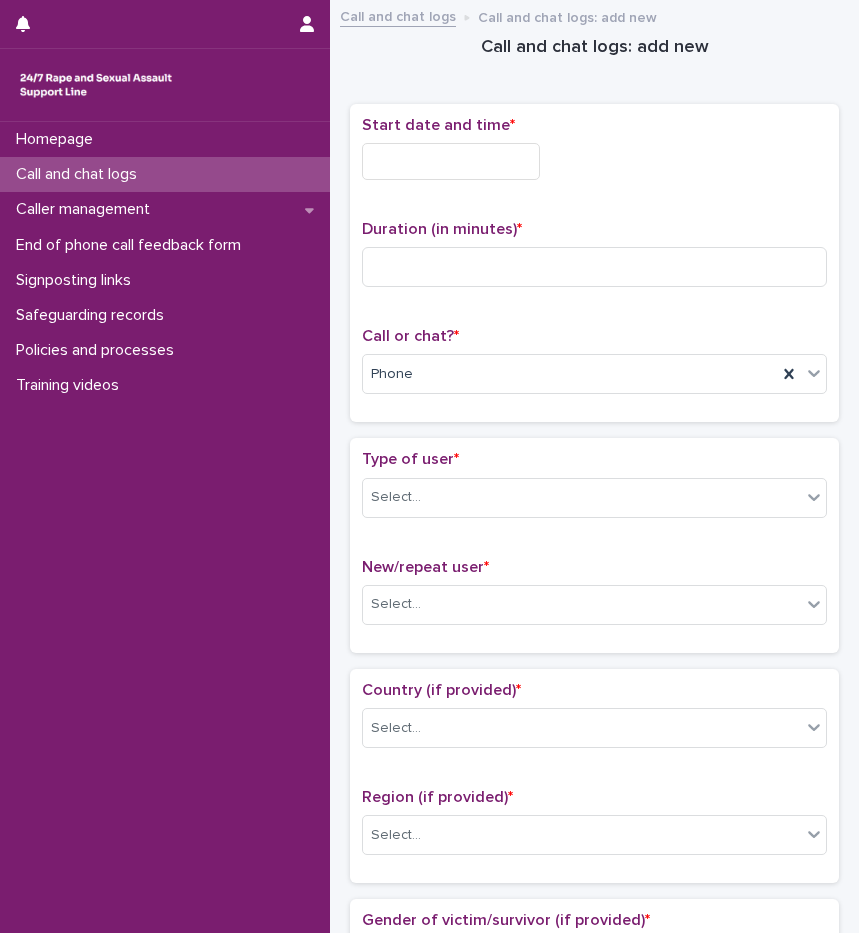 click at bounding box center (451, 161) 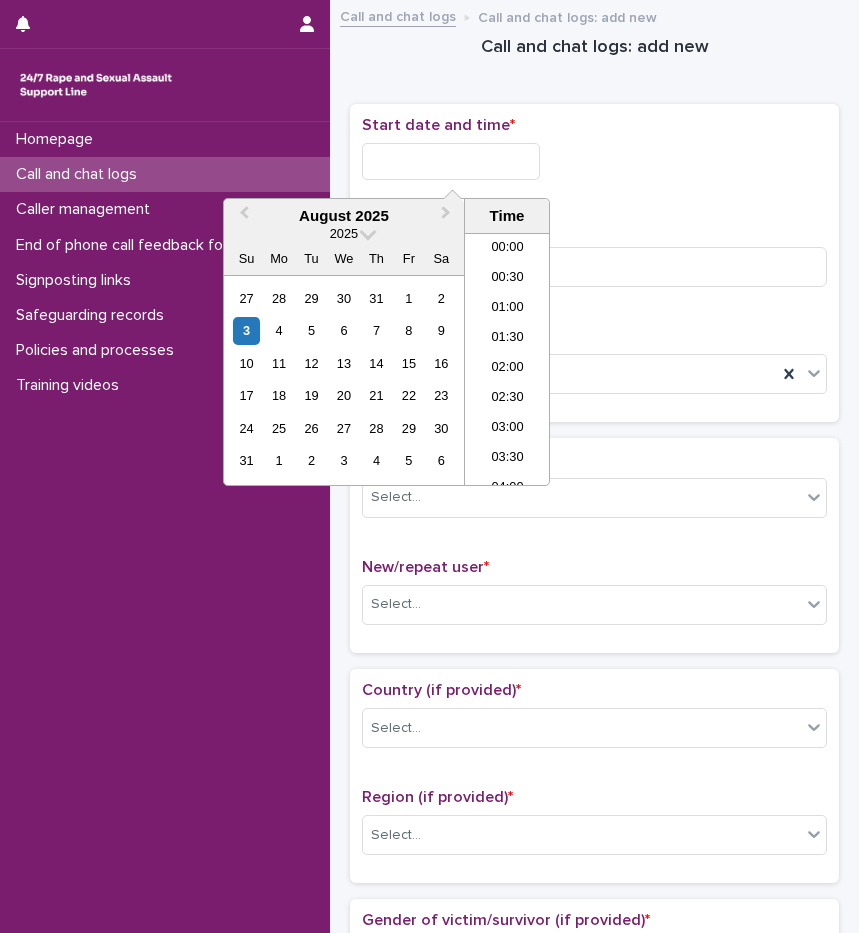 scroll, scrollTop: 1180, scrollLeft: 0, axis: vertical 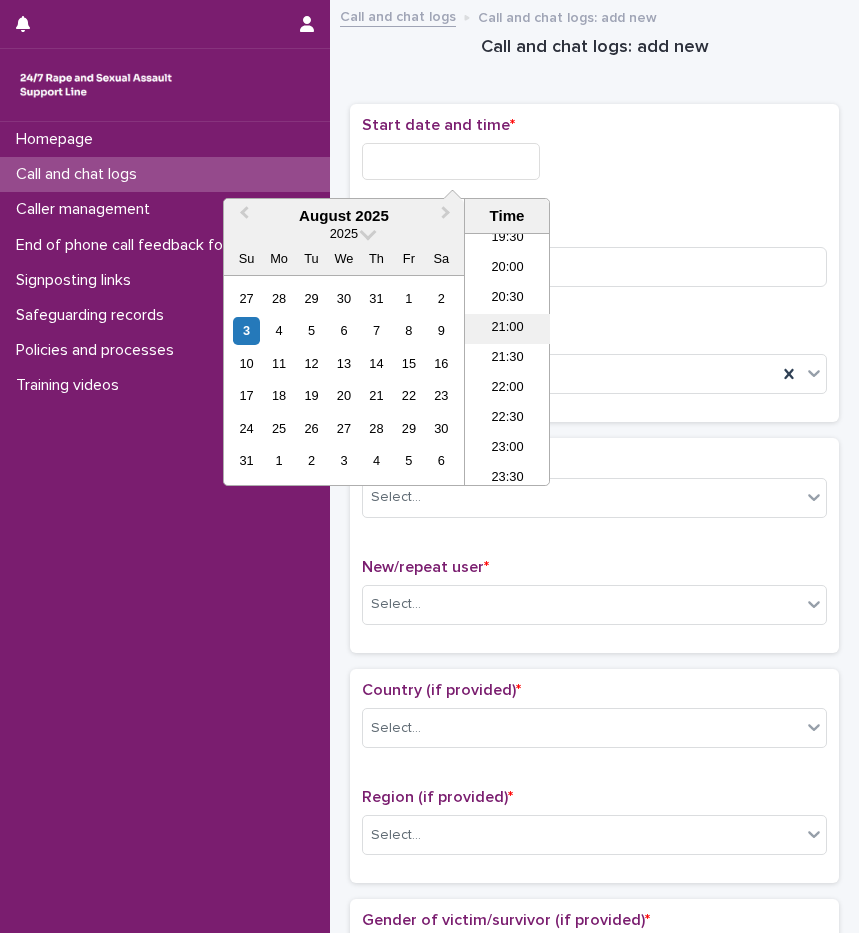 click on "21:00" at bounding box center [507, 329] 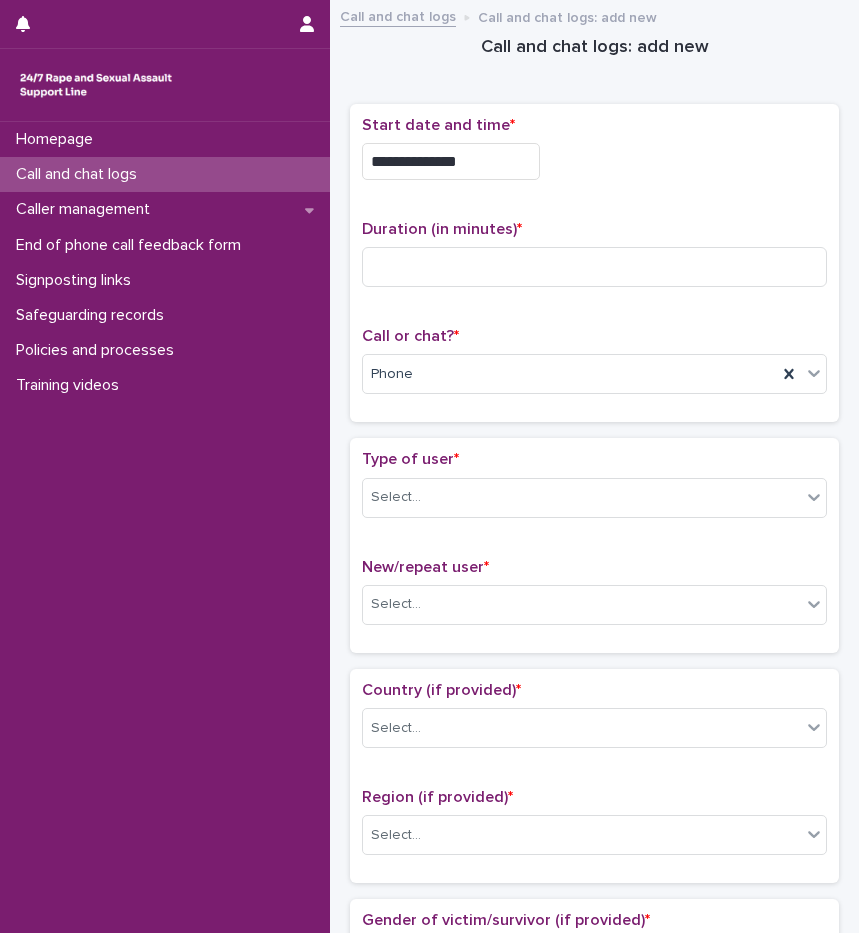 click on "**********" at bounding box center (451, 161) 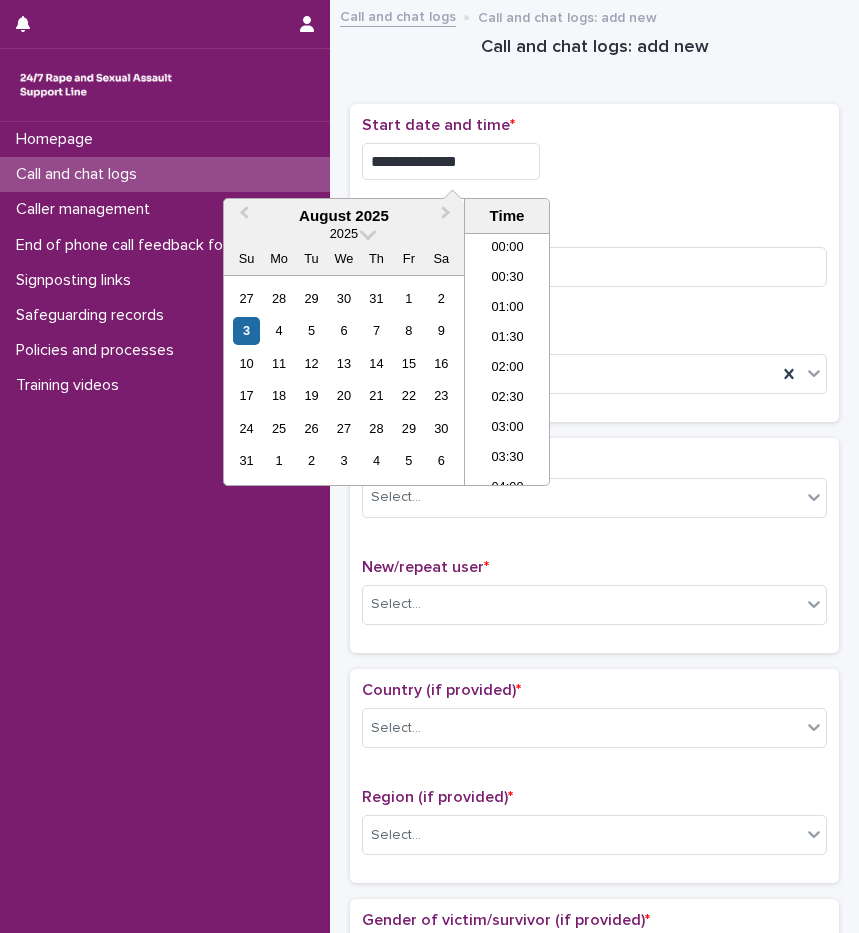 scroll, scrollTop: 1150, scrollLeft: 0, axis: vertical 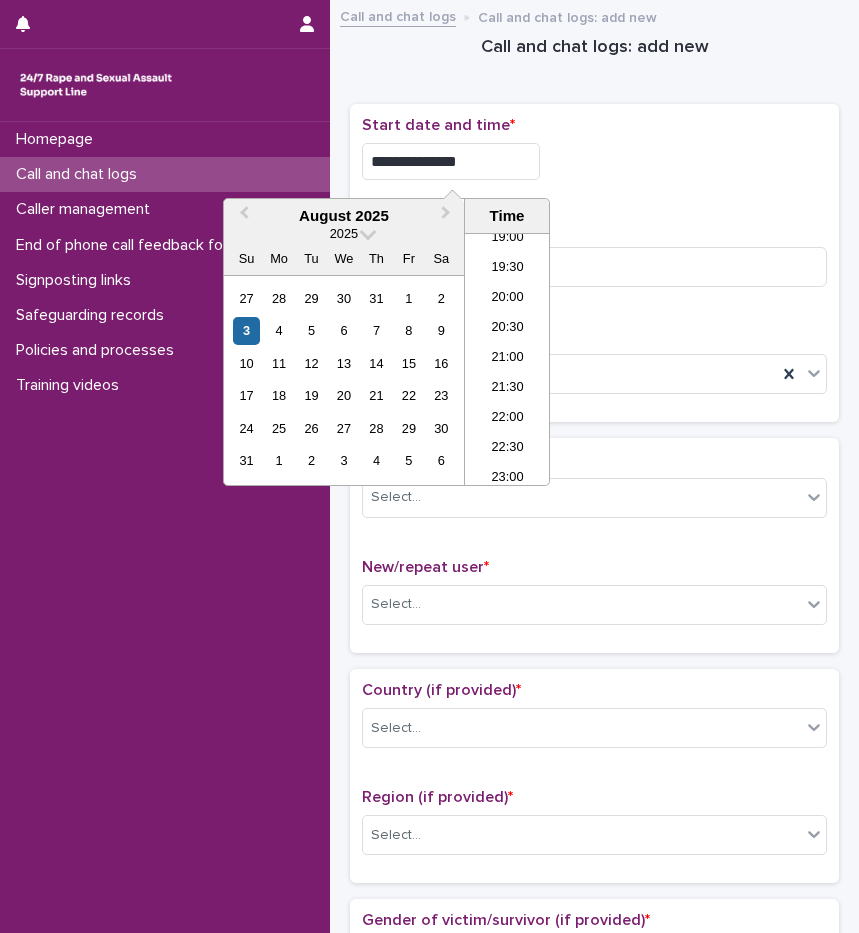 type on "**********" 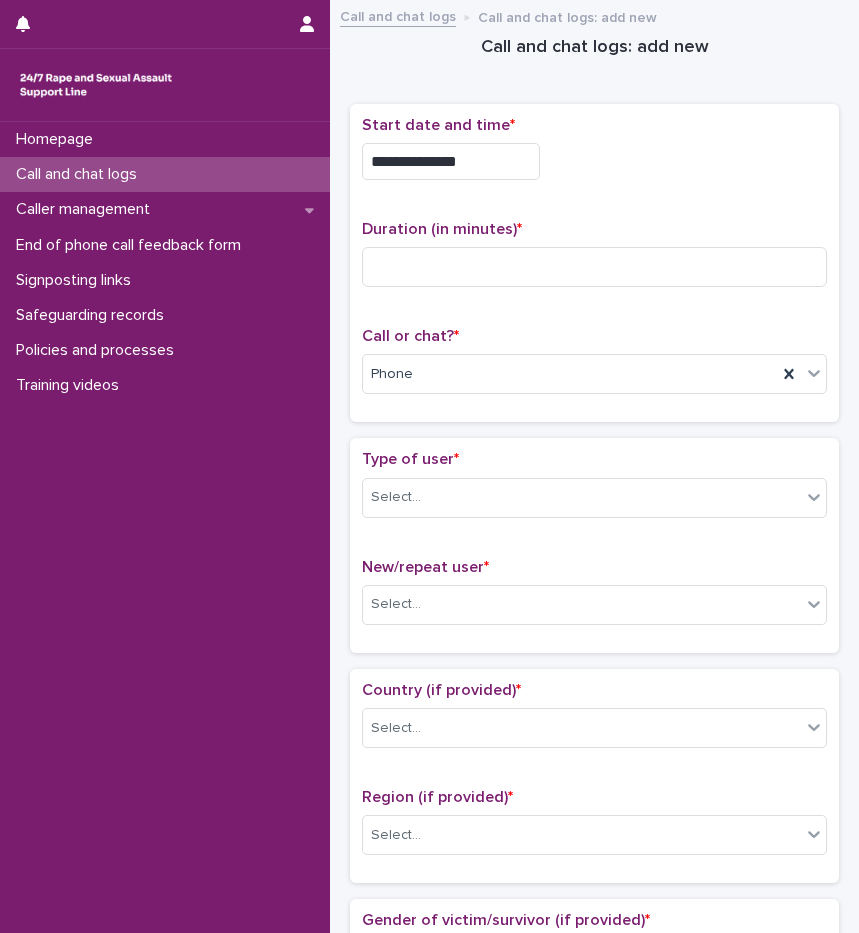 click on "**********" at bounding box center [594, 156] 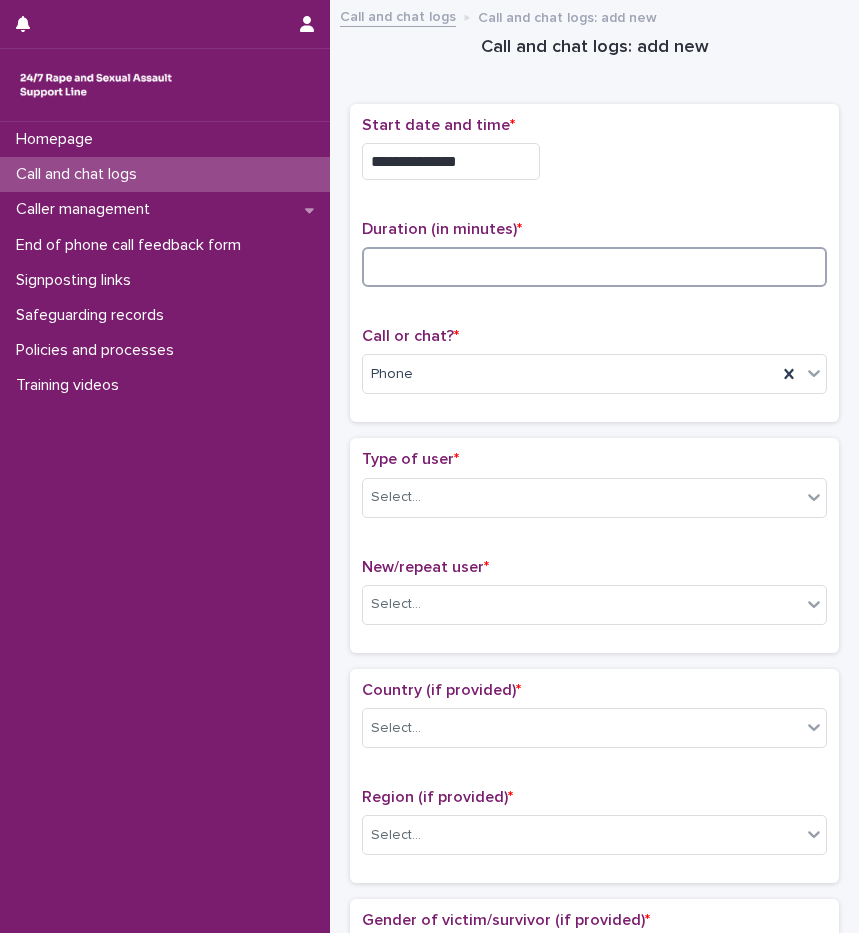 click at bounding box center [594, 267] 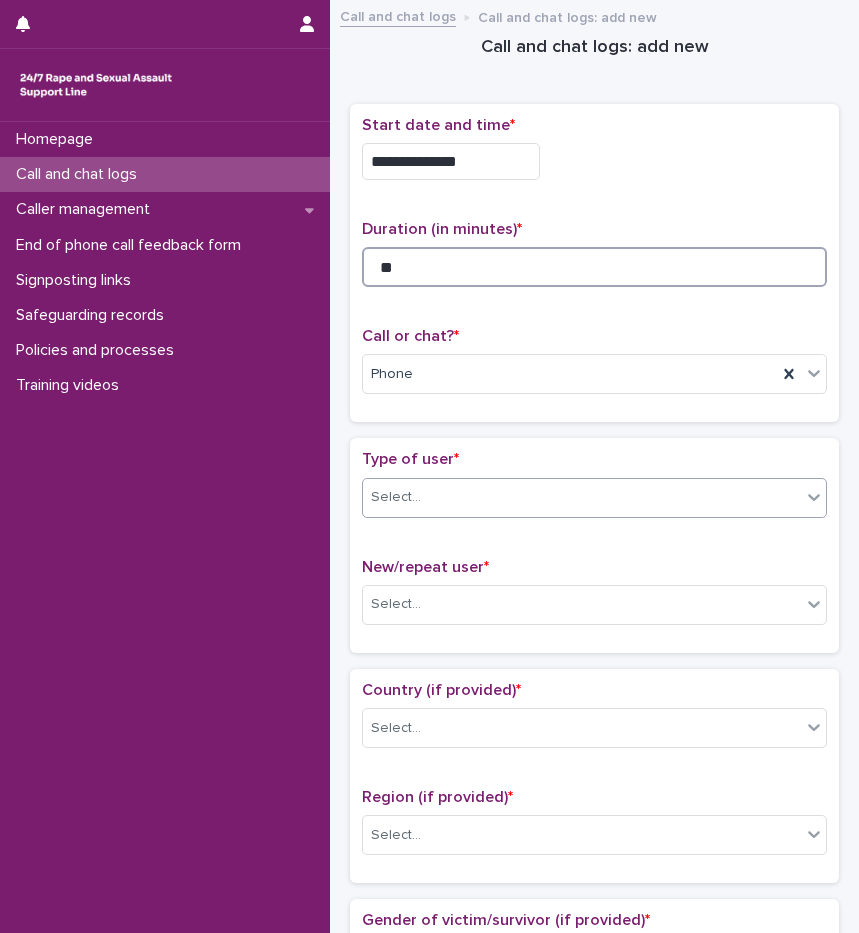 type on "**" 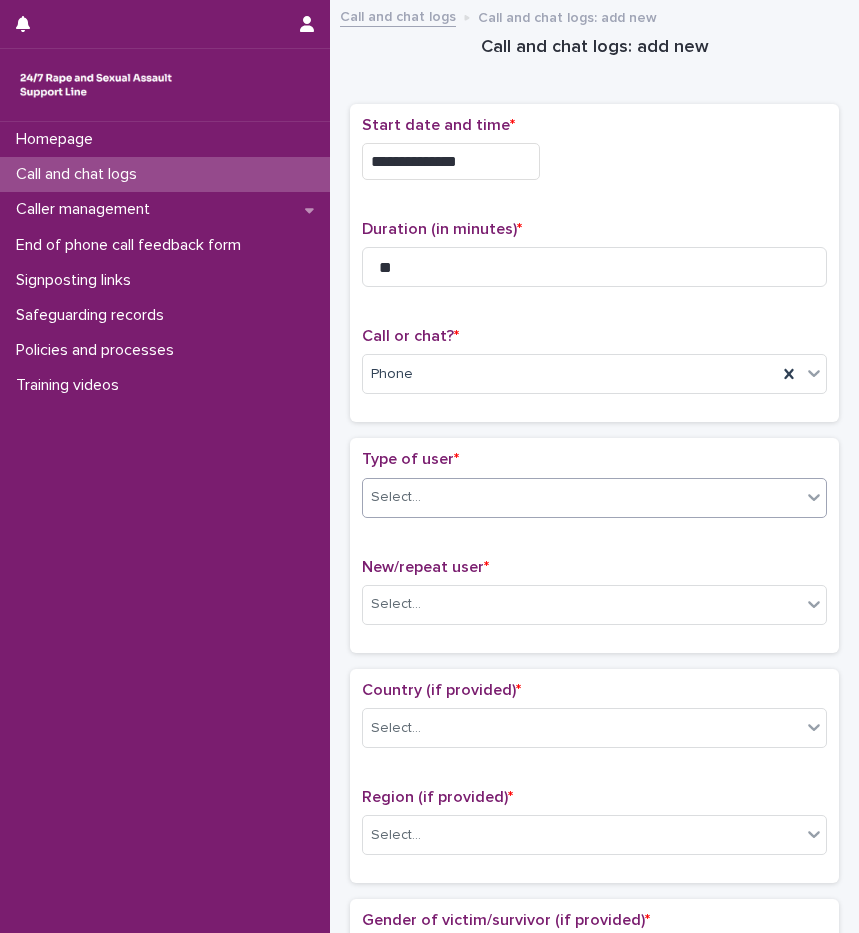 click on "Select..." at bounding box center [582, 497] 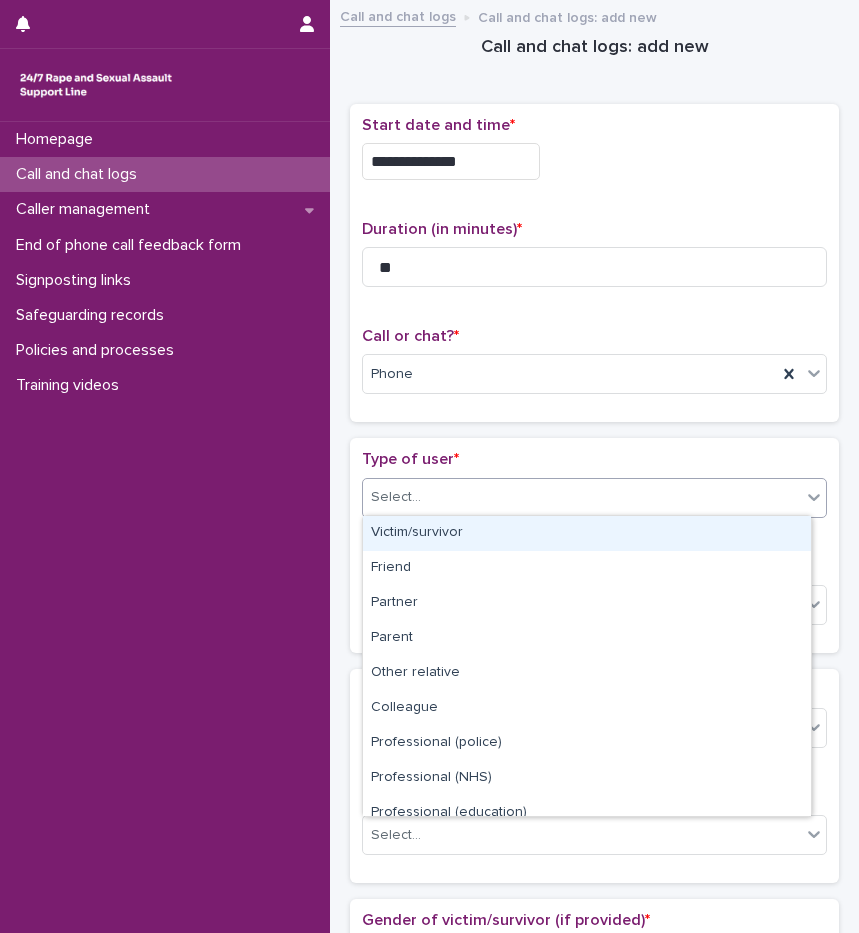 click on "Victim/survivor" at bounding box center (587, 533) 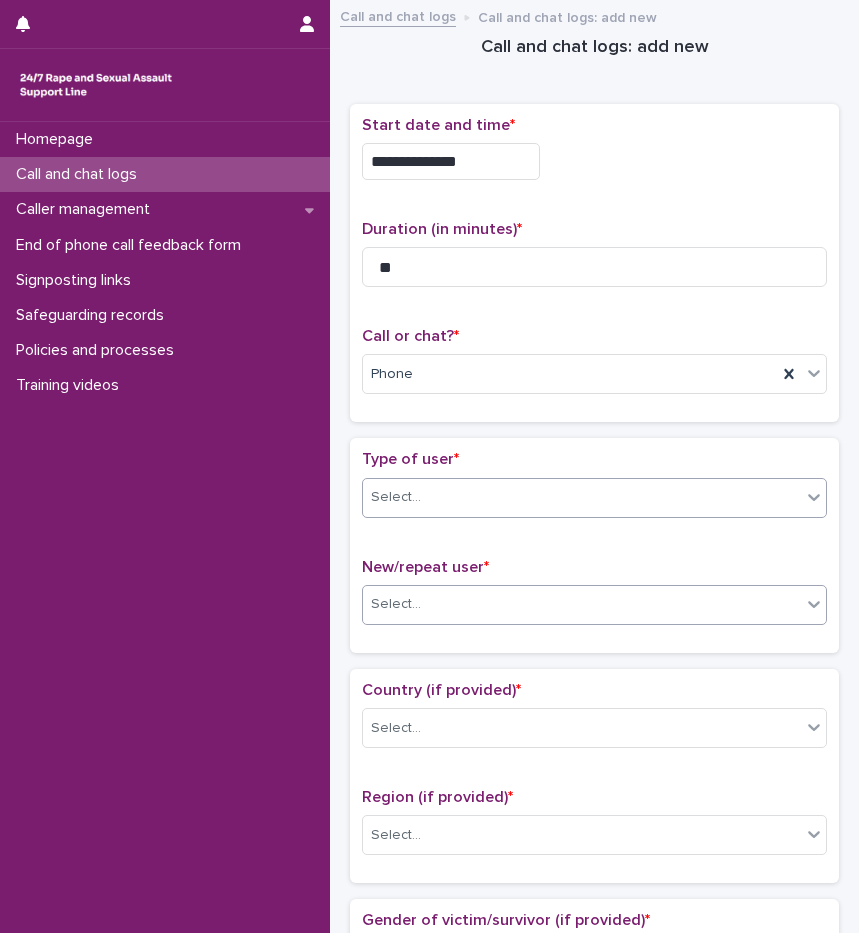 click on "Select..." at bounding box center (582, 604) 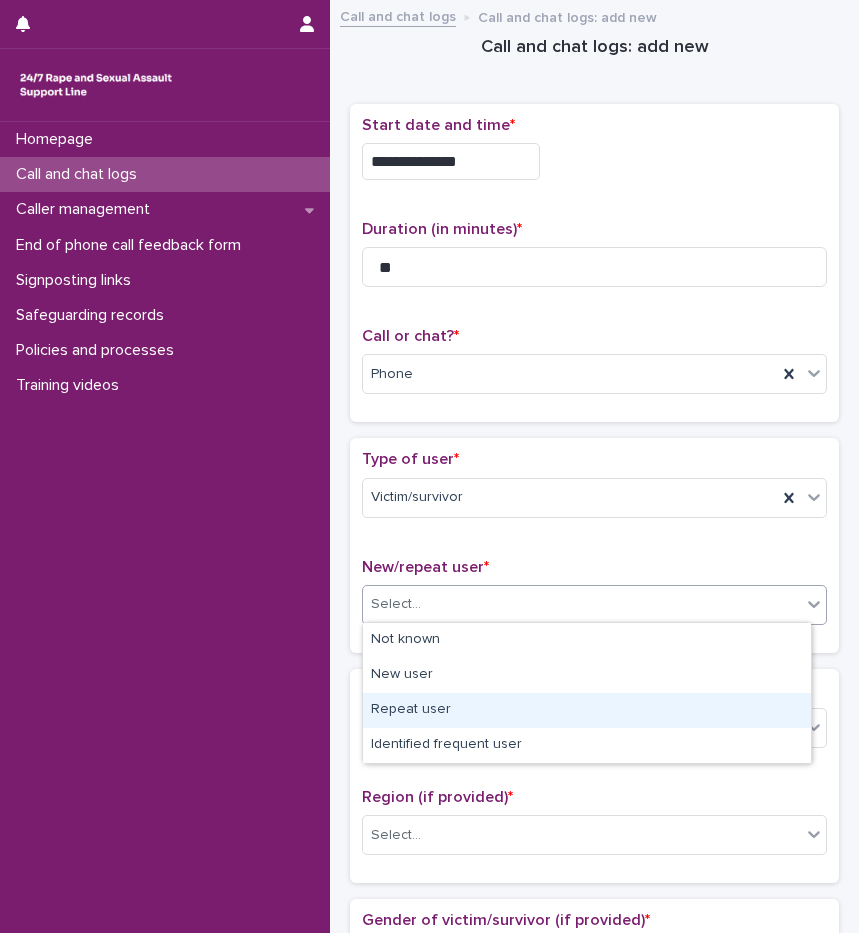 click on "Repeat user" at bounding box center (587, 710) 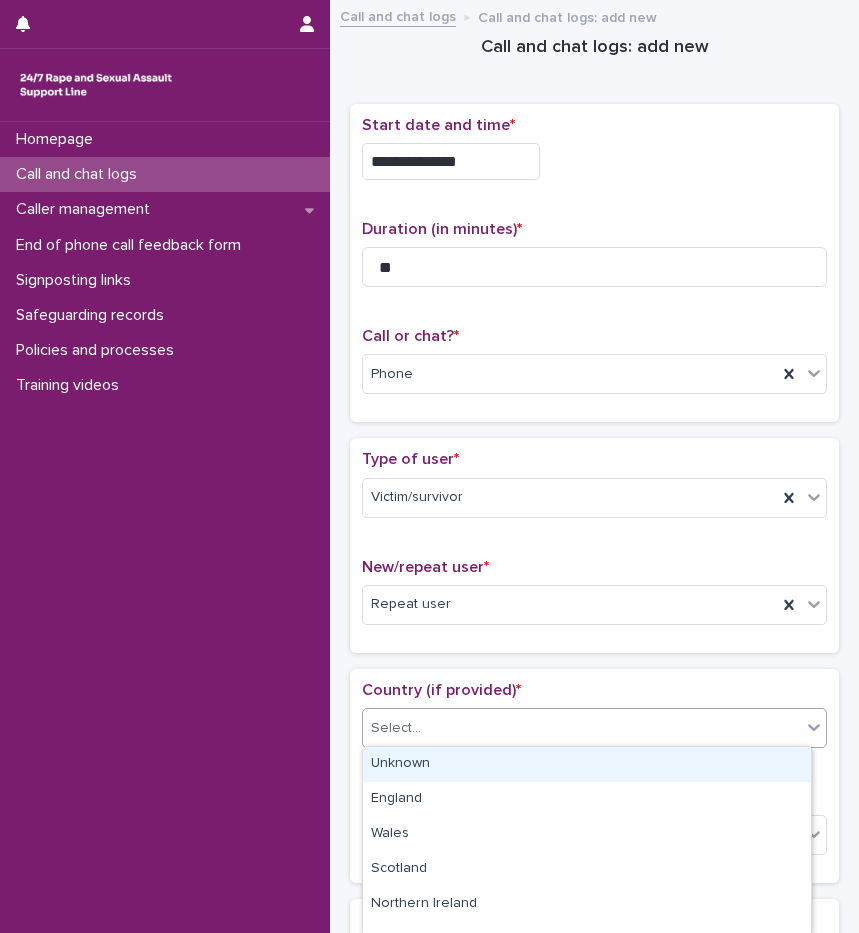 click on "Select..." at bounding box center (582, 728) 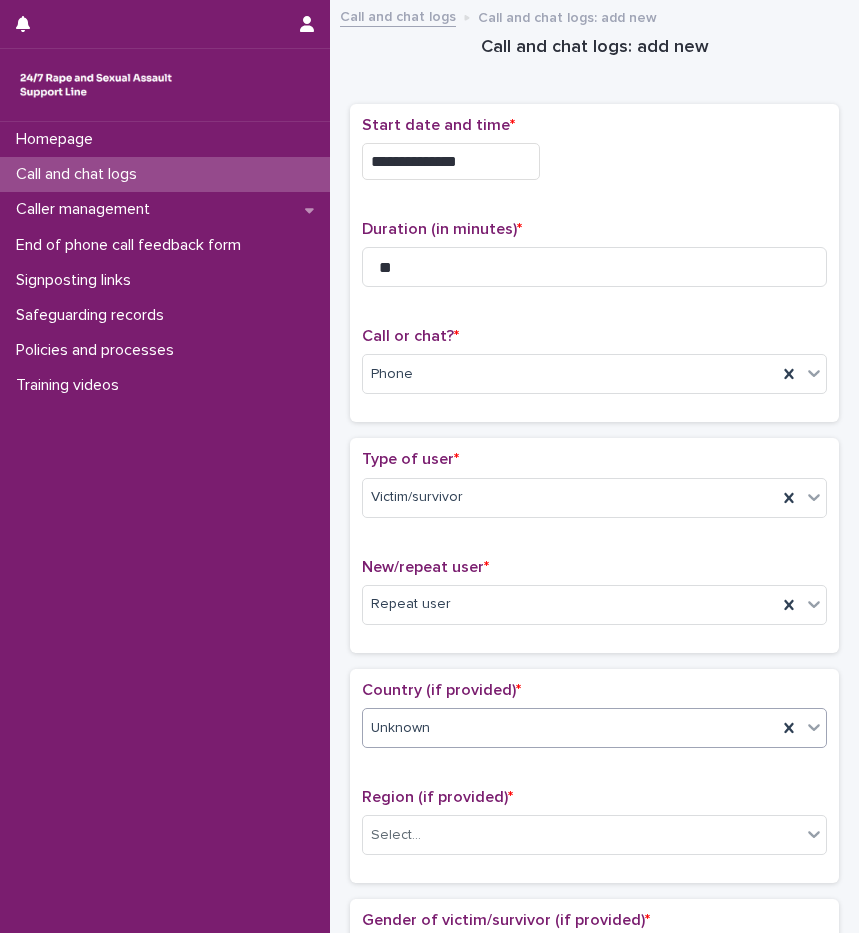 scroll, scrollTop: 300, scrollLeft: 0, axis: vertical 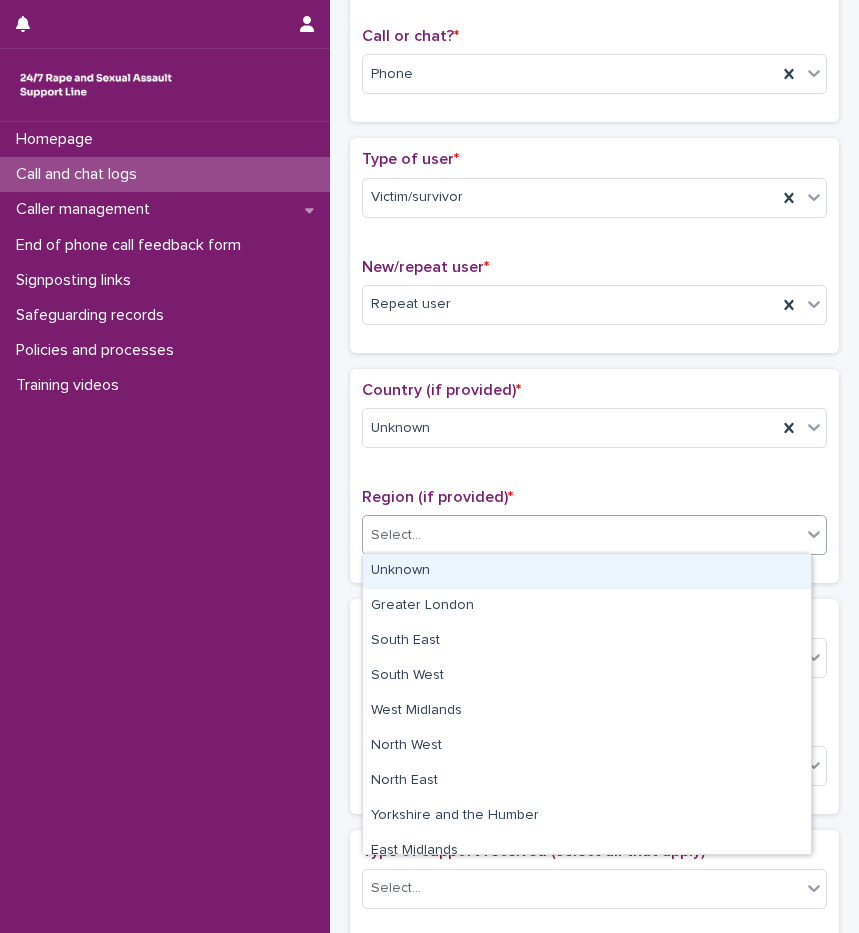 click on "Select..." at bounding box center (582, 535) 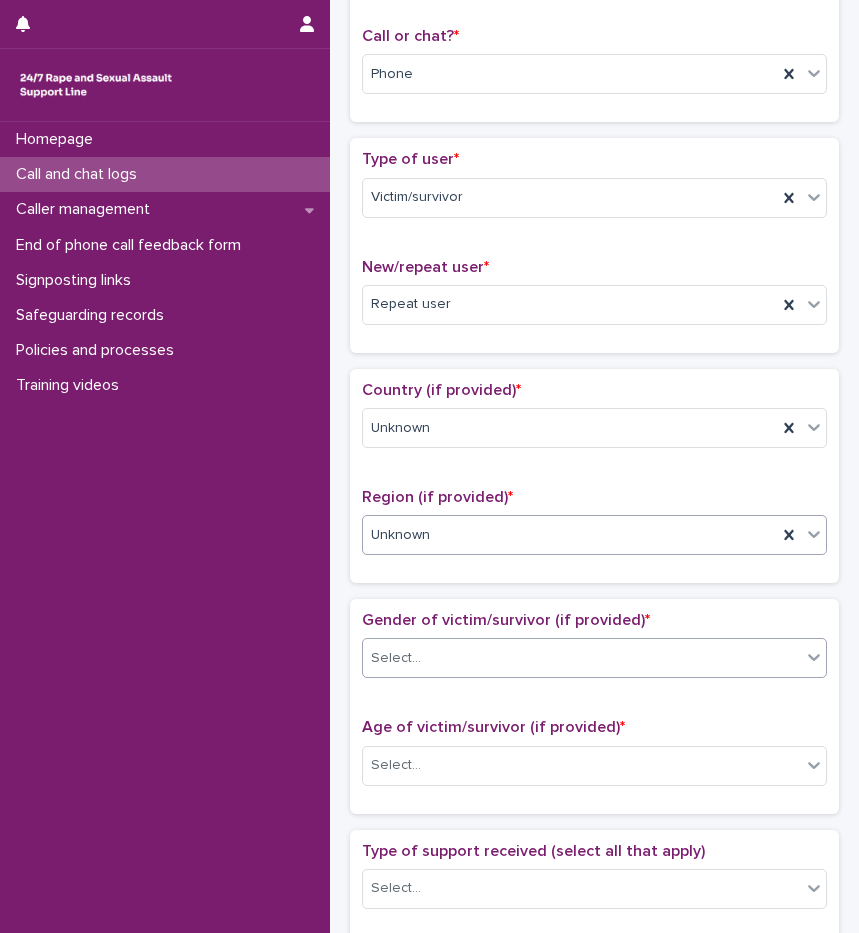 click at bounding box center (424, 657) 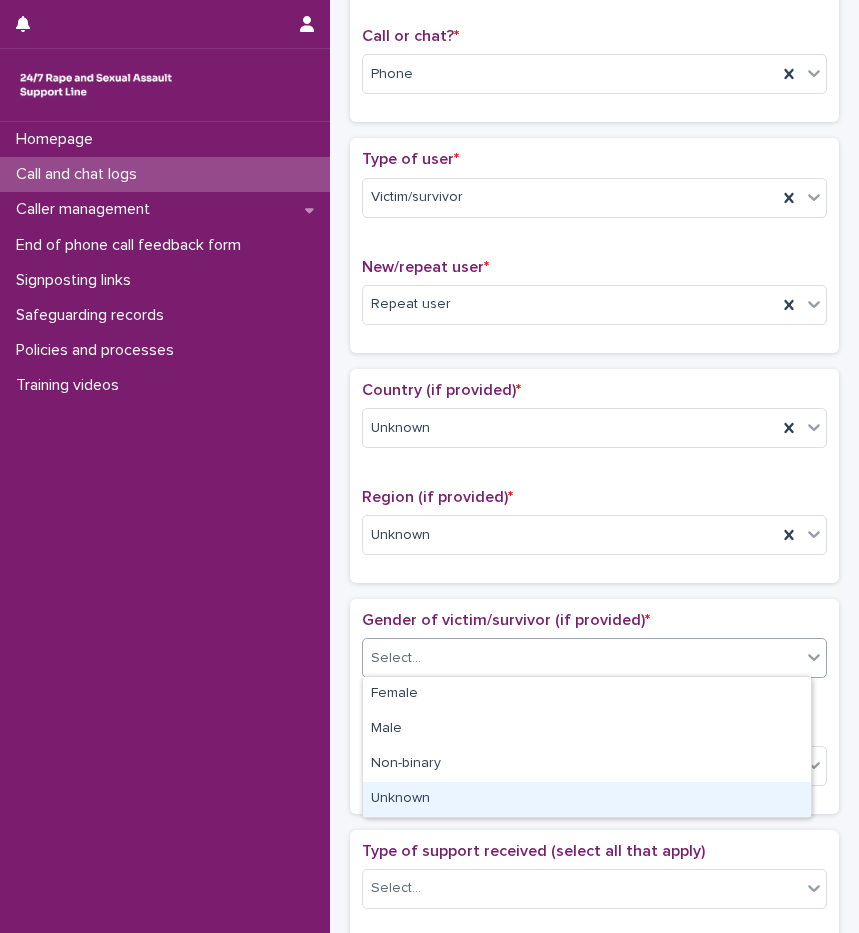 click on "Unknown" at bounding box center [587, 799] 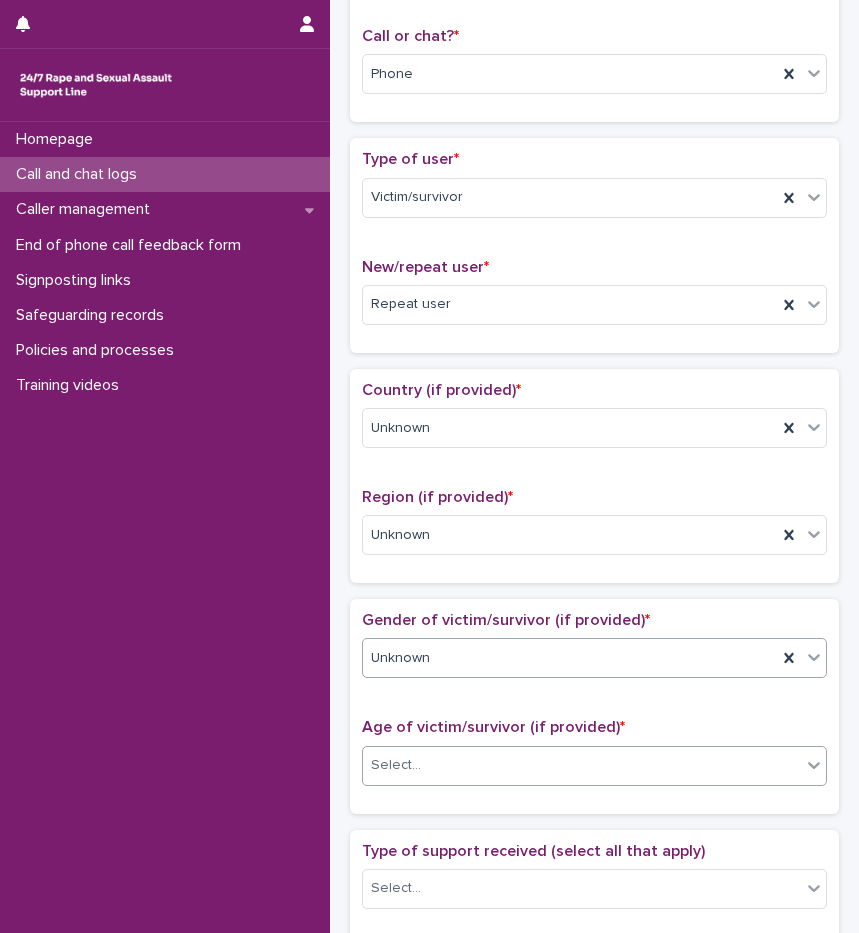 click at bounding box center (424, 765) 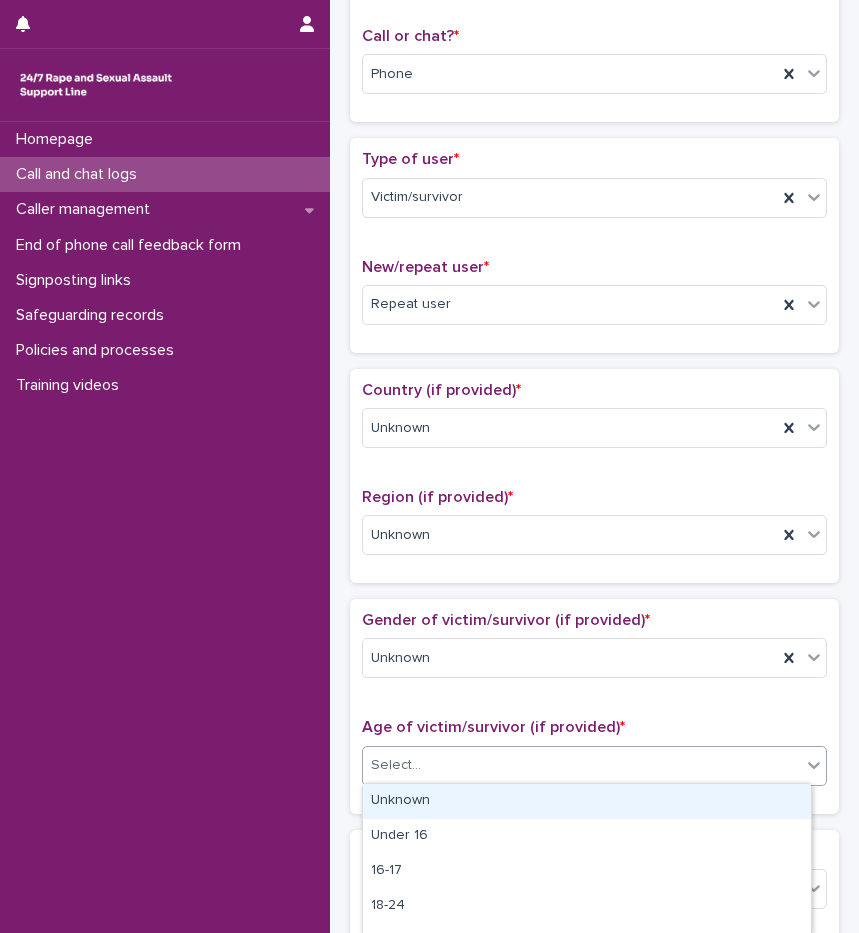 click on "Unknown" at bounding box center (587, 801) 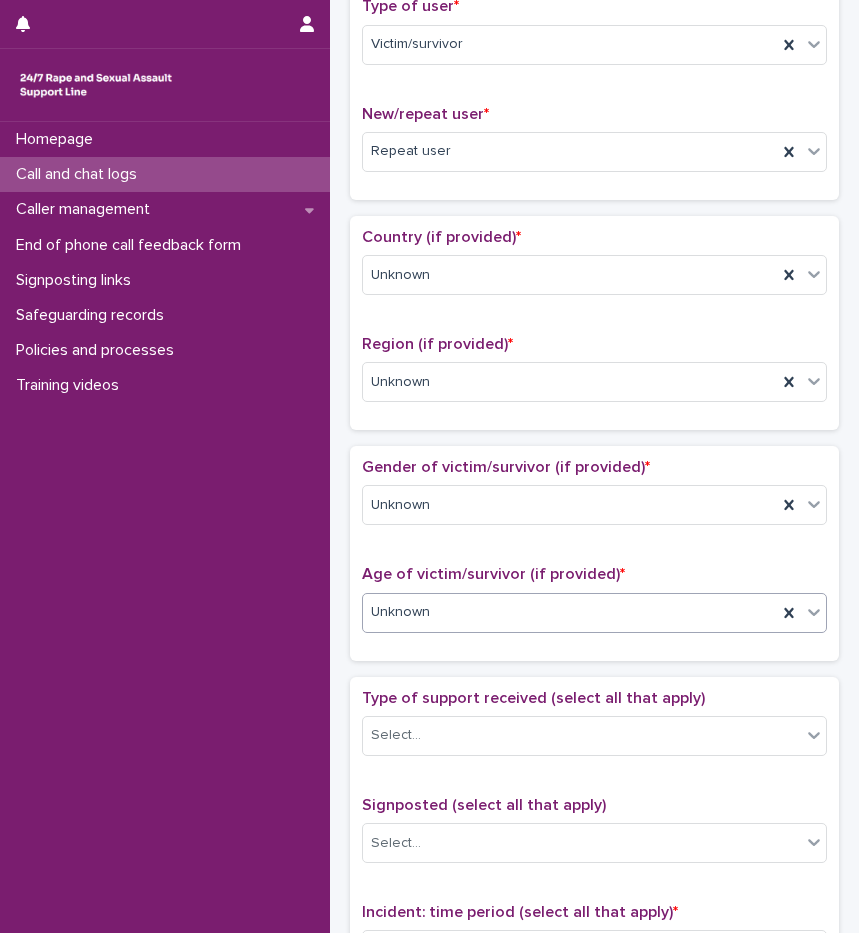 scroll, scrollTop: 600, scrollLeft: 0, axis: vertical 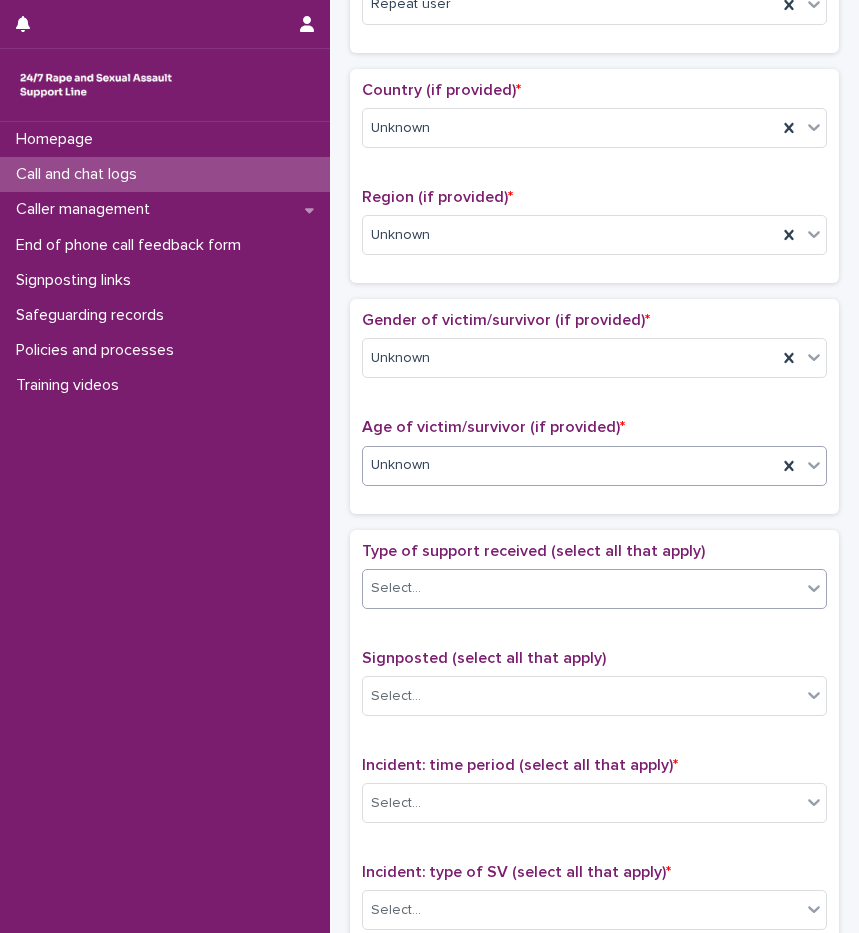 click on "Select..." at bounding box center (582, 588) 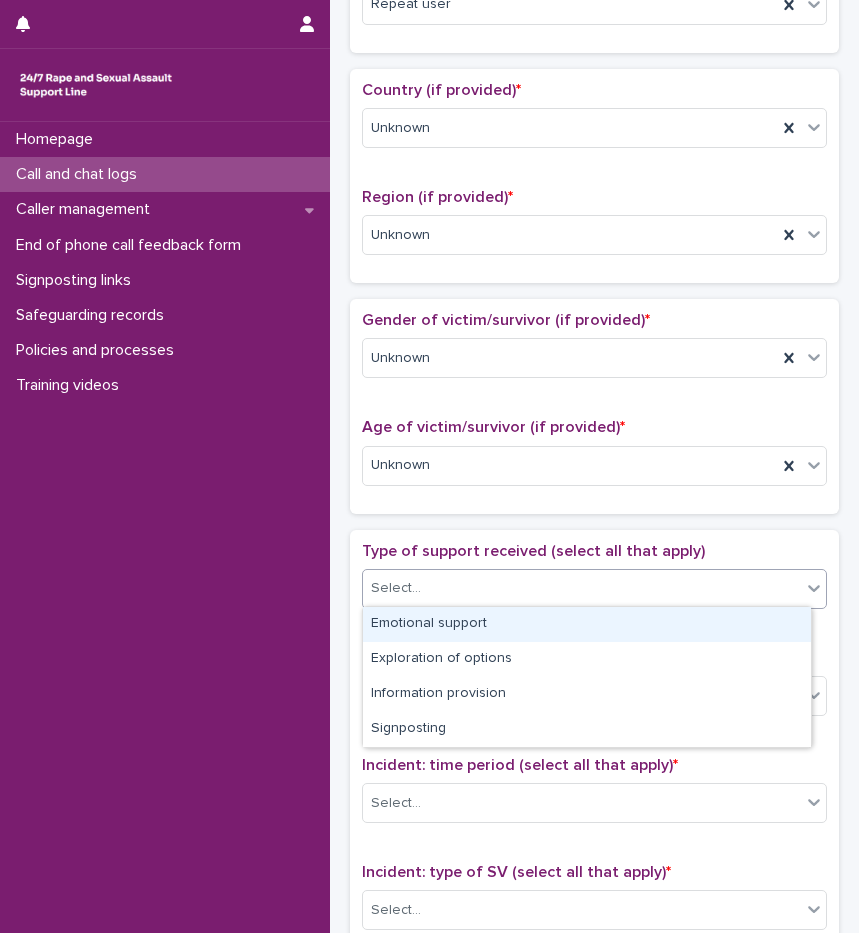 click on "Emotional support" at bounding box center (587, 624) 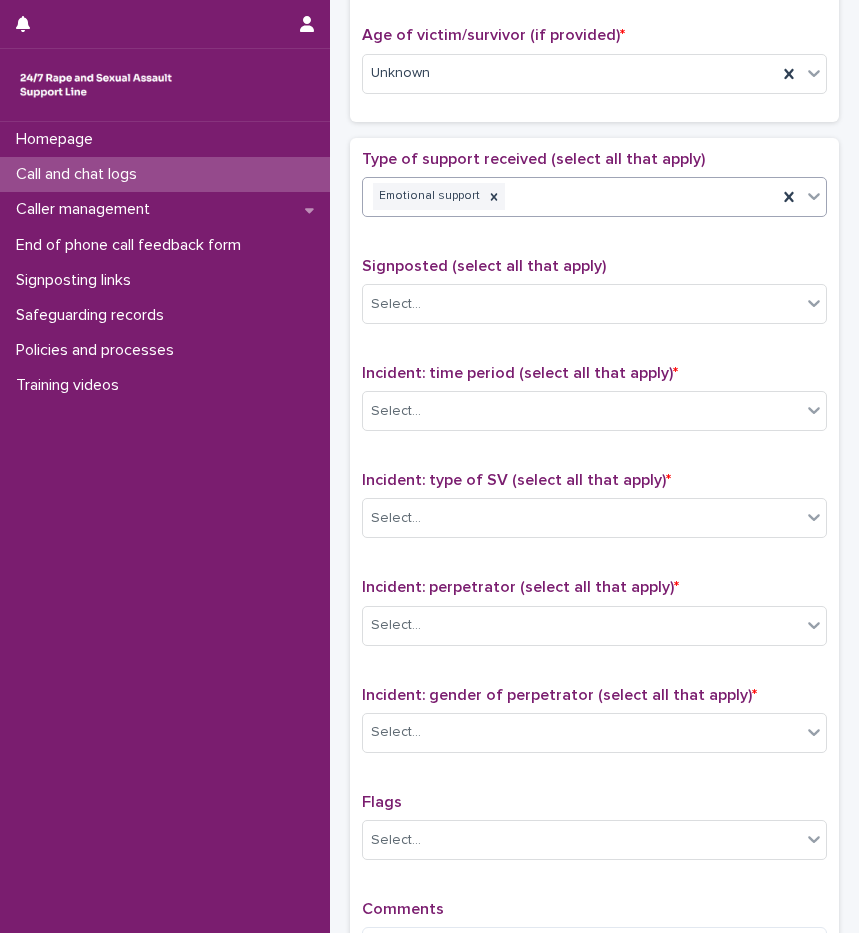 scroll, scrollTop: 1000, scrollLeft: 0, axis: vertical 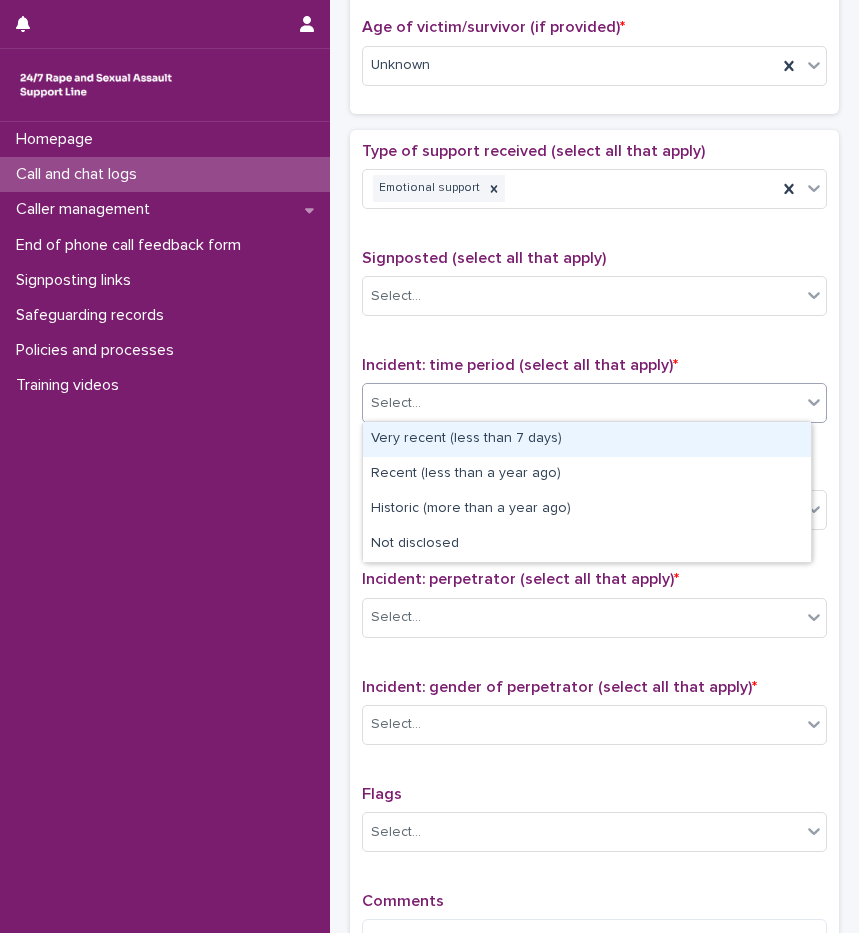 click on "Select..." at bounding box center [582, 403] 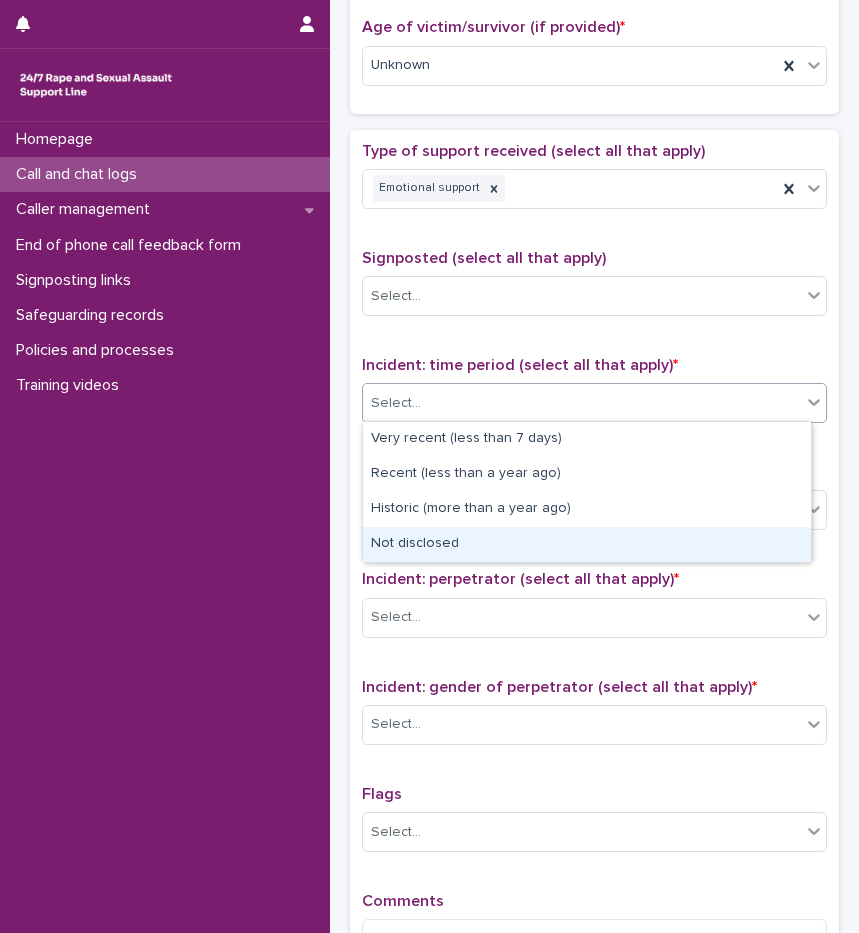 click on "Not disclosed" at bounding box center (587, 544) 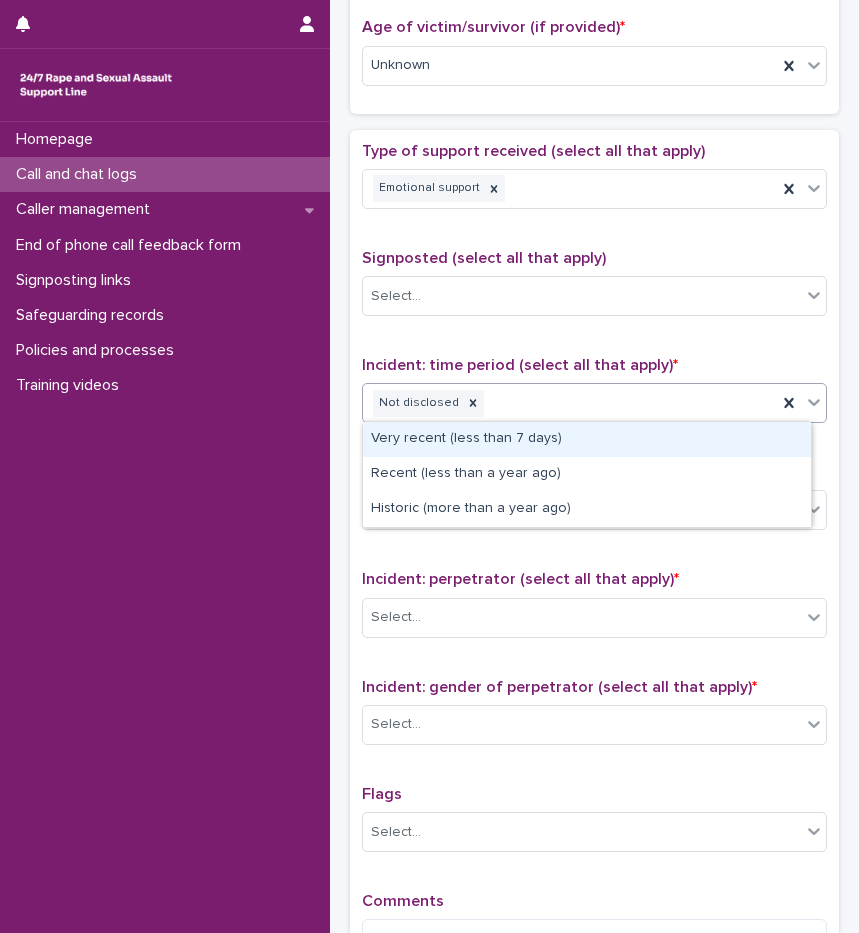 click on "Not disclosed" at bounding box center [570, 403] 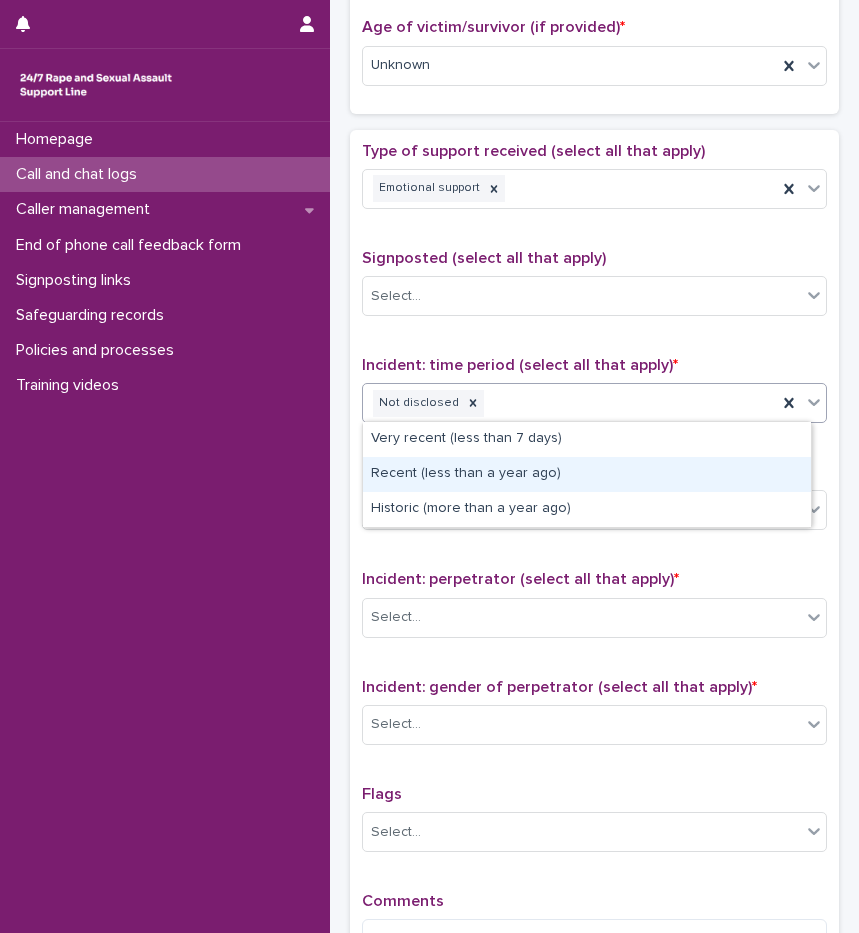 click on "Recent (less than a year ago)" at bounding box center (587, 474) 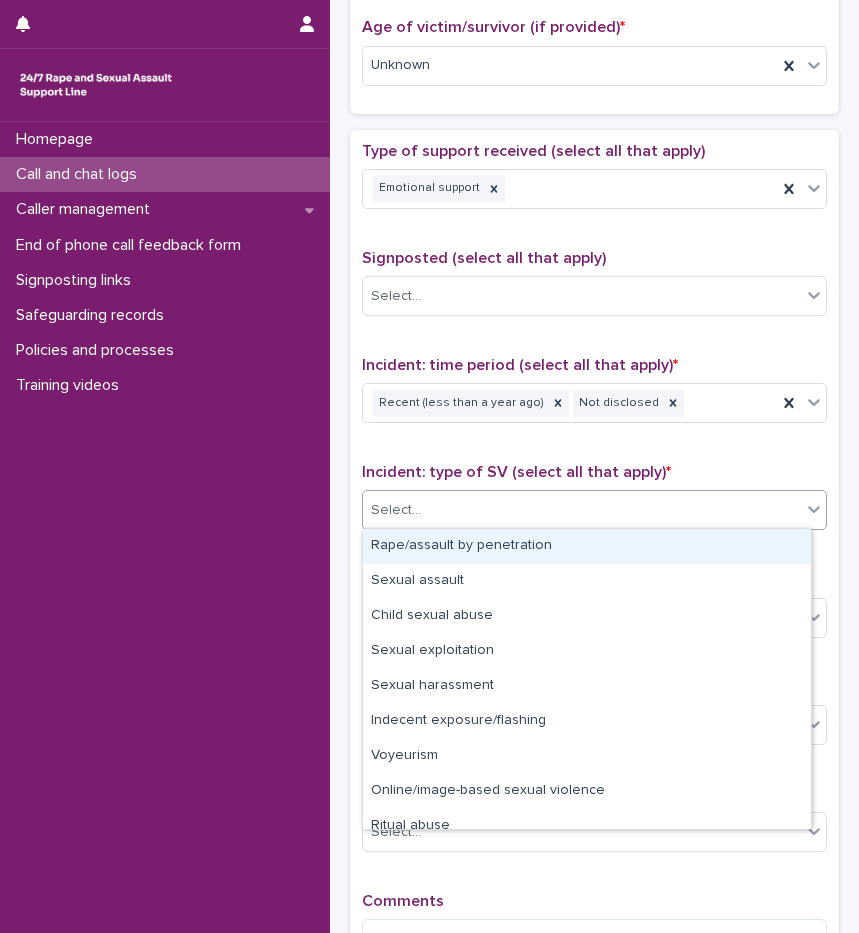 click on "Select..." at bounding box center [582, 510] 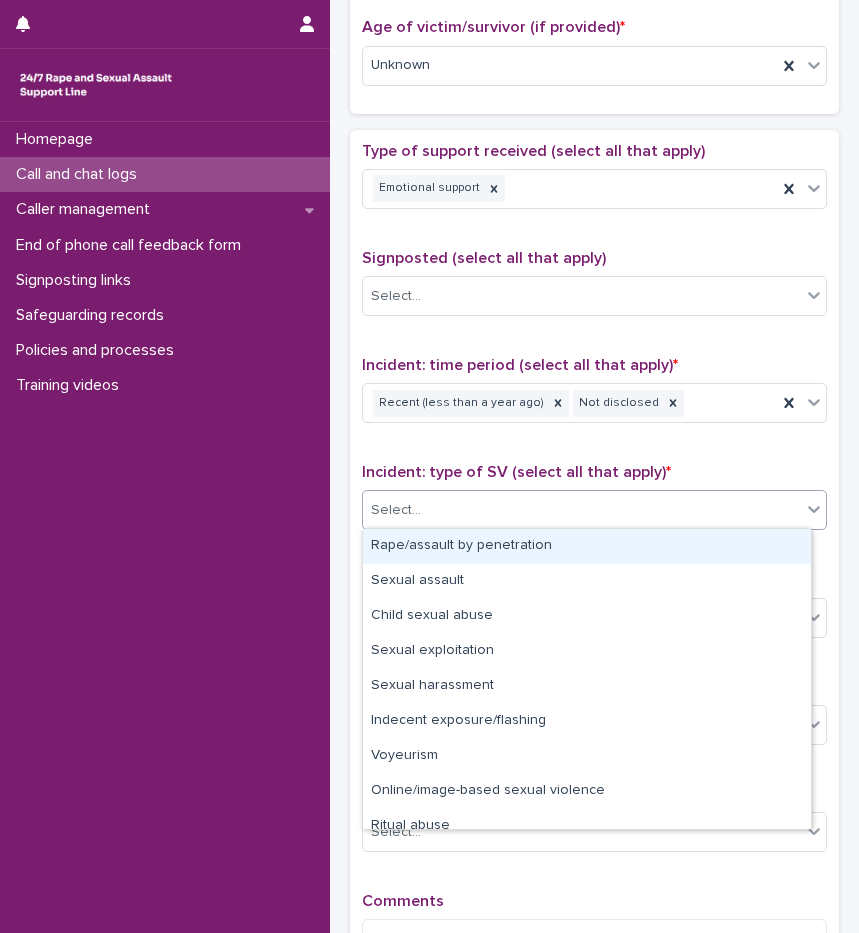 drag, startPoint x: 451, startPoint y: 555, endPoint x: 499, endPoint y: 510, distance: 65.795135 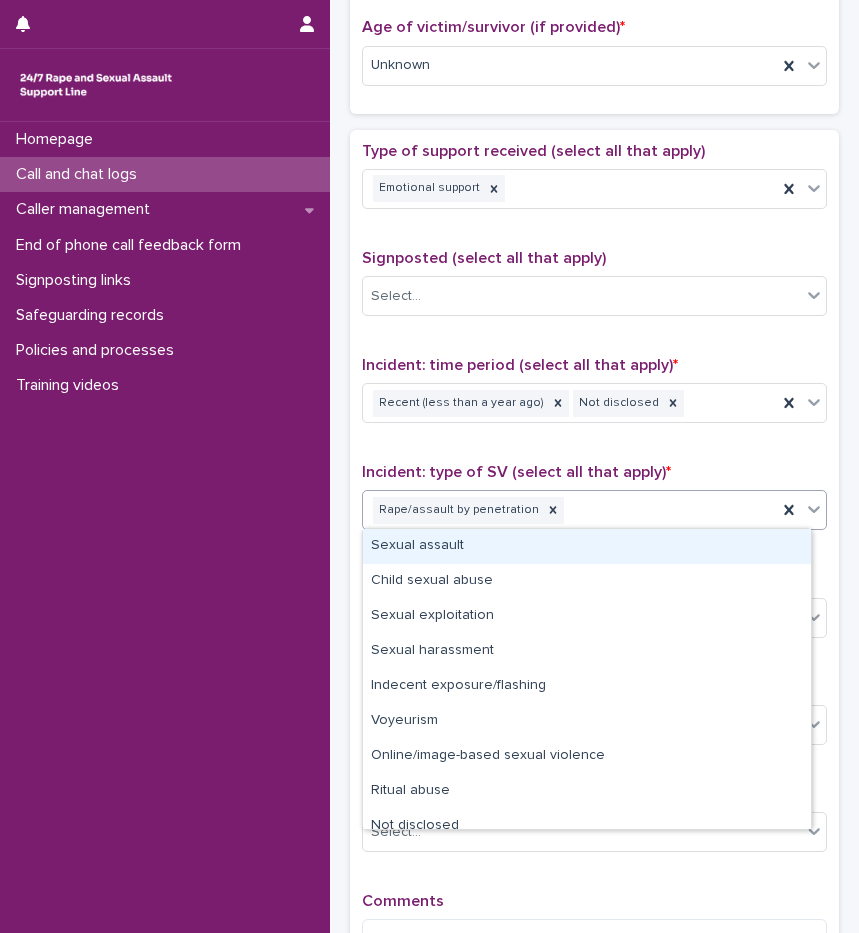 click on "Rape/assault by penetration" at bounding box center (570, 510) 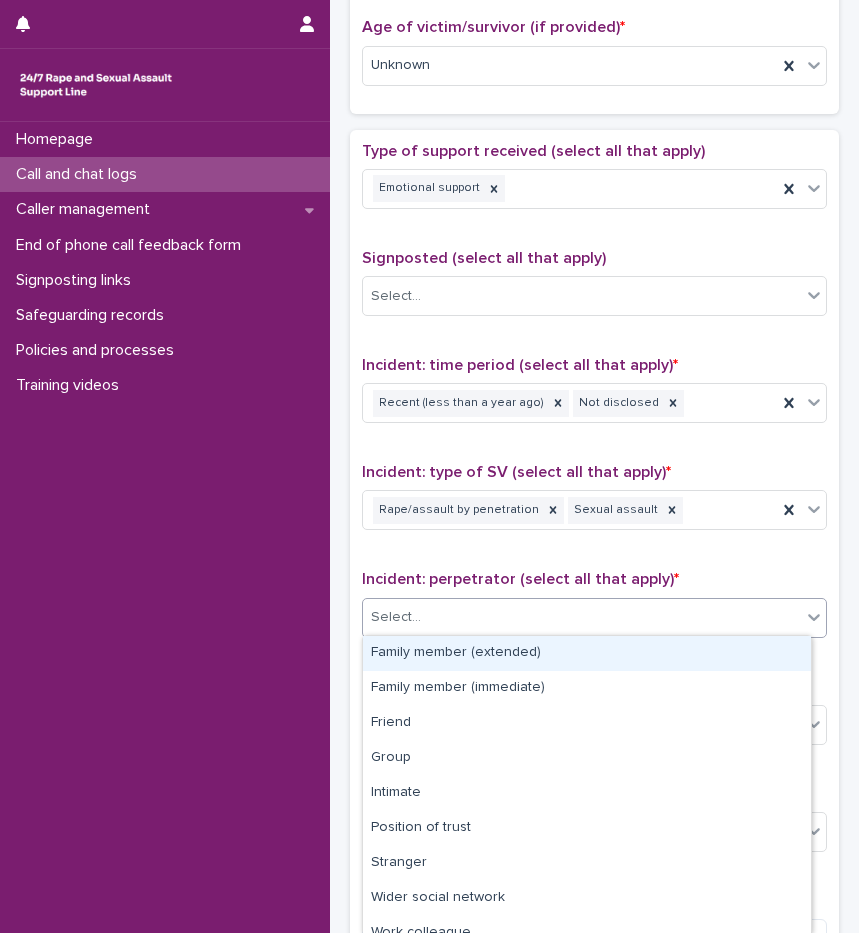 click on "Select..." at bounding box center [582, 617] 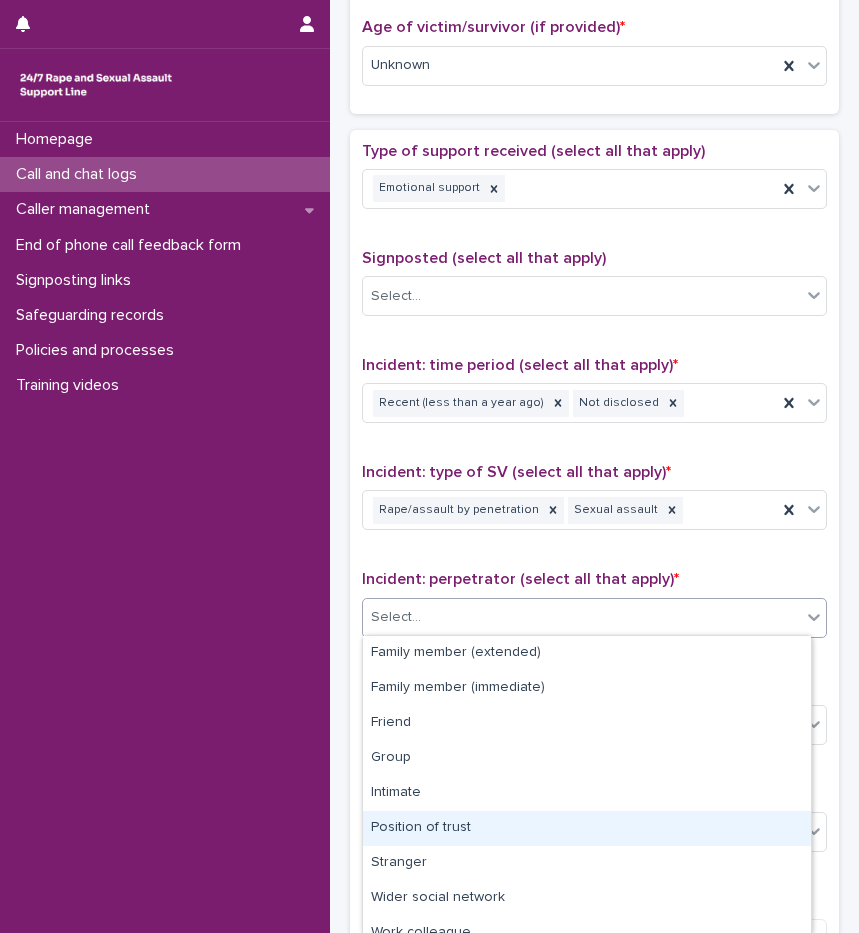 click on "Position of trust" at bounding box center [587, 828] 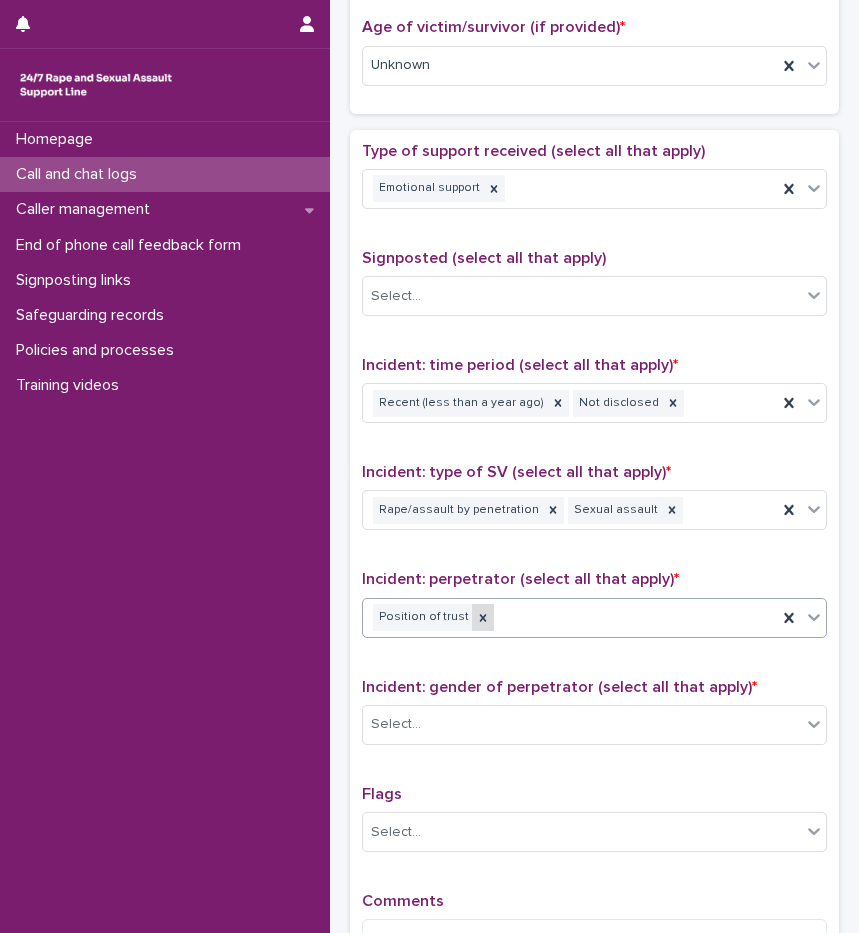click at bounding box center (483, 617) 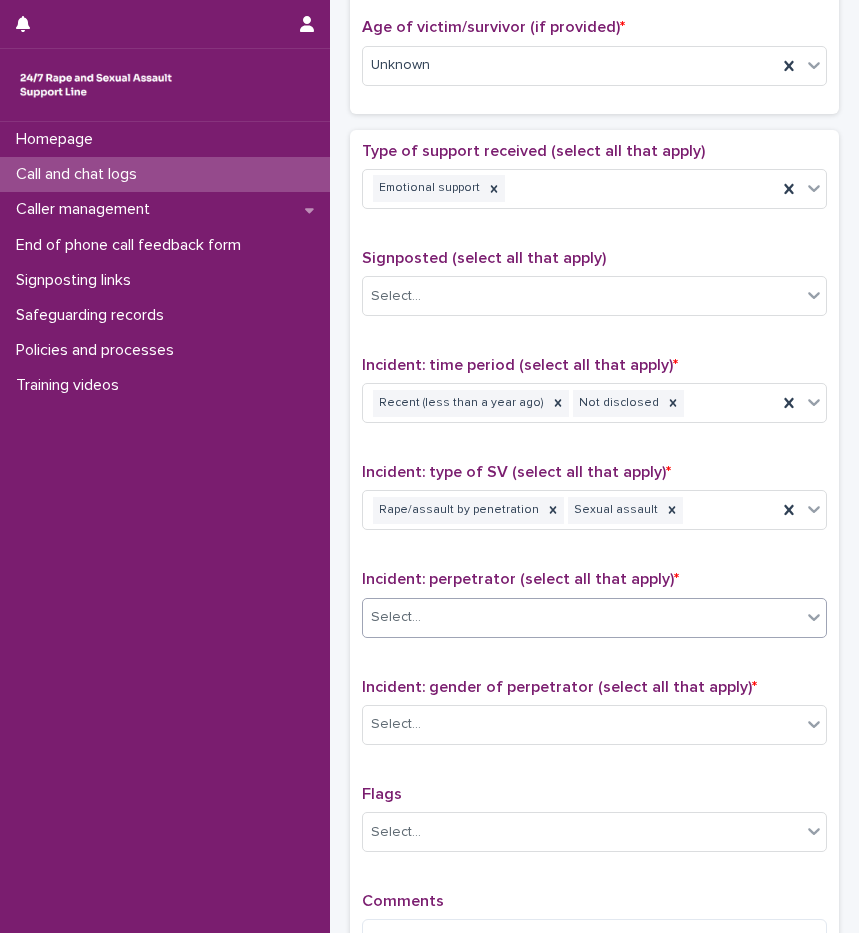 click on "Select..." at bounding box center [582, 617] 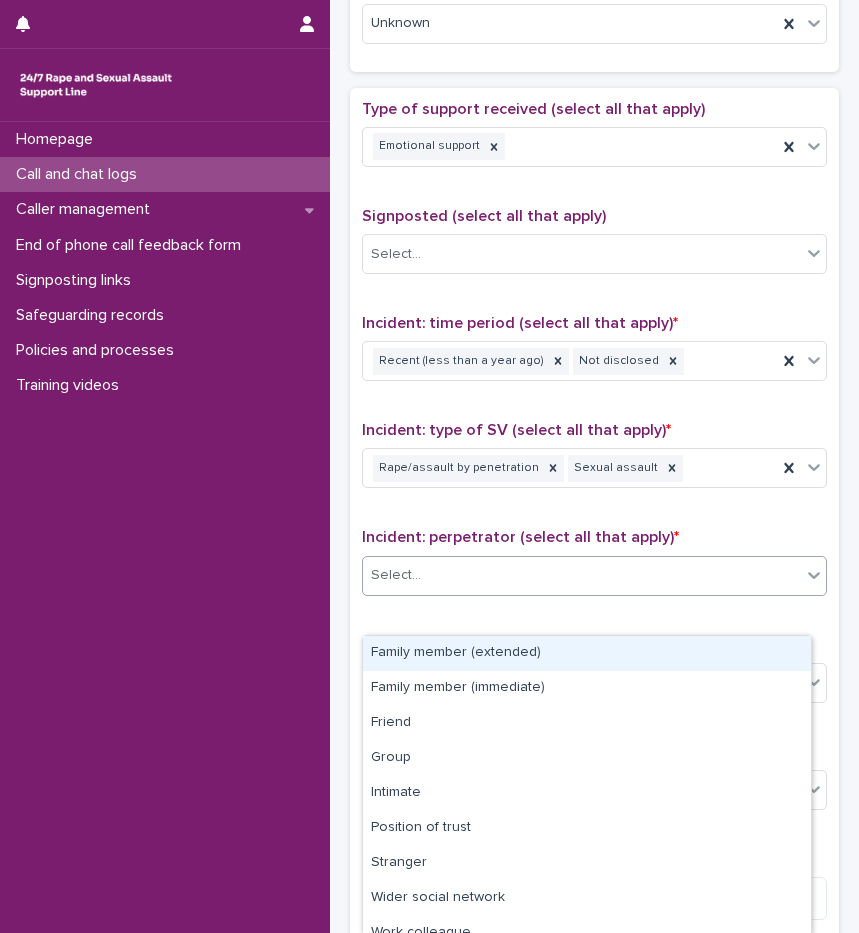scroll, scrollTop: 1260, scrollLeft: 0, axis: vertical 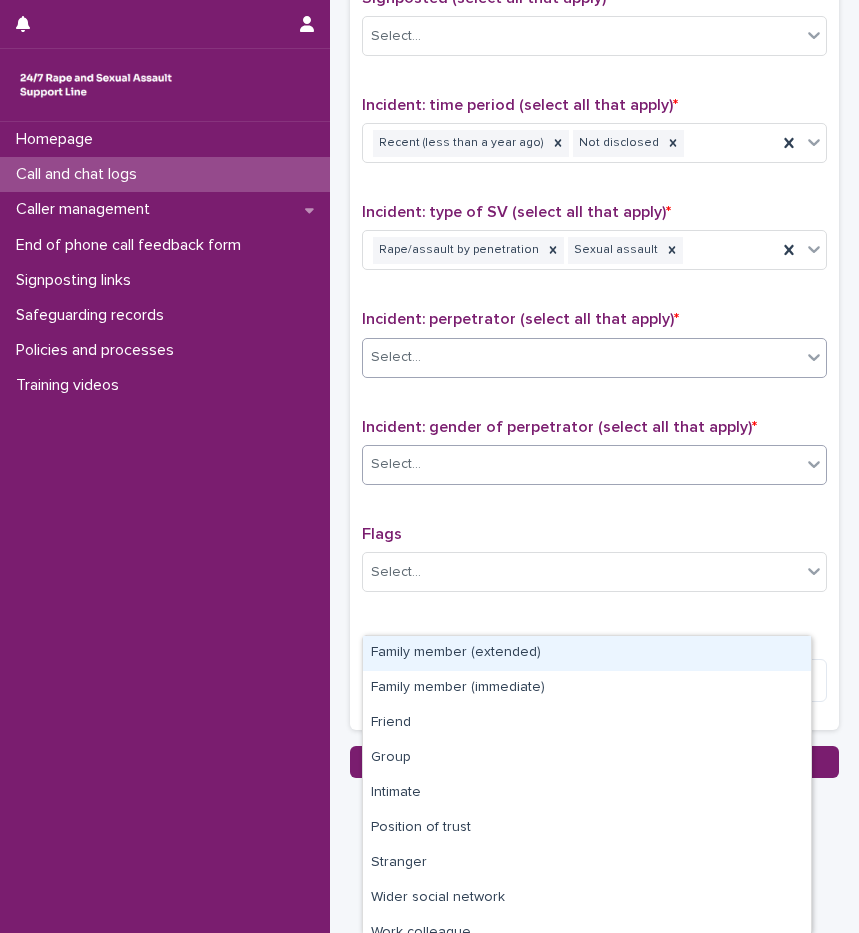 click on "Select..." at bounding box center (582, 464) 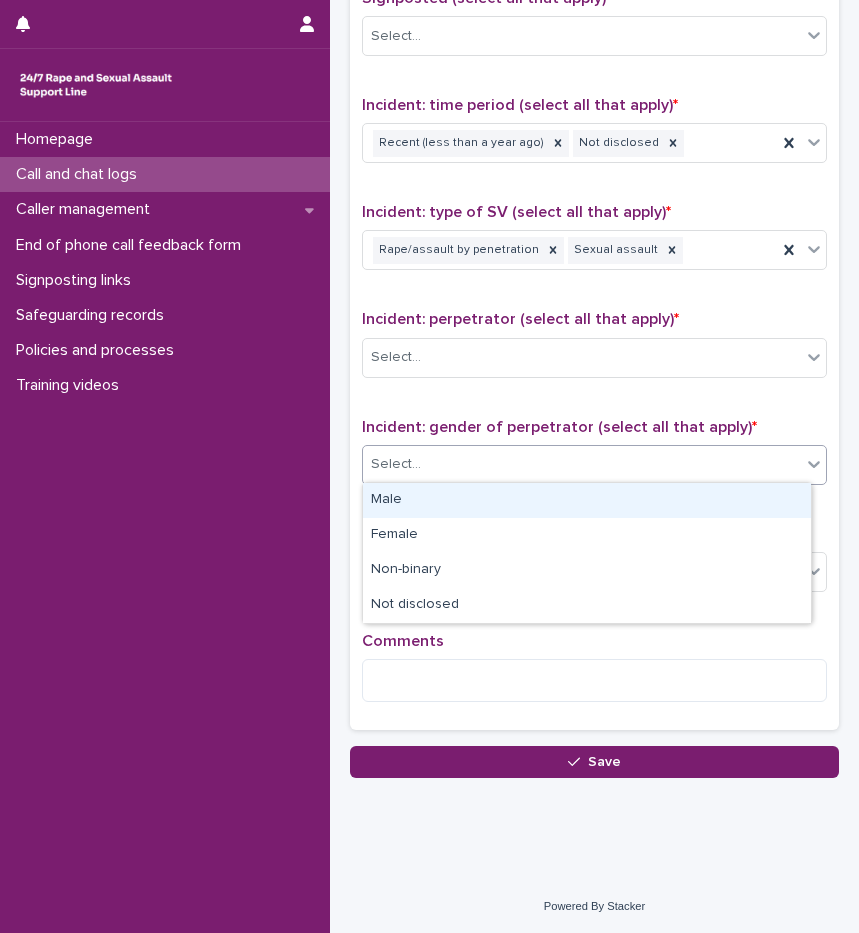 click on "Select..." at bounding box center [582, 464] 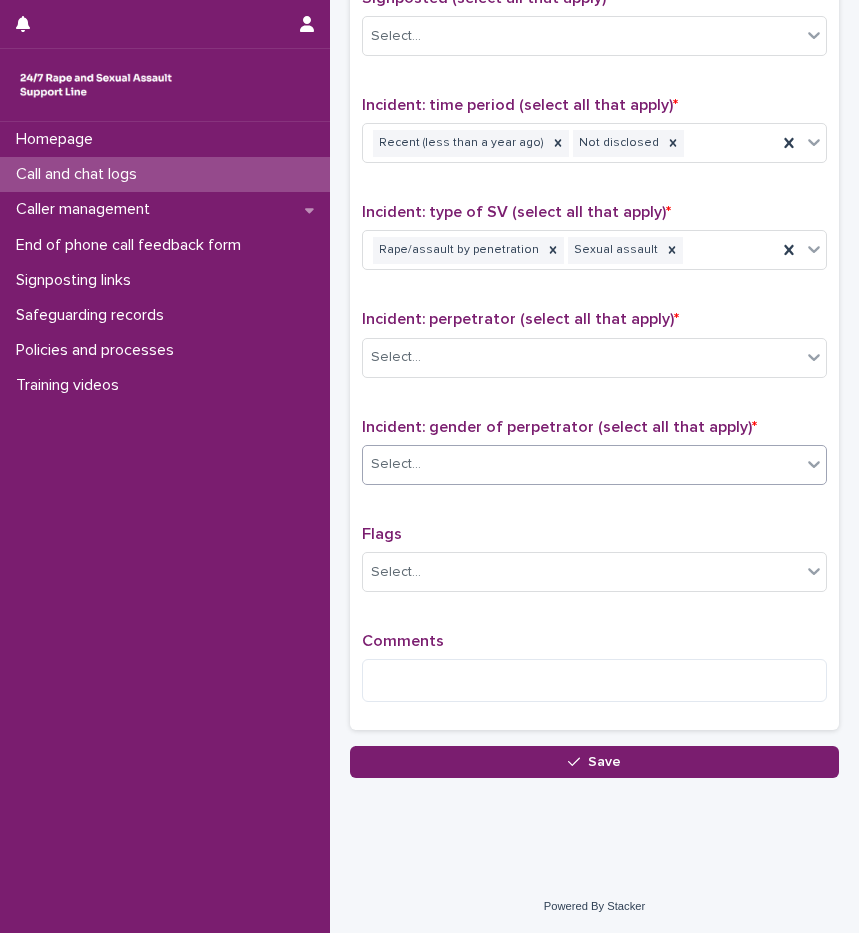 click on "Select..." at bounding box center [582, 464] 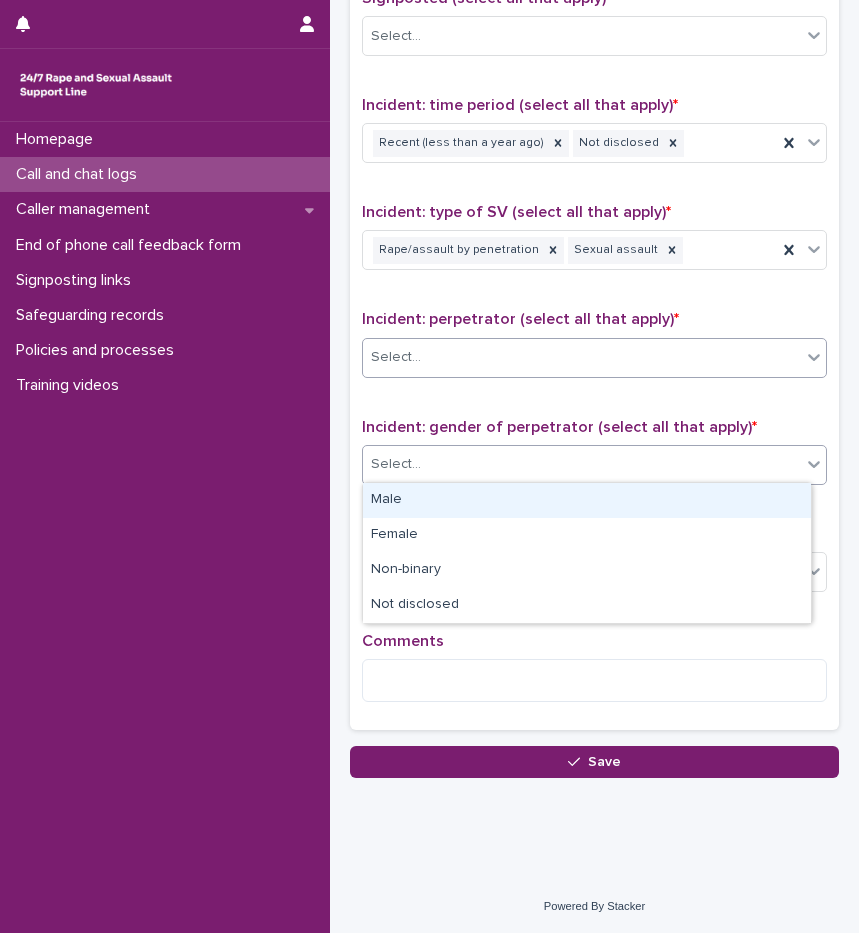 click on "Select..." at bounding box center (582, 357) 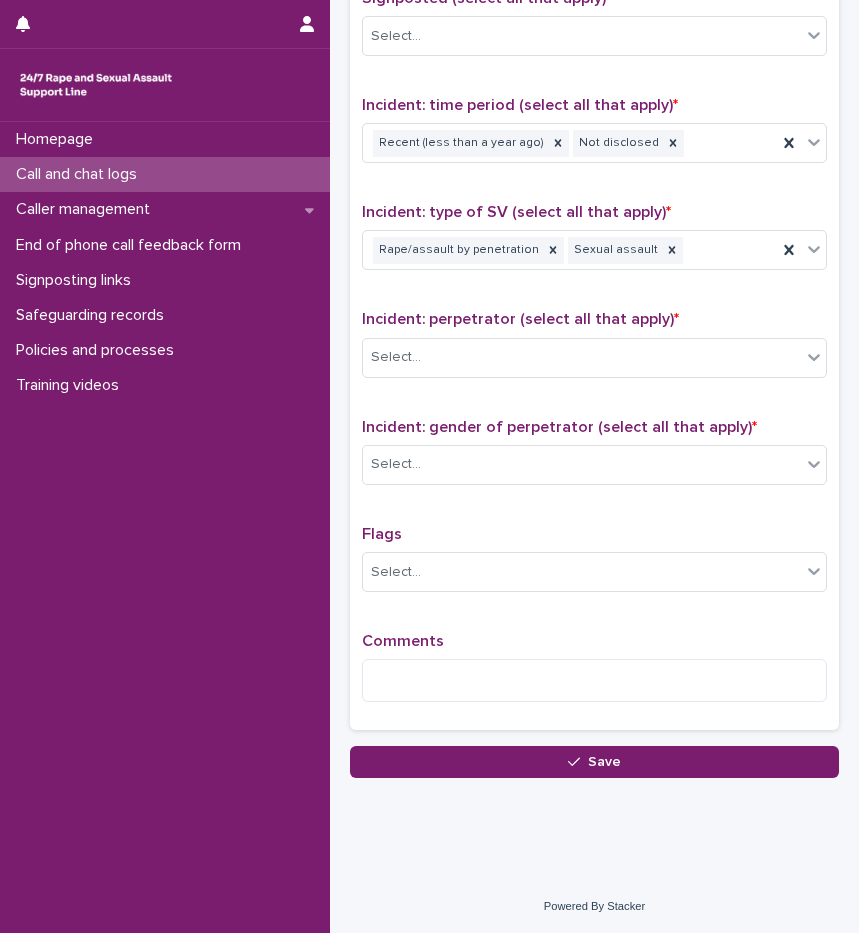 click on "**********" at bounding box center (594, -185) 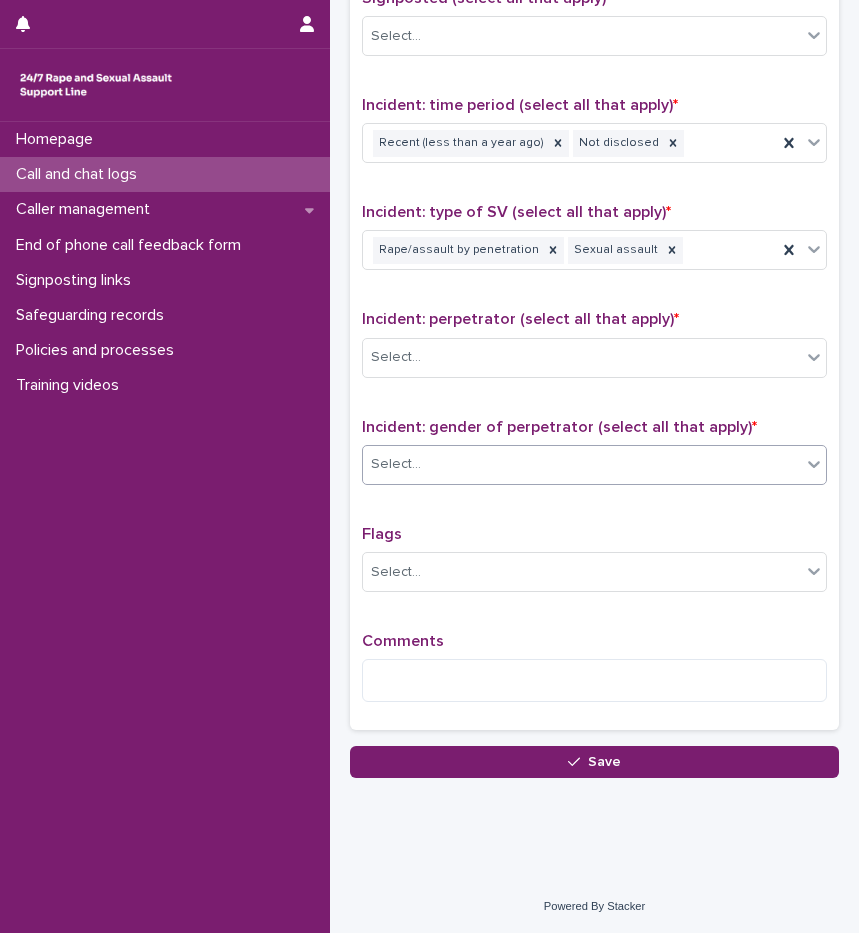 click on "Select..." at bounding box center (594, 465) 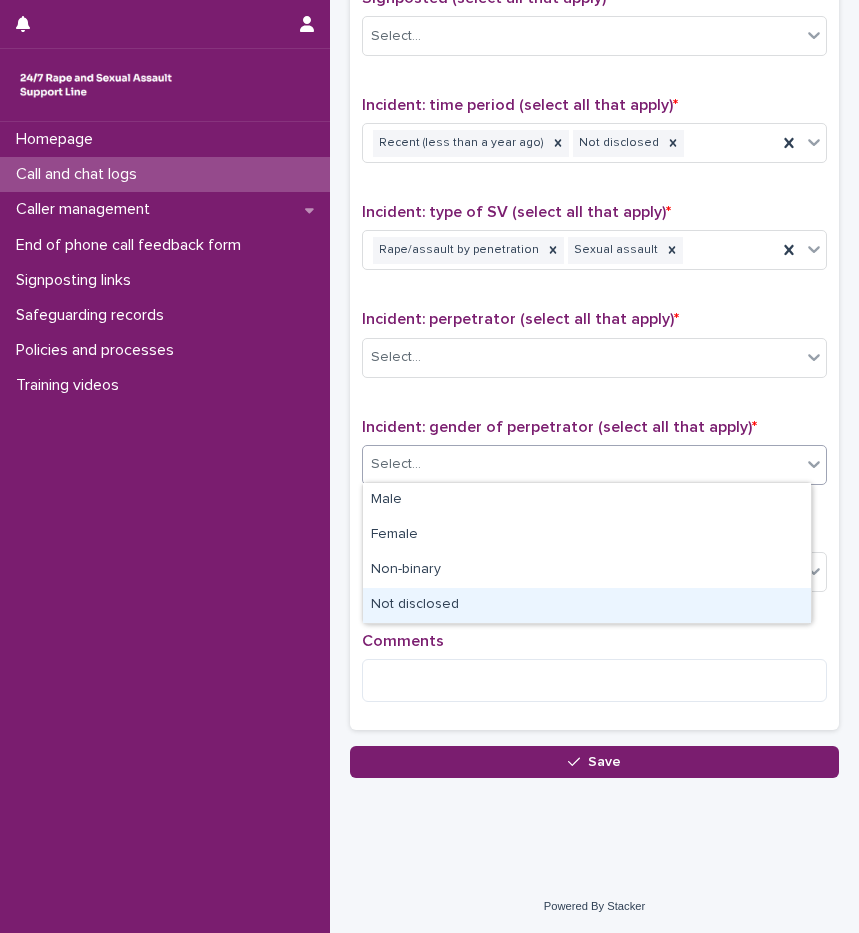 drag, startPoint x: 449, startPoint y: 586, endPoint x: 451, endPoint y: 599, distance: 13.152946 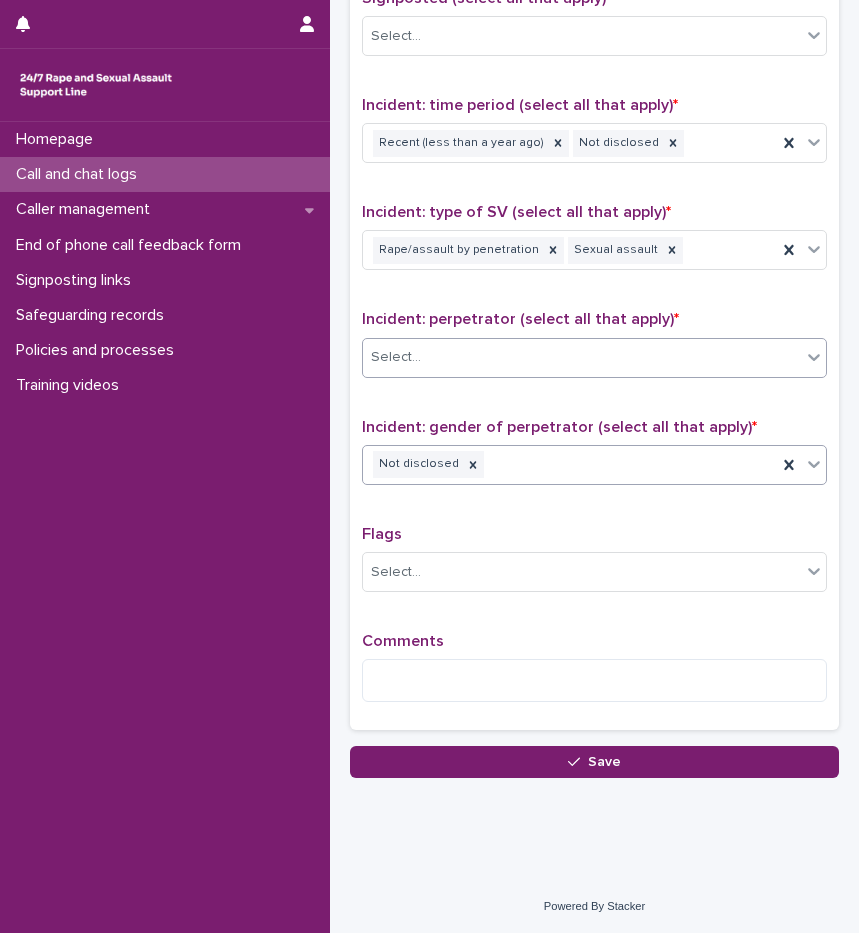 click on "Select..." at bounding box center (582, 357) 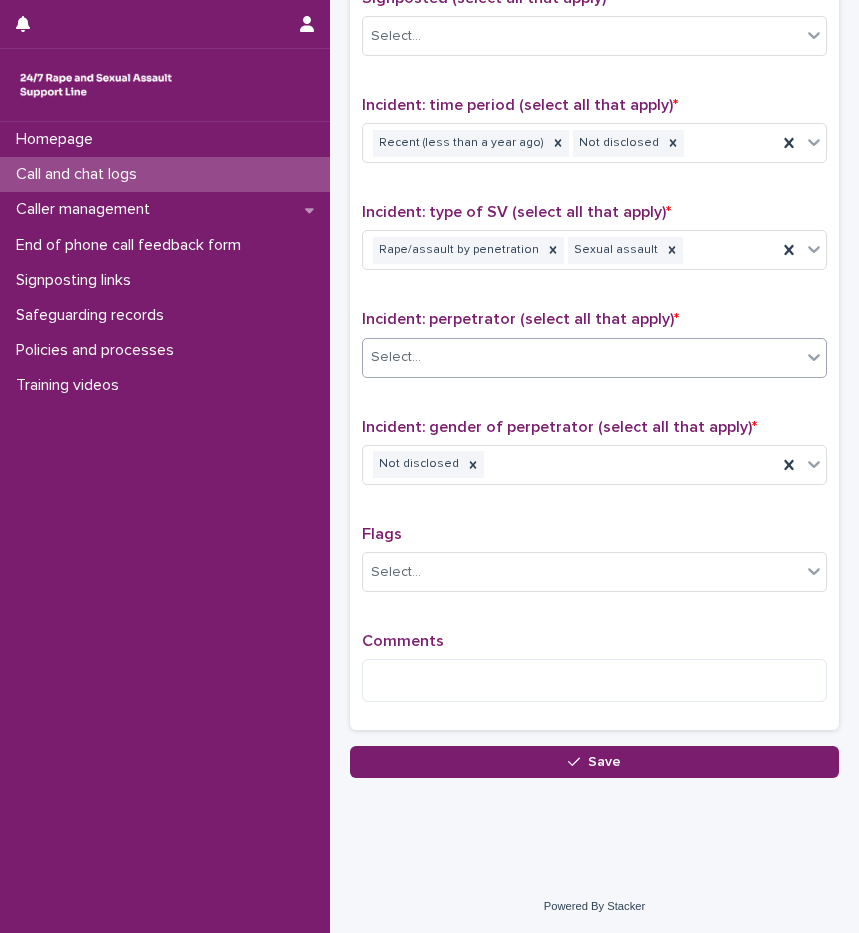 click on "Select..." at bounding box center (582, 357) 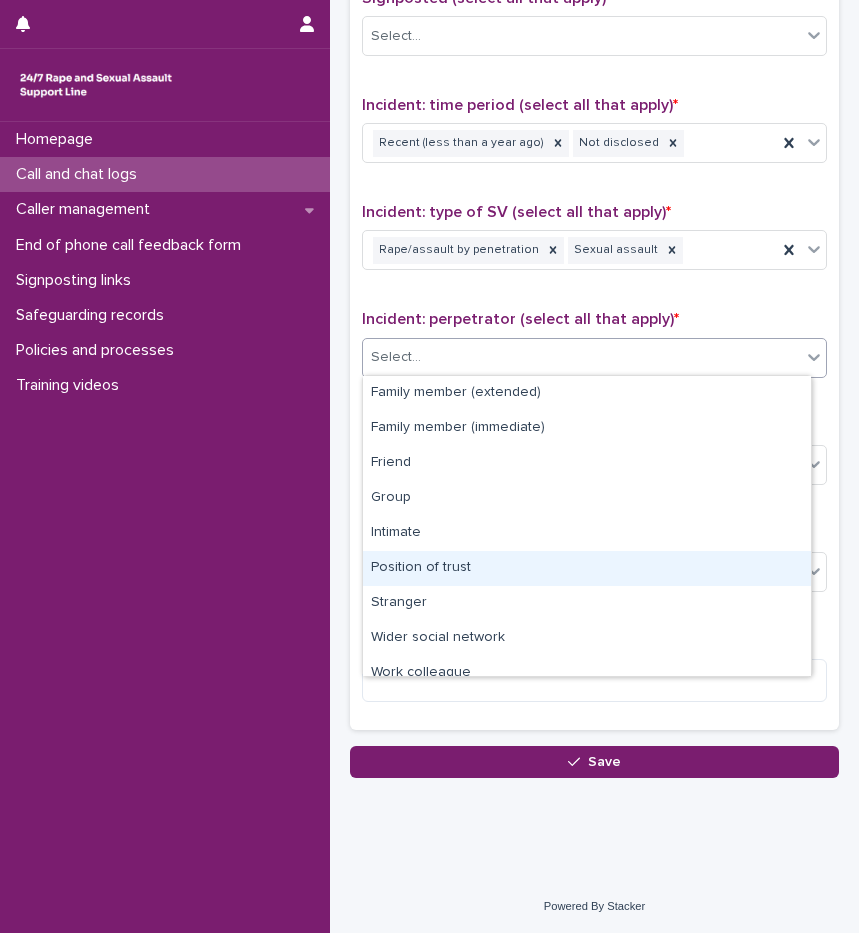 scroll, scrollTop: 85, scrollLeft: 0, axis: vertical 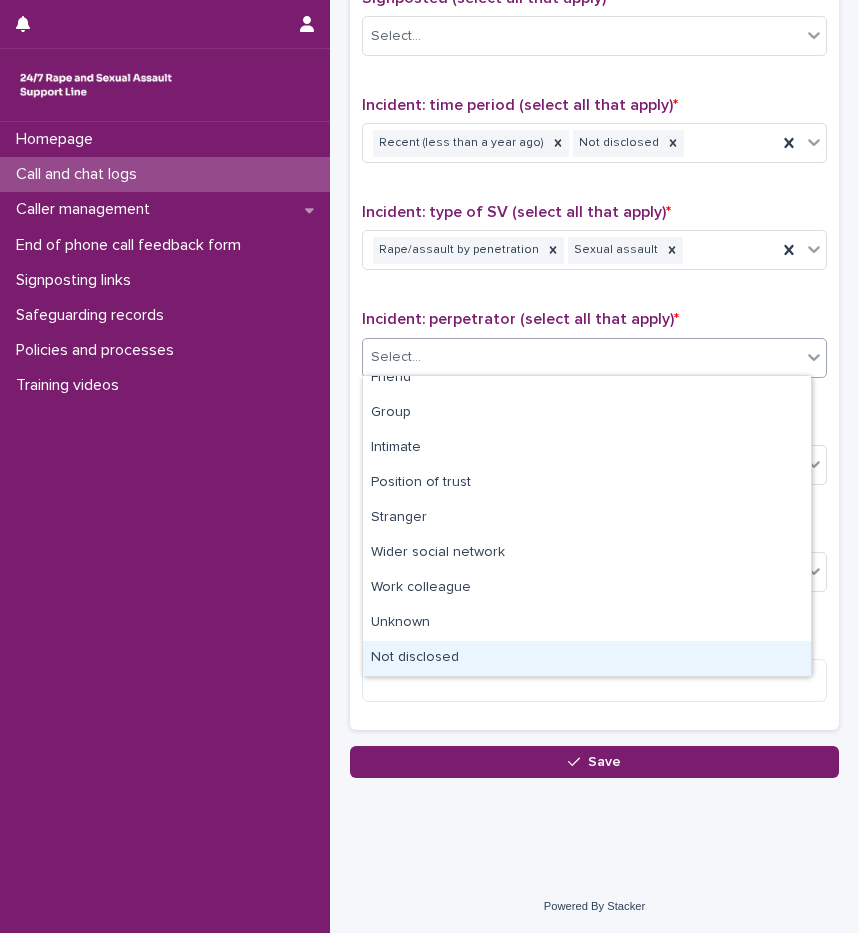 click on "Not disclosed" at bounding box center (587, 658) 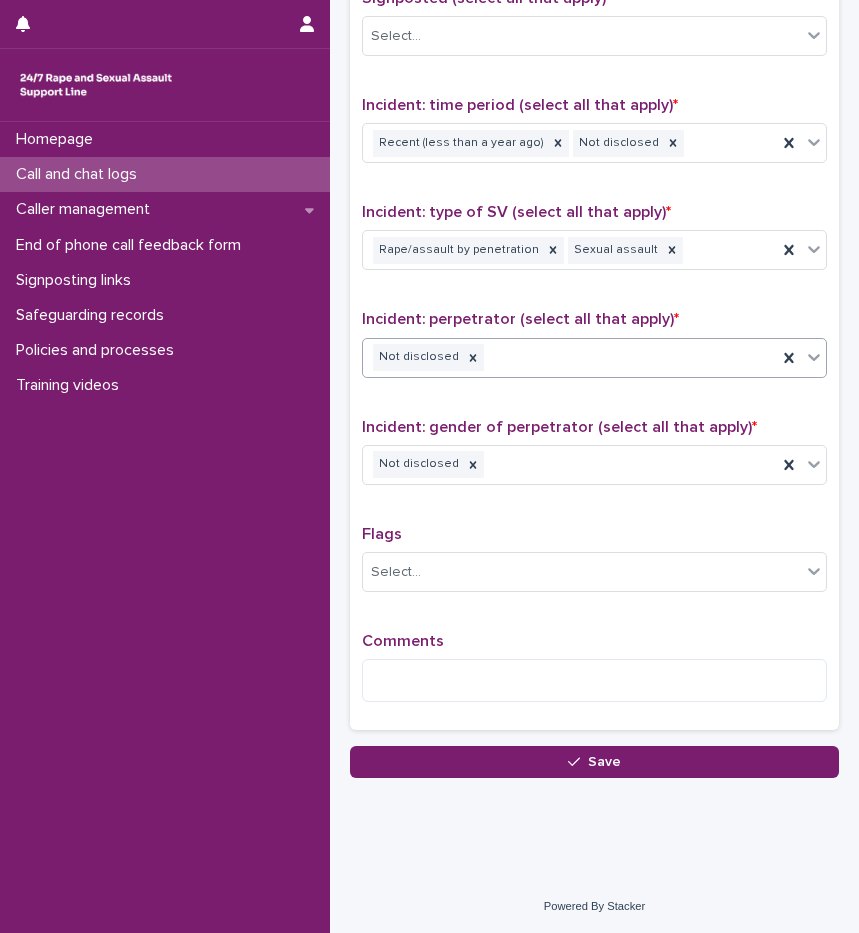 click on "Not disclosed" at bounding box center (570, 357) 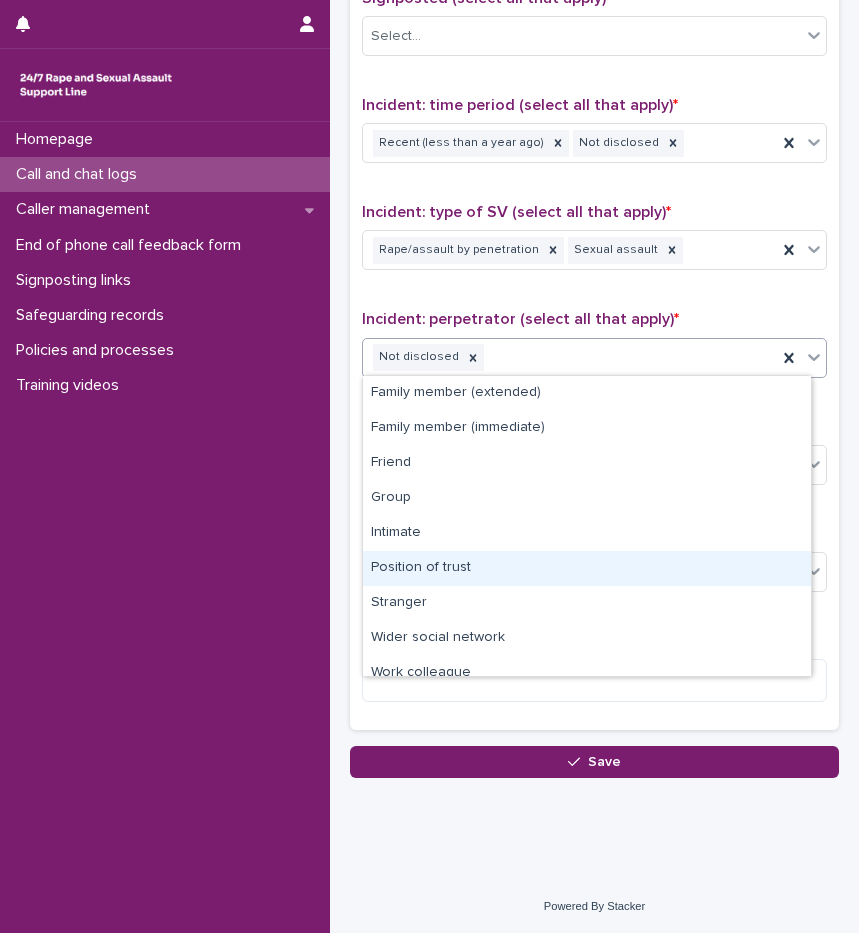 click on "Position of trust" at bounding box center [587, 568] 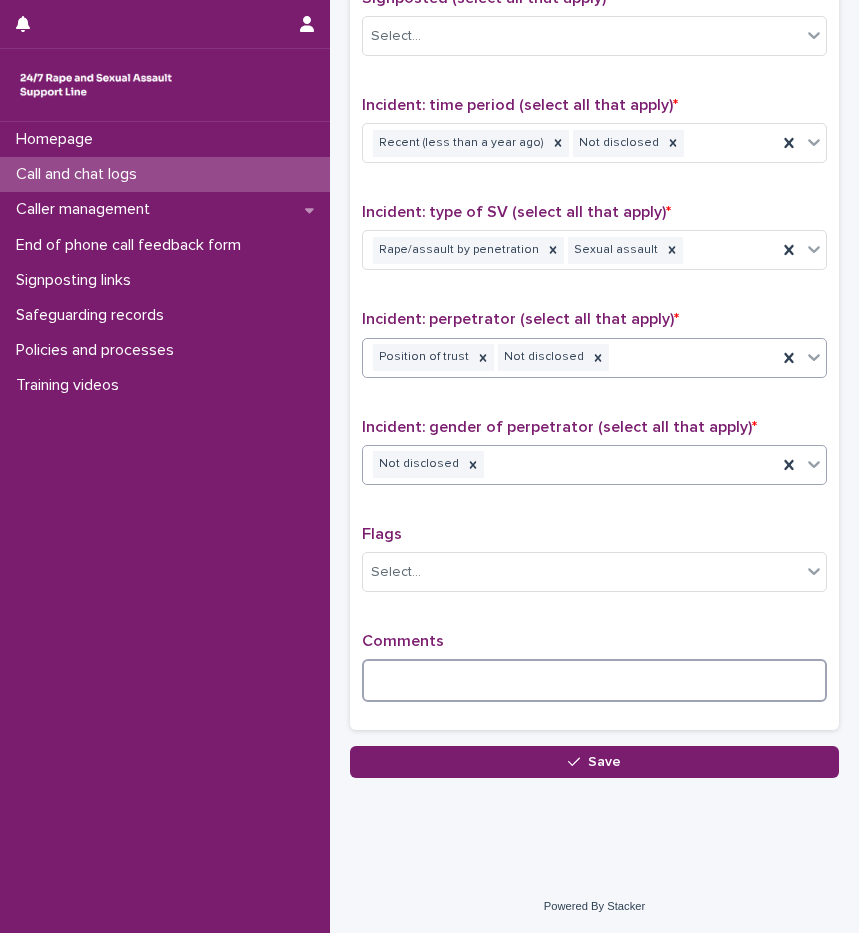 drag, startPoint x: 446, startPoint y: 680, endPoint x: 501, endPoint y: 462, distance: 224.83105 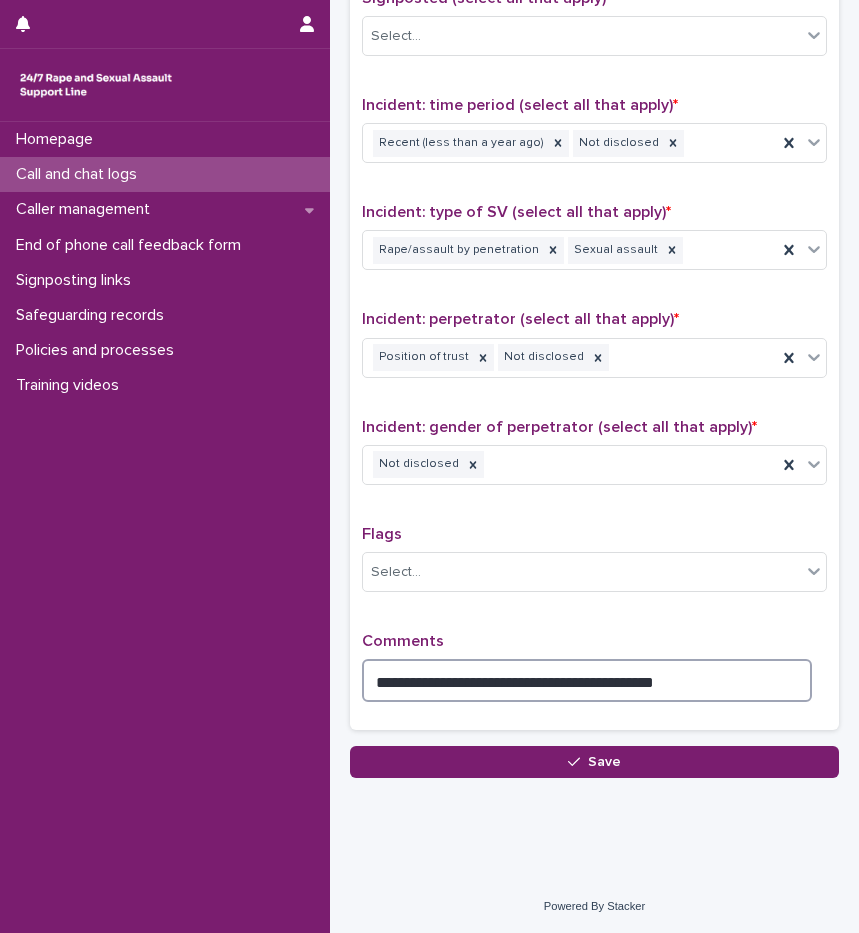 click on "**********" at bounding box center (587, 680) 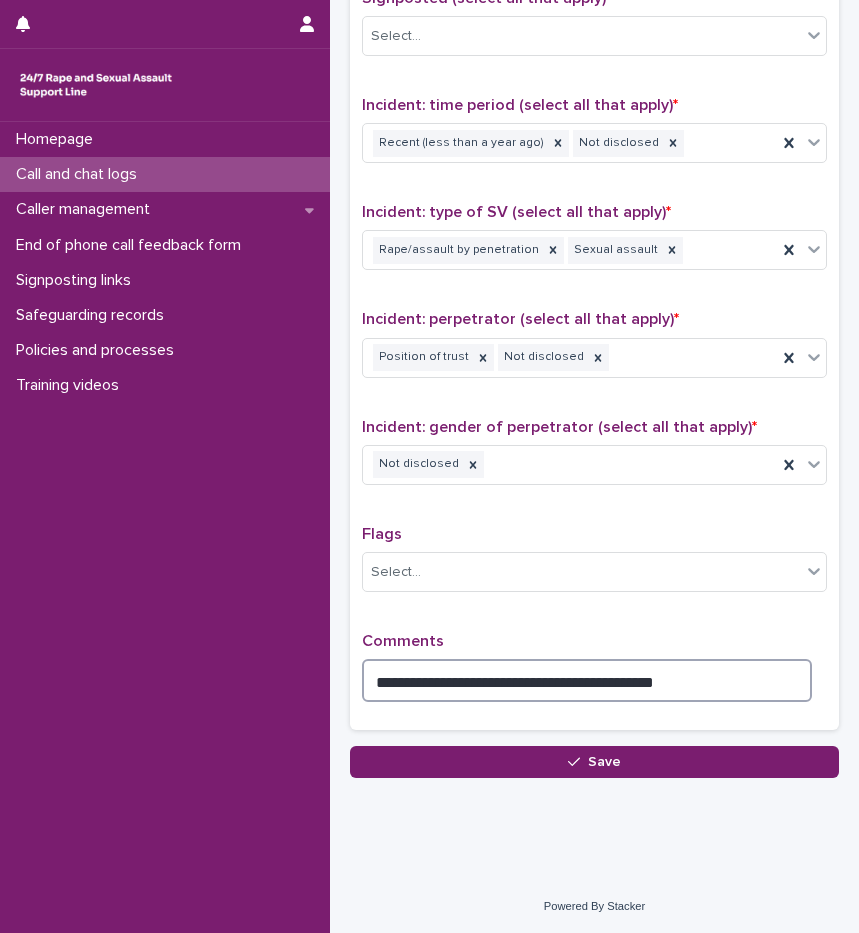 drag, startPoint x: 738, startPoint y: 683, endPoint x: 585, endPoint y: 617, distance: 166.62833 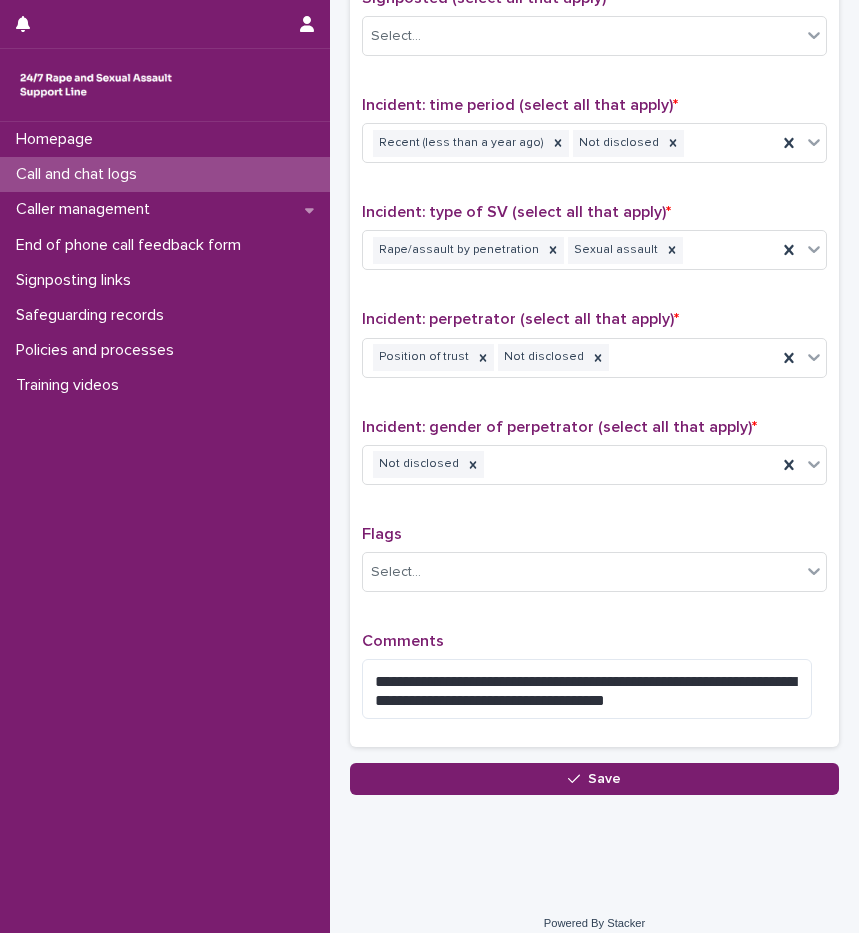 click on "**********" at bounding box center [594, 683] 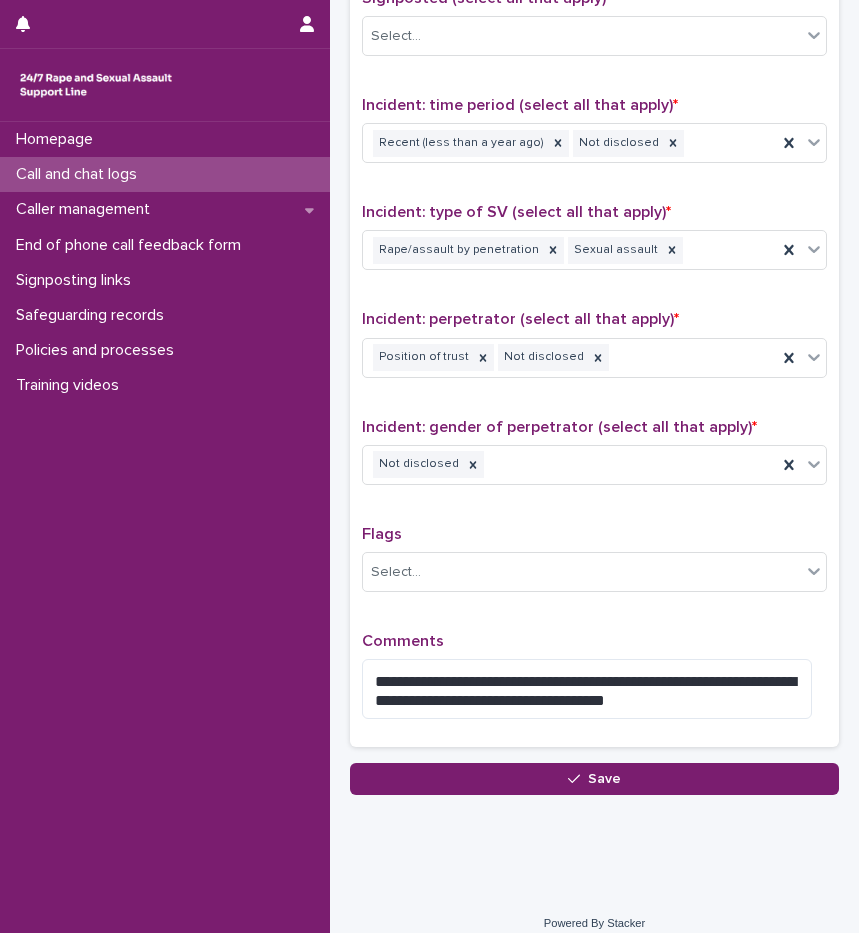 scroll, scrollTop: 1277, scrollLeft: 0, axis: vertical 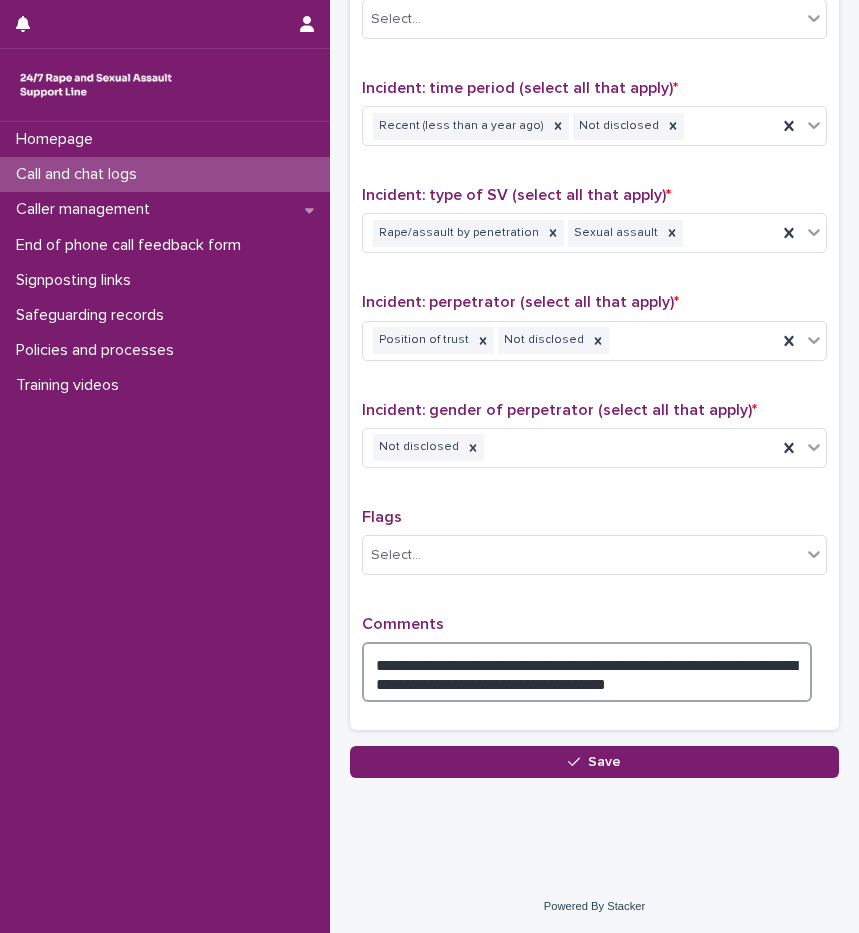 drag, startPoint x: 439, startPoint y: 683, endPoint x: 396, endPoint y: 686, distance: 43.104523 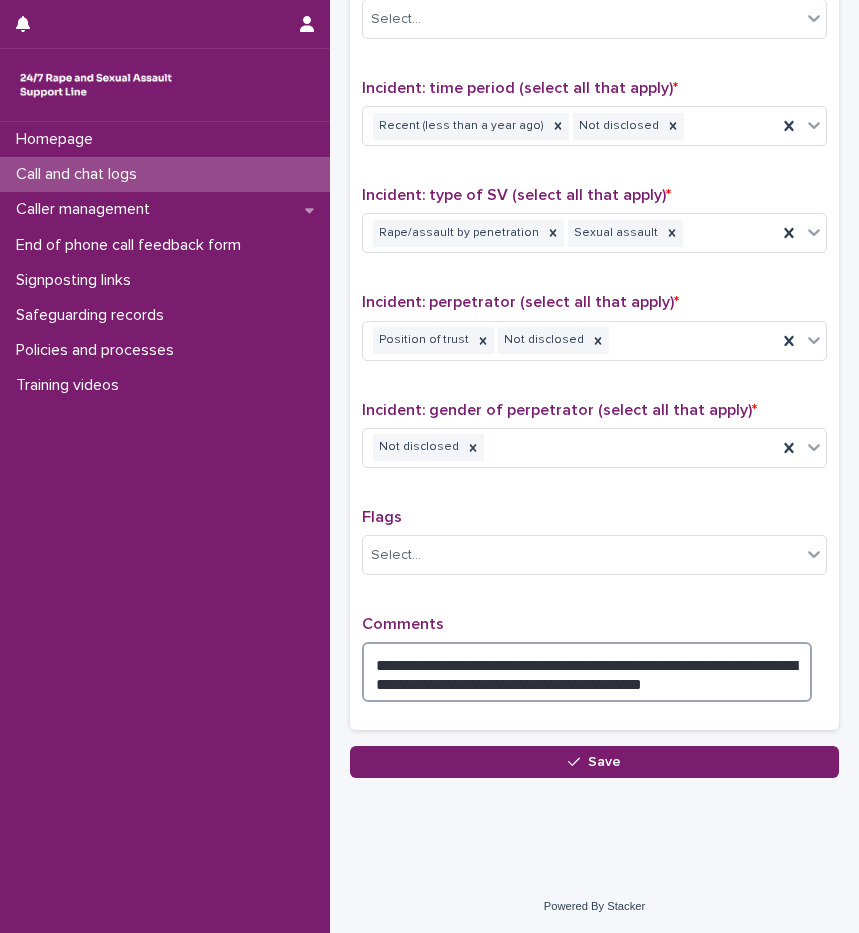 click on "**********" at bounding box center [587, 672] 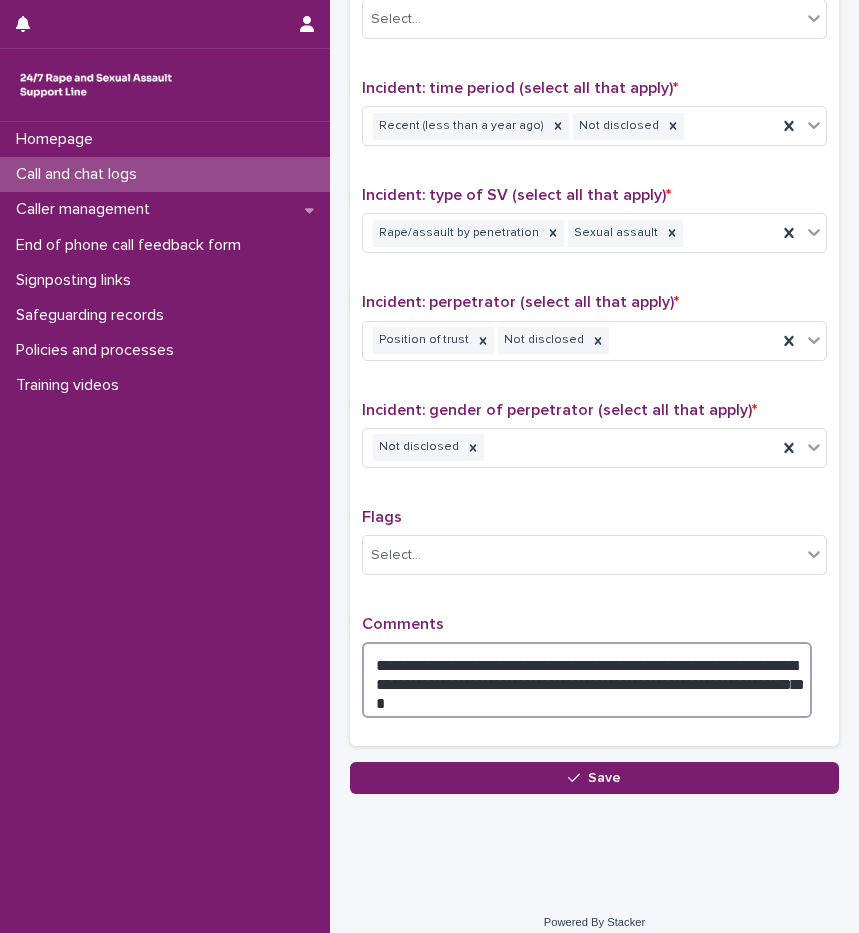 type on "**********" 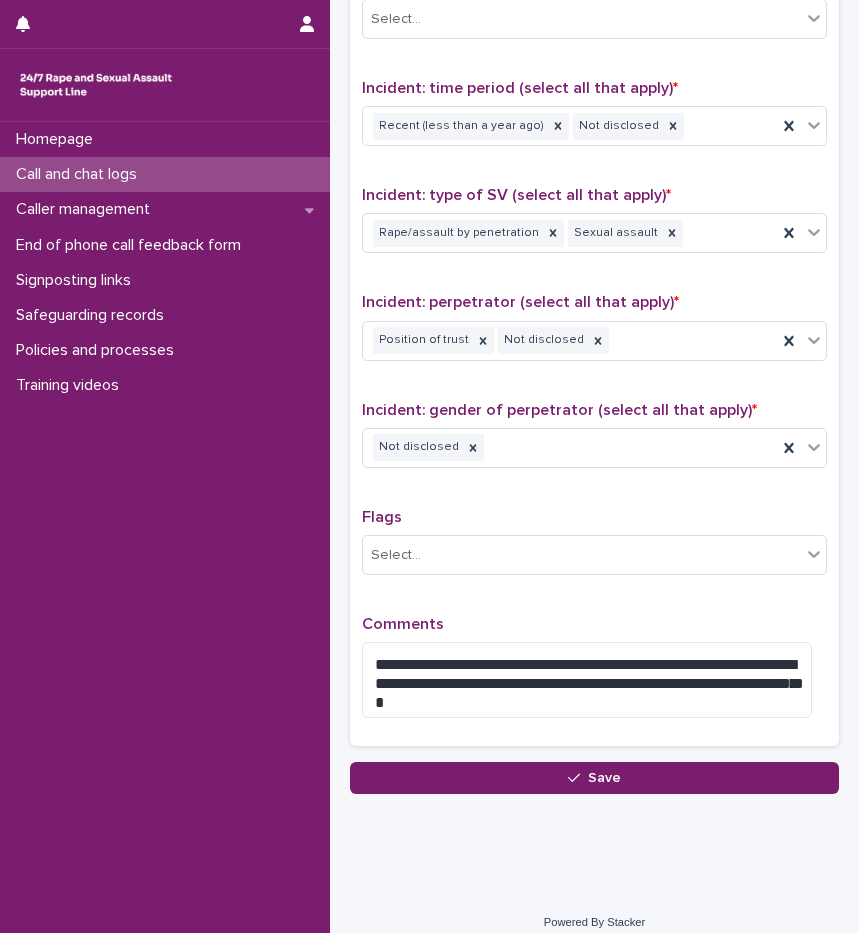 click on "**********" at bounding box center [594, 300] 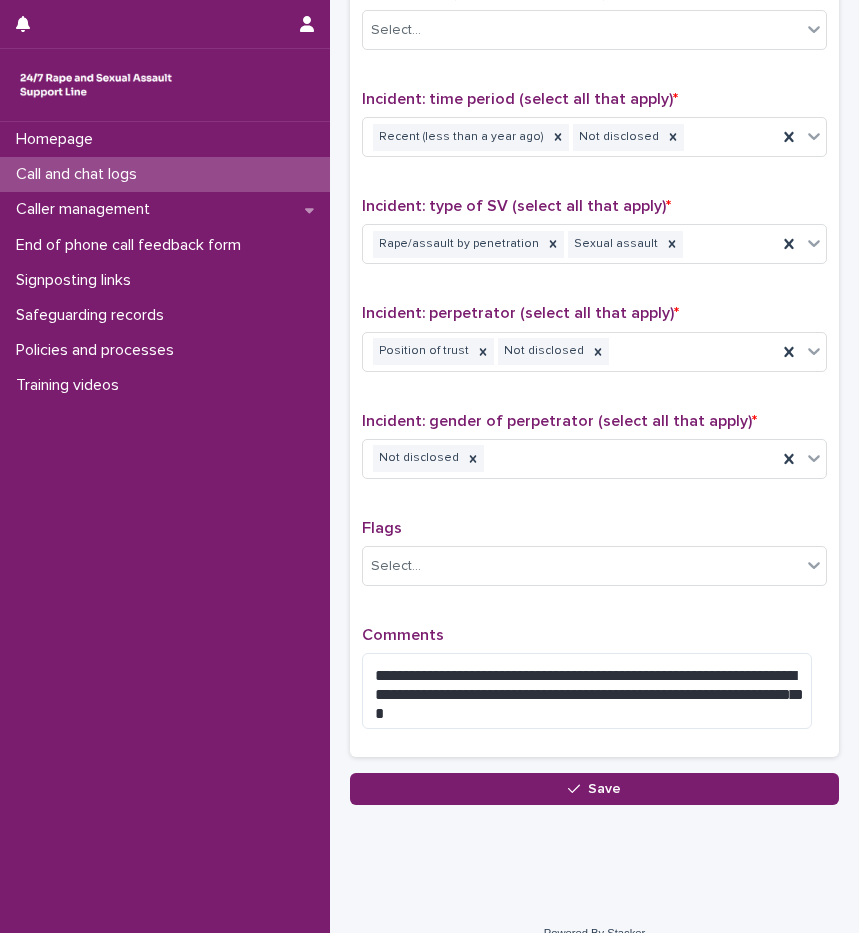 scroll, scrollTop: 1293, scrollLeft: 0, axis: vertical 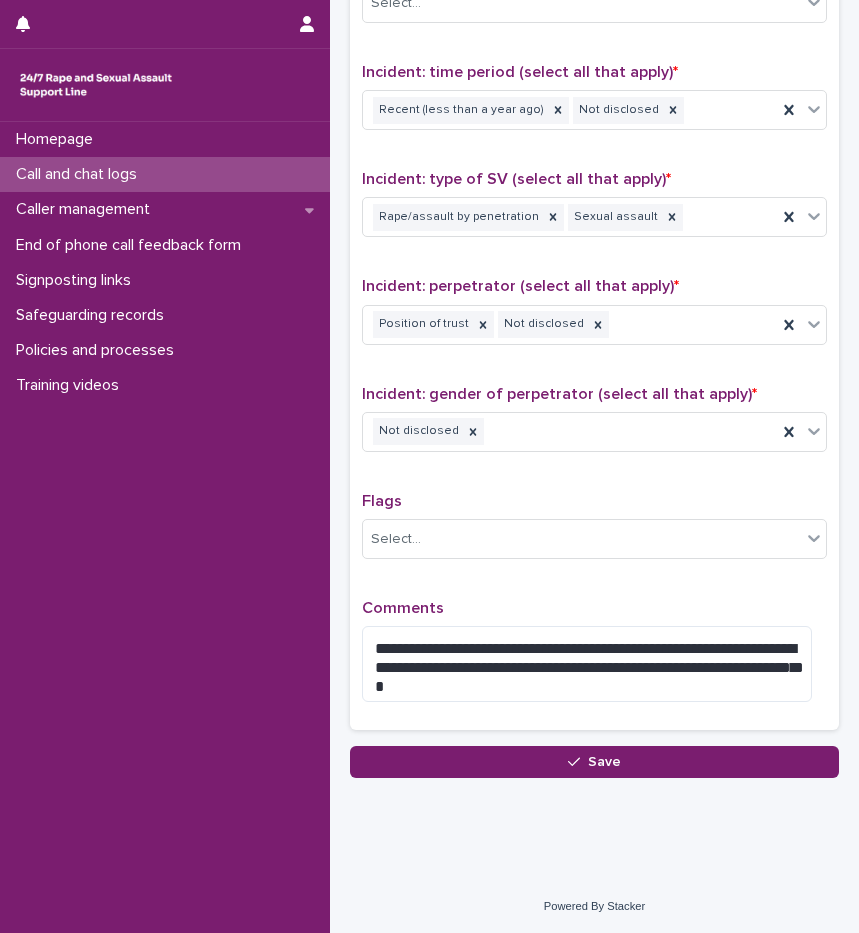 click on "Comments" at bounding box center (594, 608) 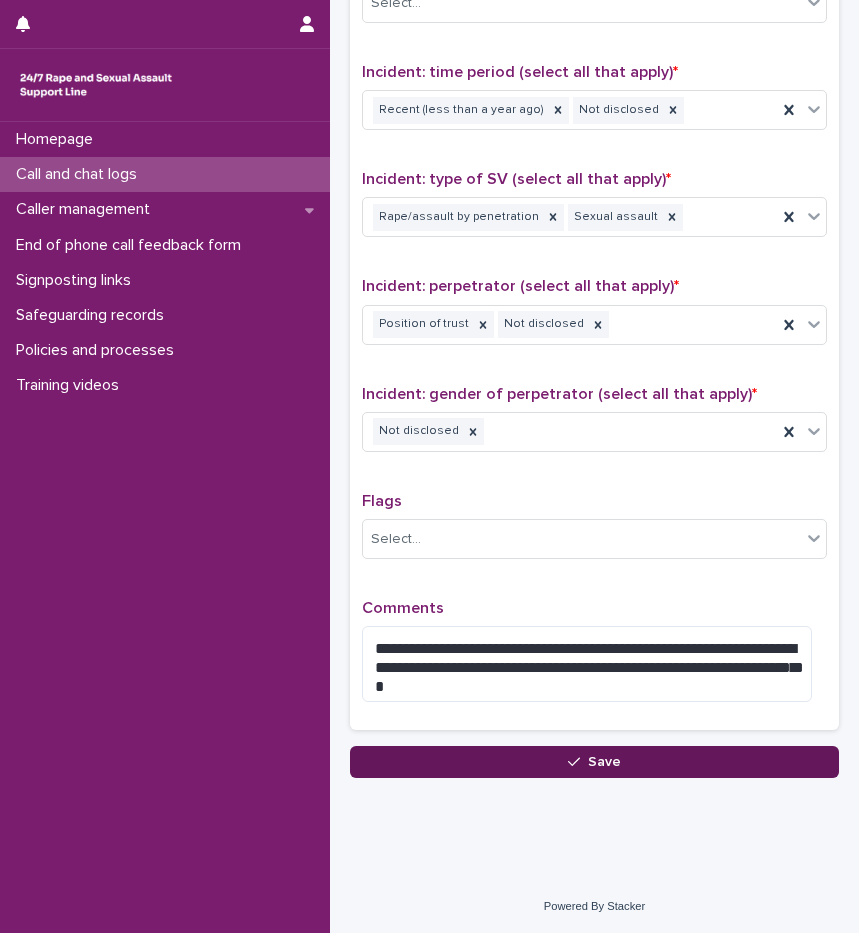click on "Save" at bounding box center (594, 762) 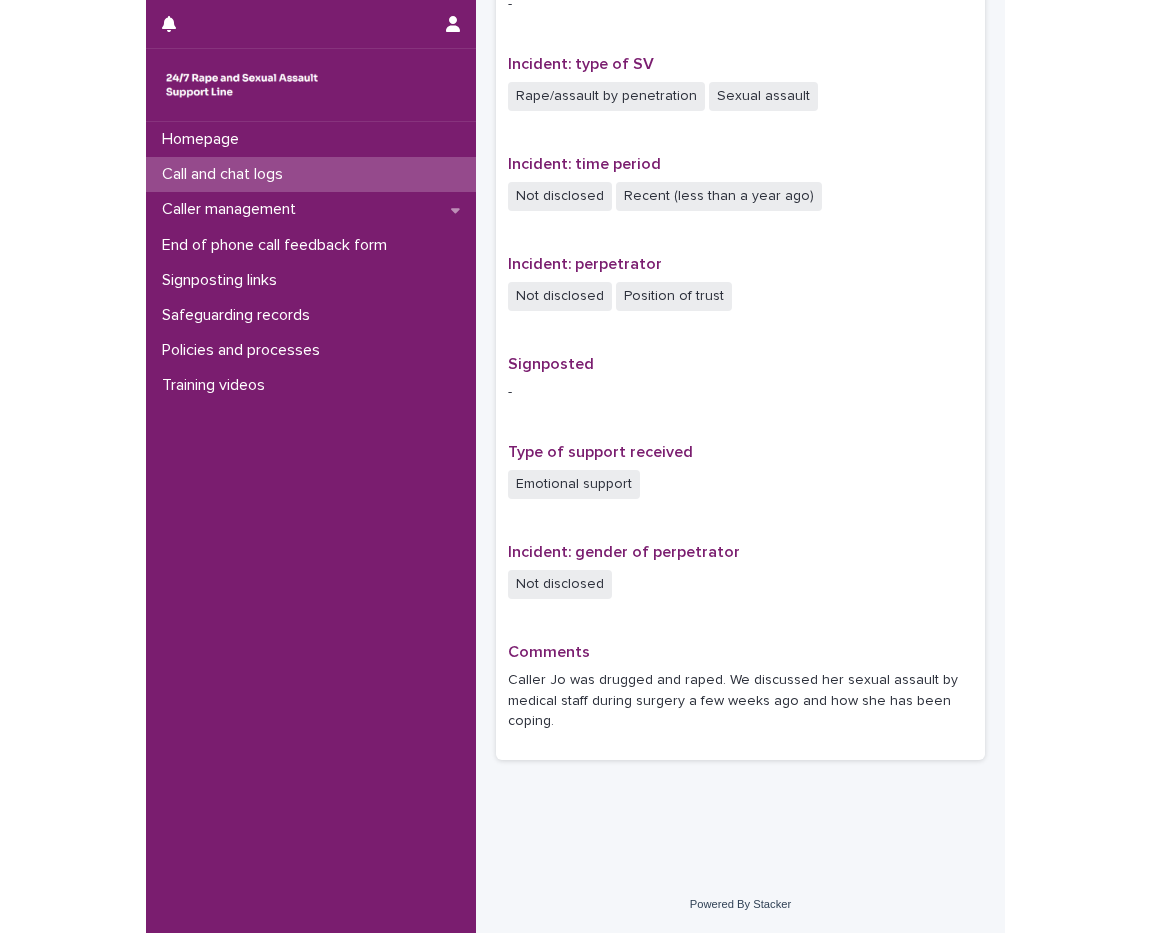 scroll, scrollTop: 0, scrollLeft: 0, axis: both 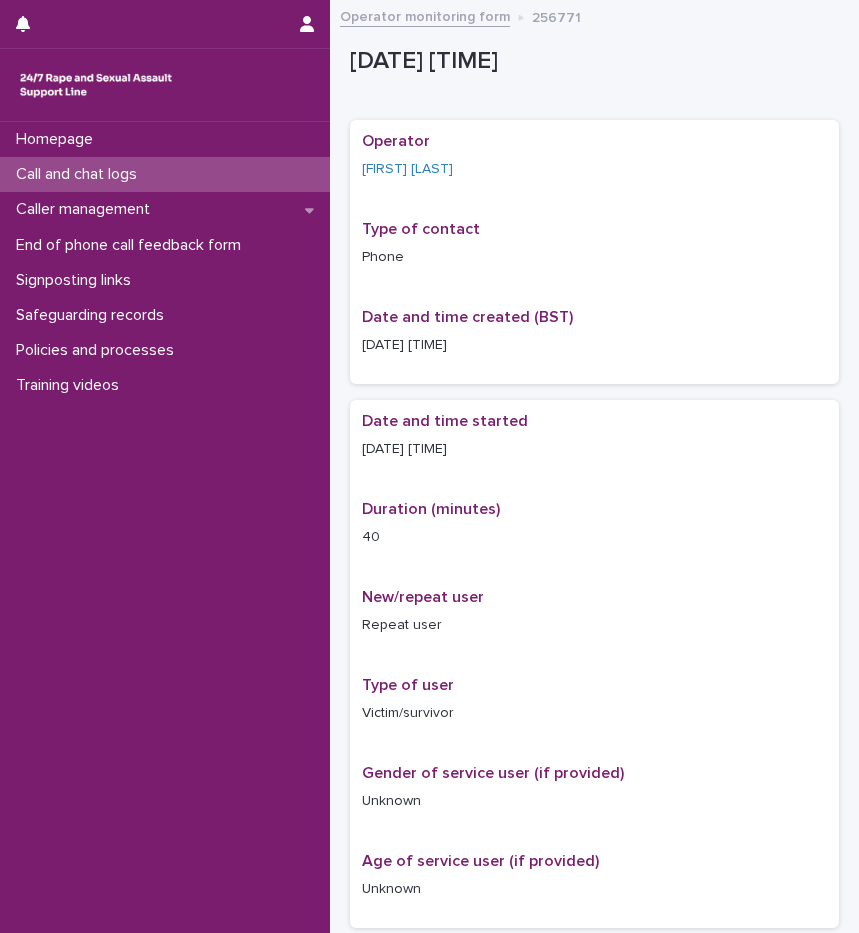 click on "Call and chat logs" at bounding box center [165, 174] 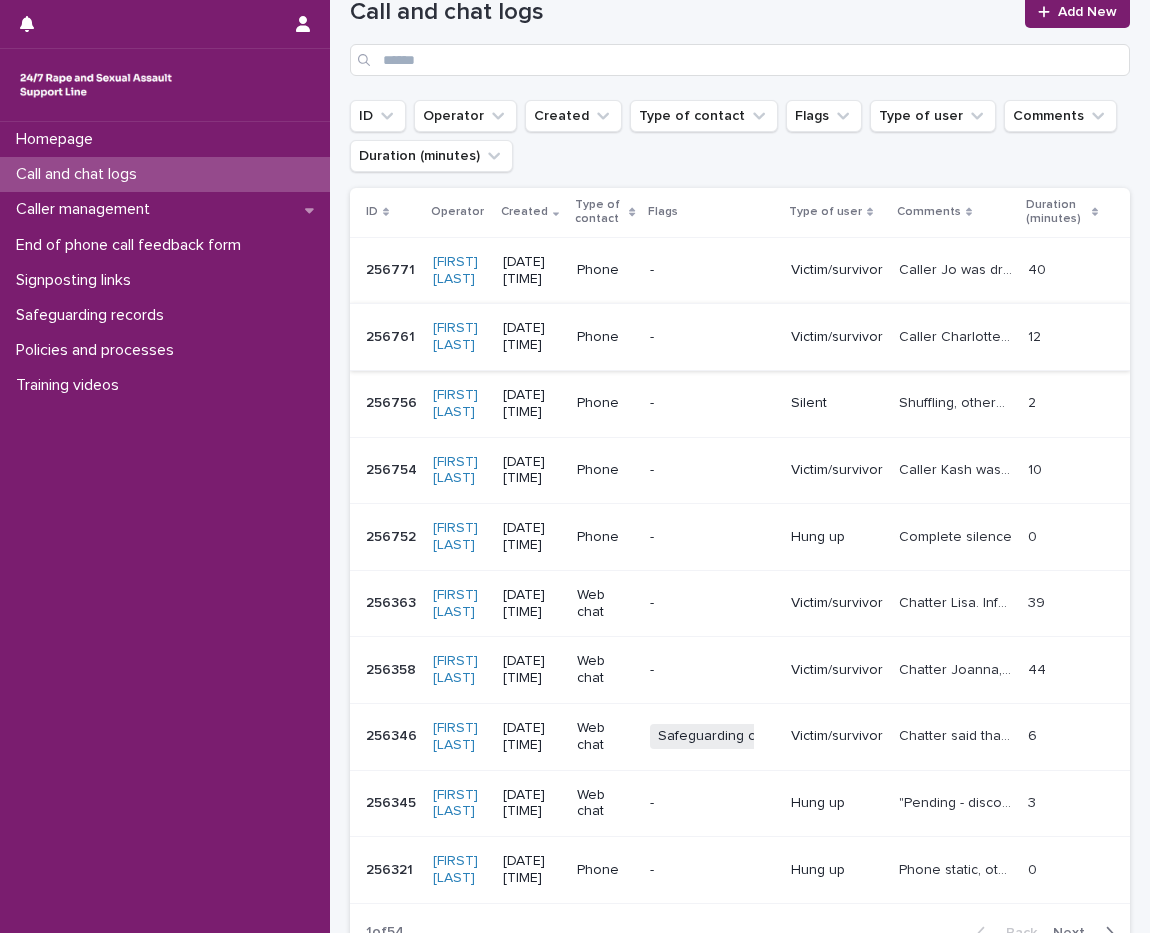 scroll, scrollTop: 200, scrollLeft: 0, axis: vertical 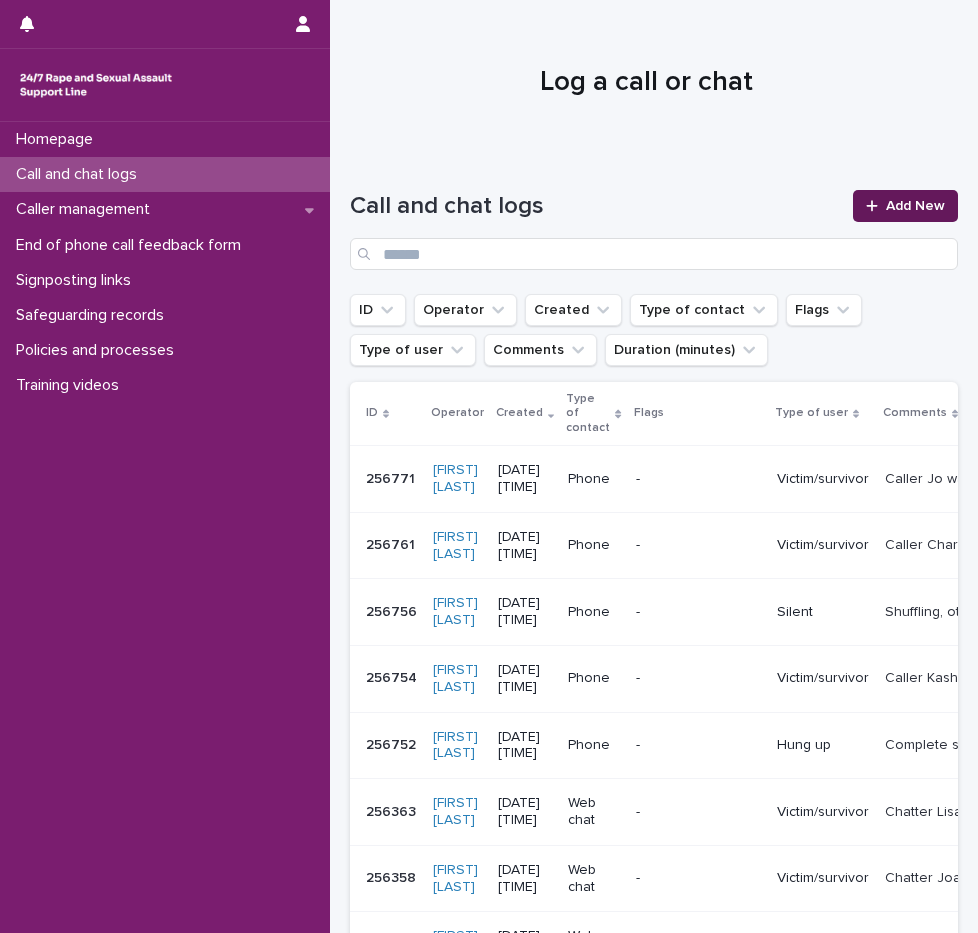 click on "Add New" at bounding box center (905, 206) 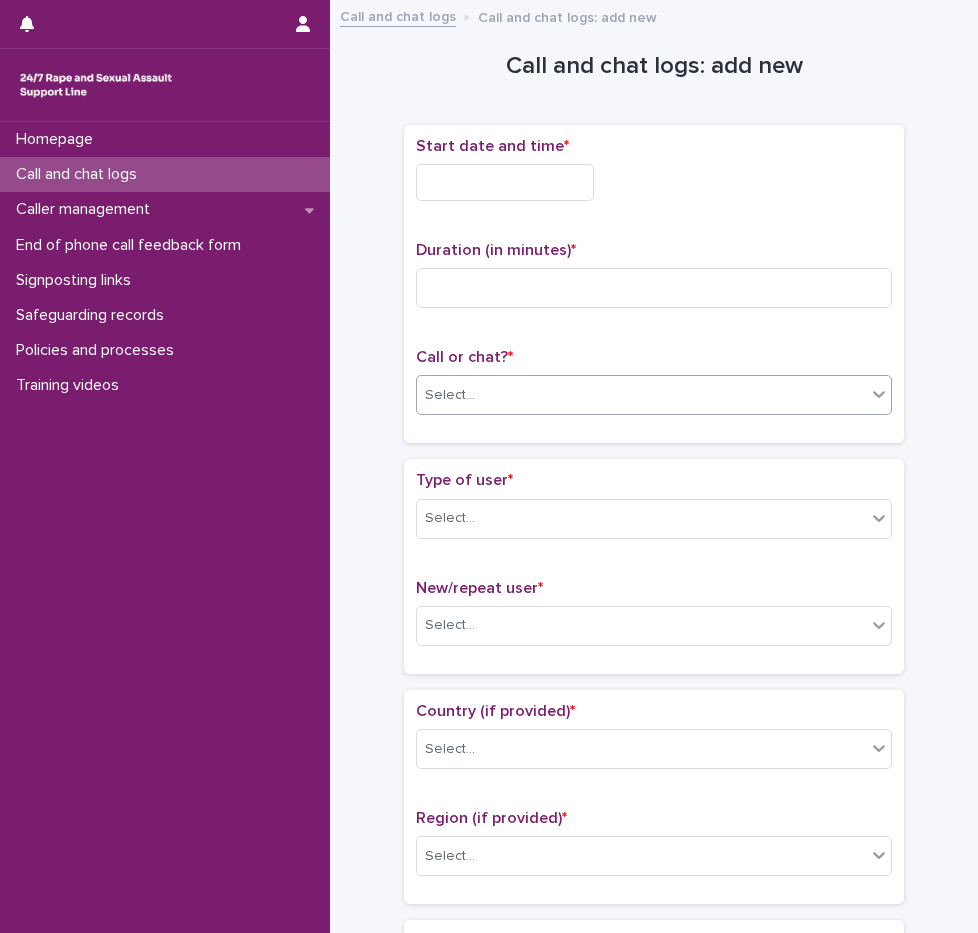 click on "Select..." at bounding box center [450, 395] 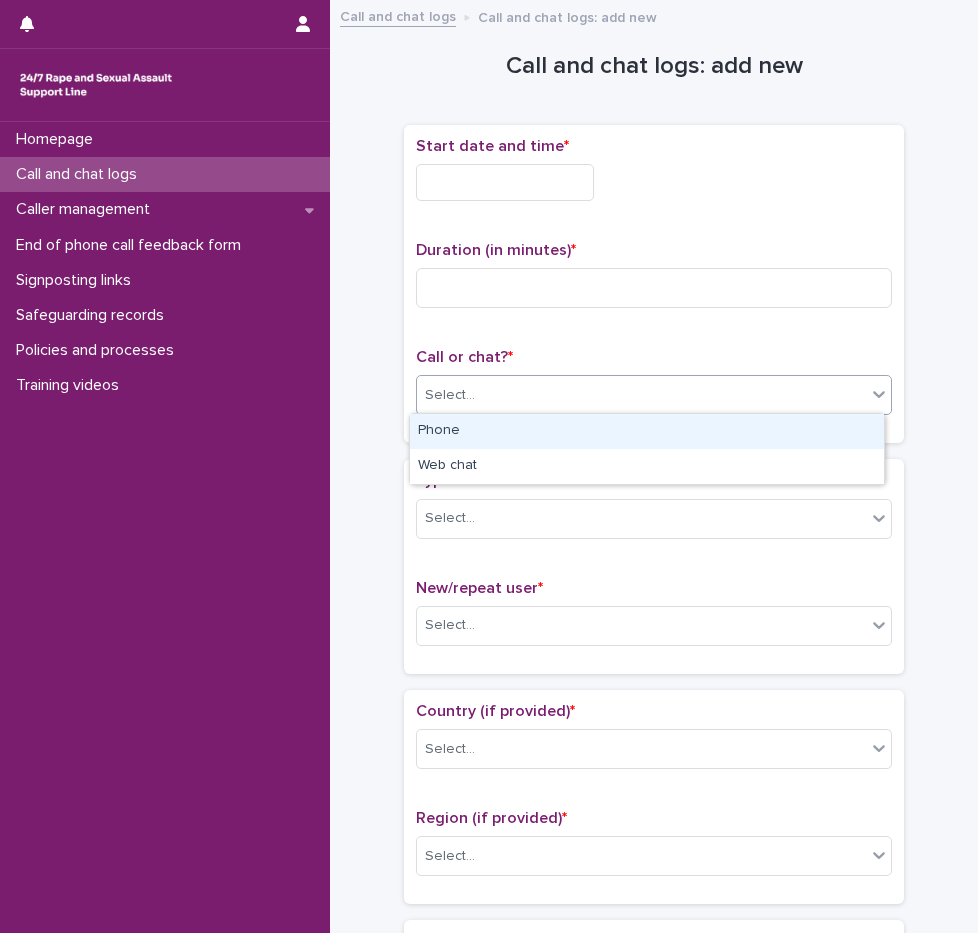drag, startPoint x: 472, startPoint y: 435, endPoint x: 478, endPoint y: 417, distance: 18.973665 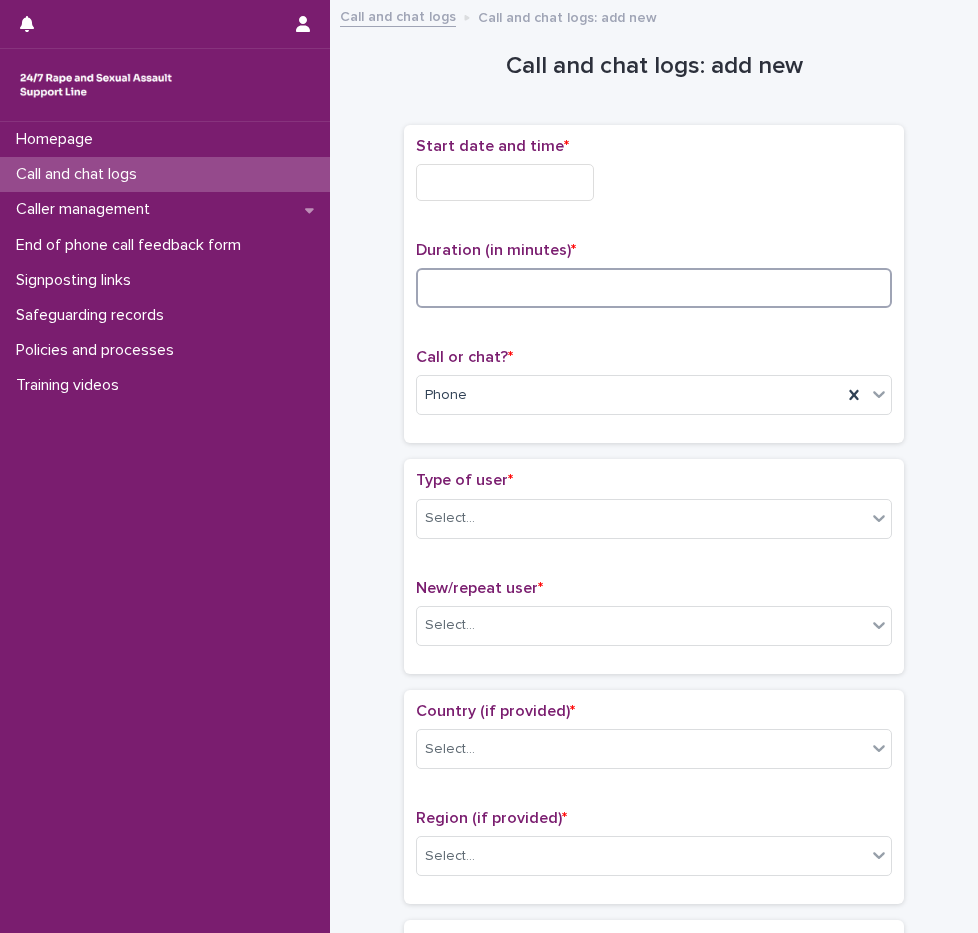 click at bounding box center [654, 288] 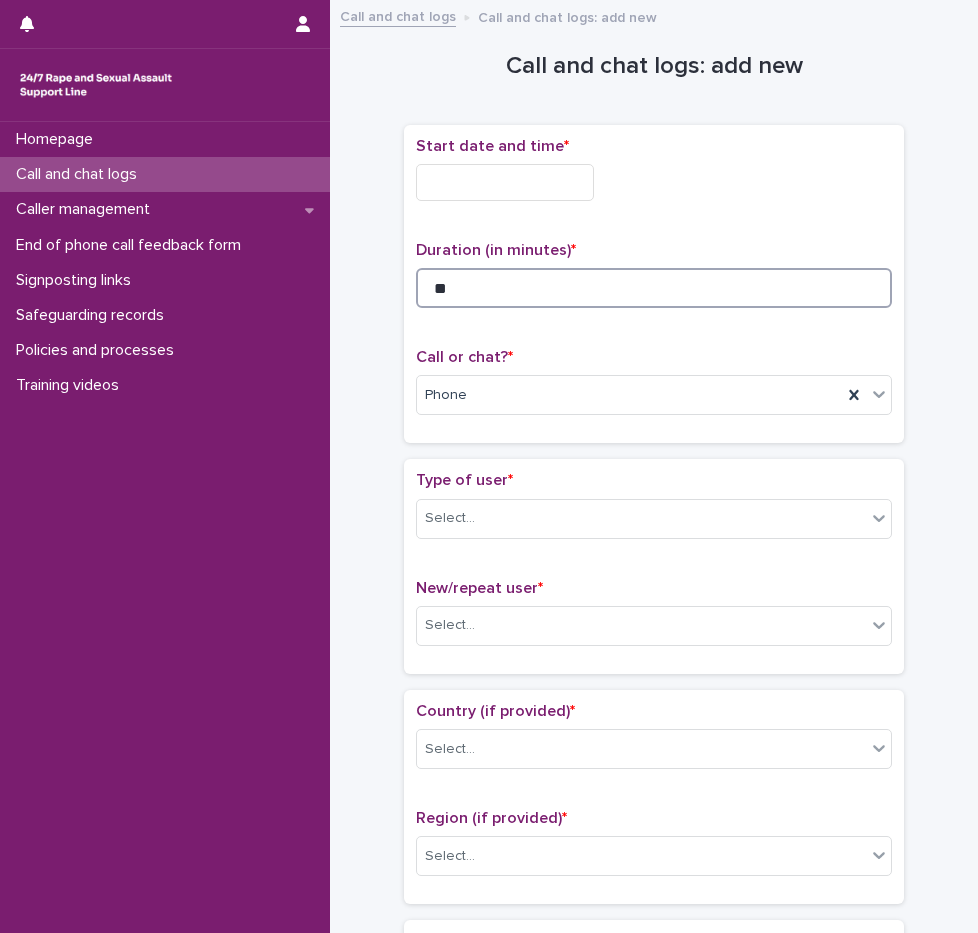 type on "**" 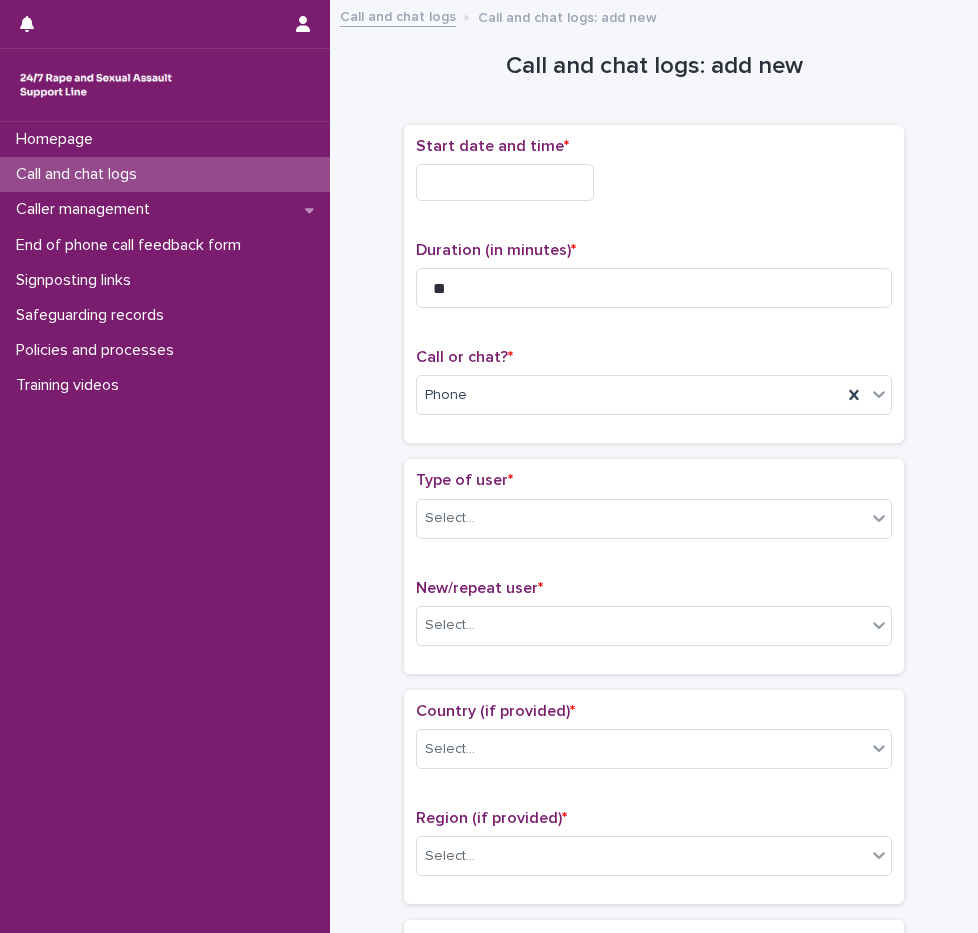 click at bounding box center [505, 182] 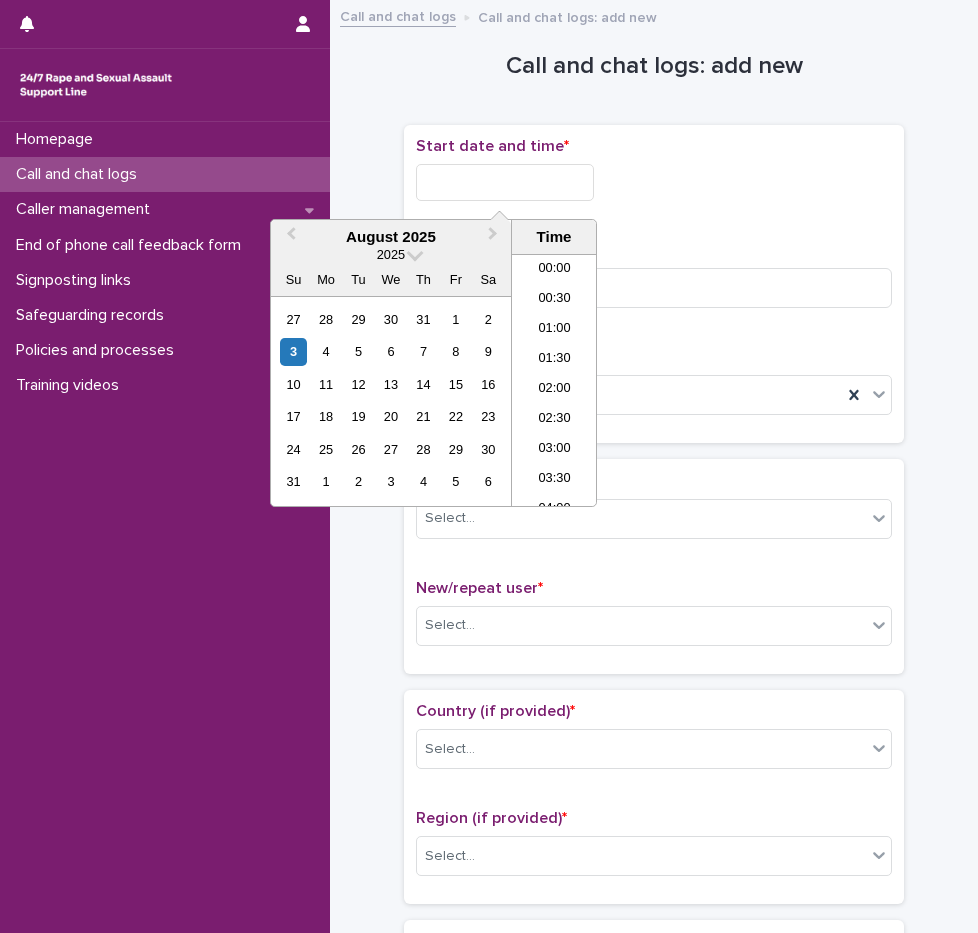 scroll, scrollTop: 1189, scrollLeft: 0, axis: vertical 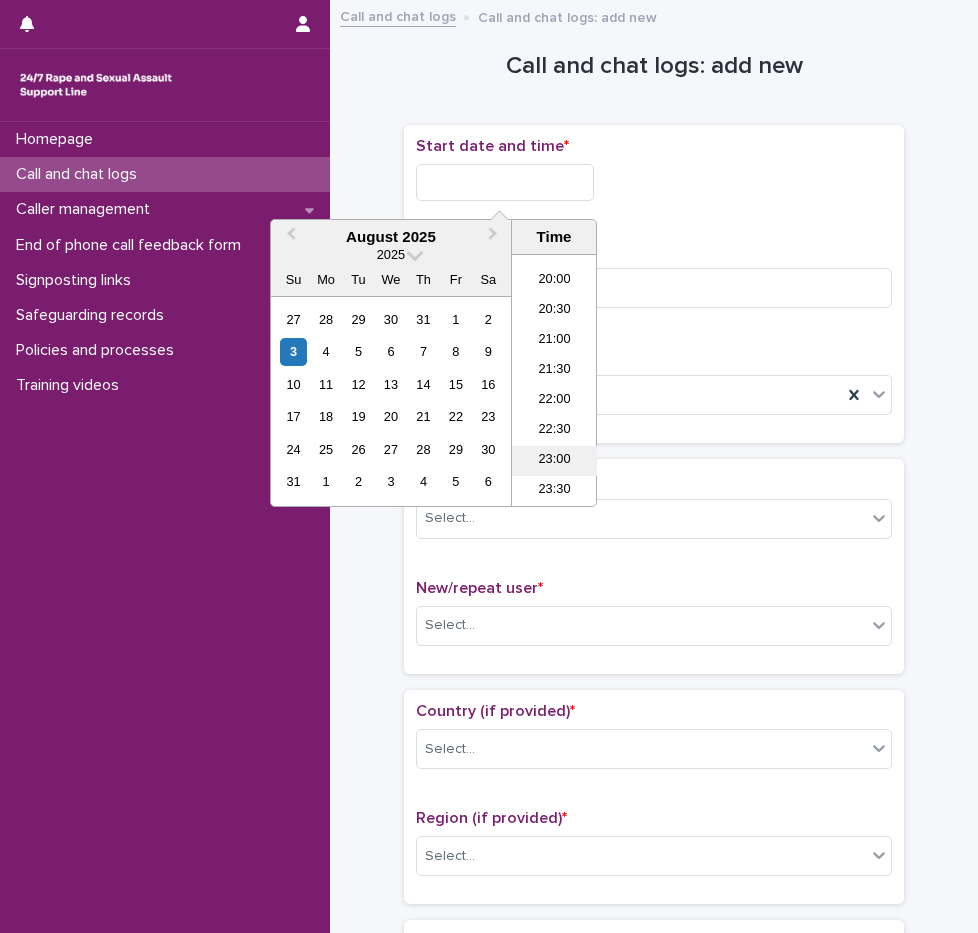 click on "23:00" at bounding box center (554, 461) 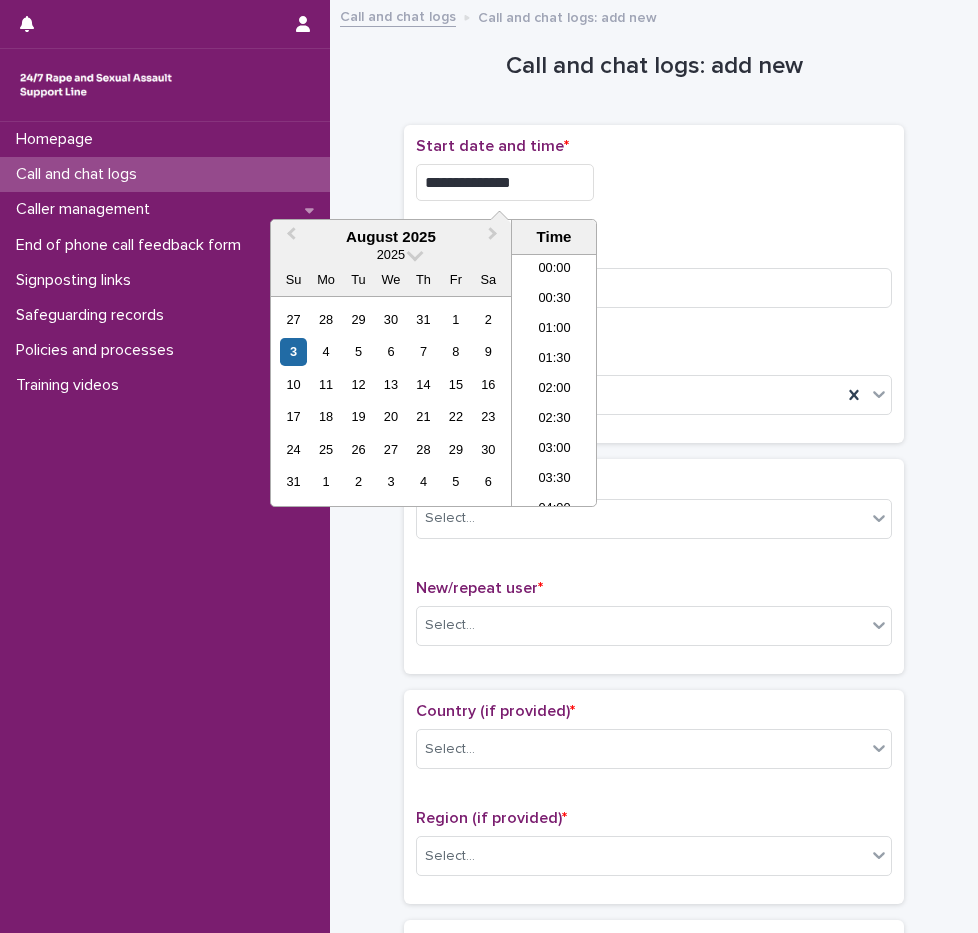 click on "**********" at bounding box center (505, 182) 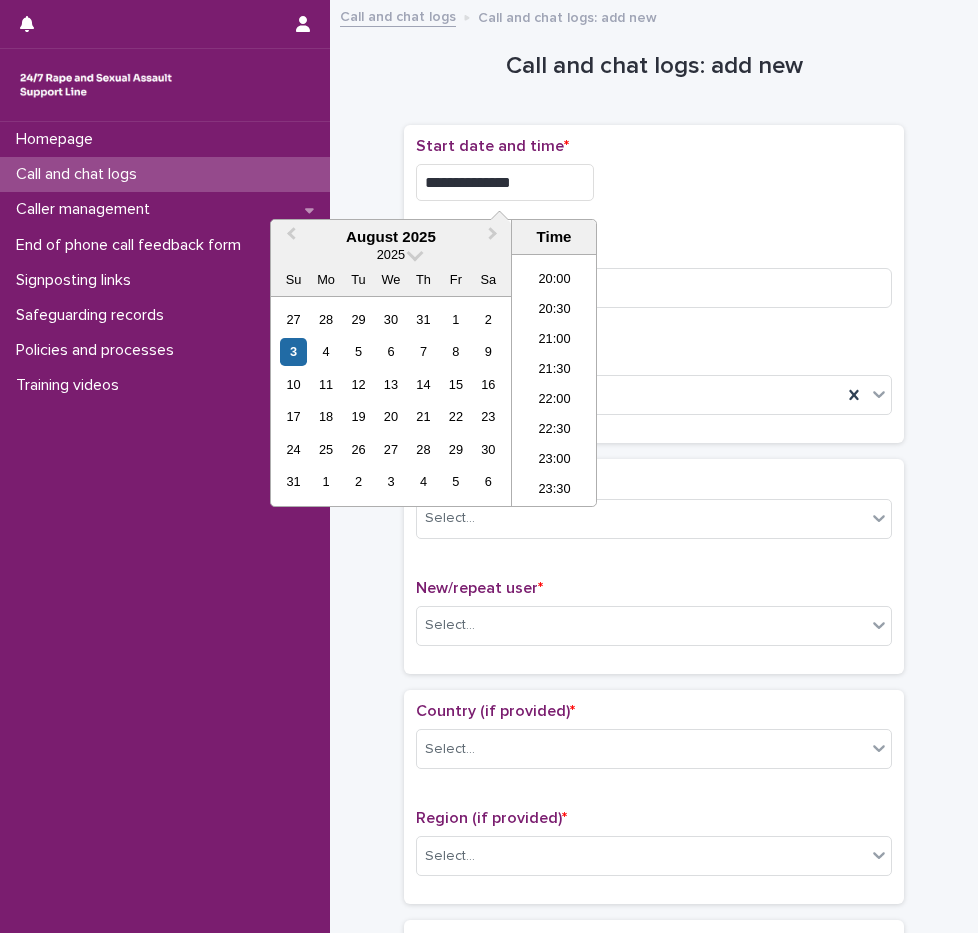 type on "**********" 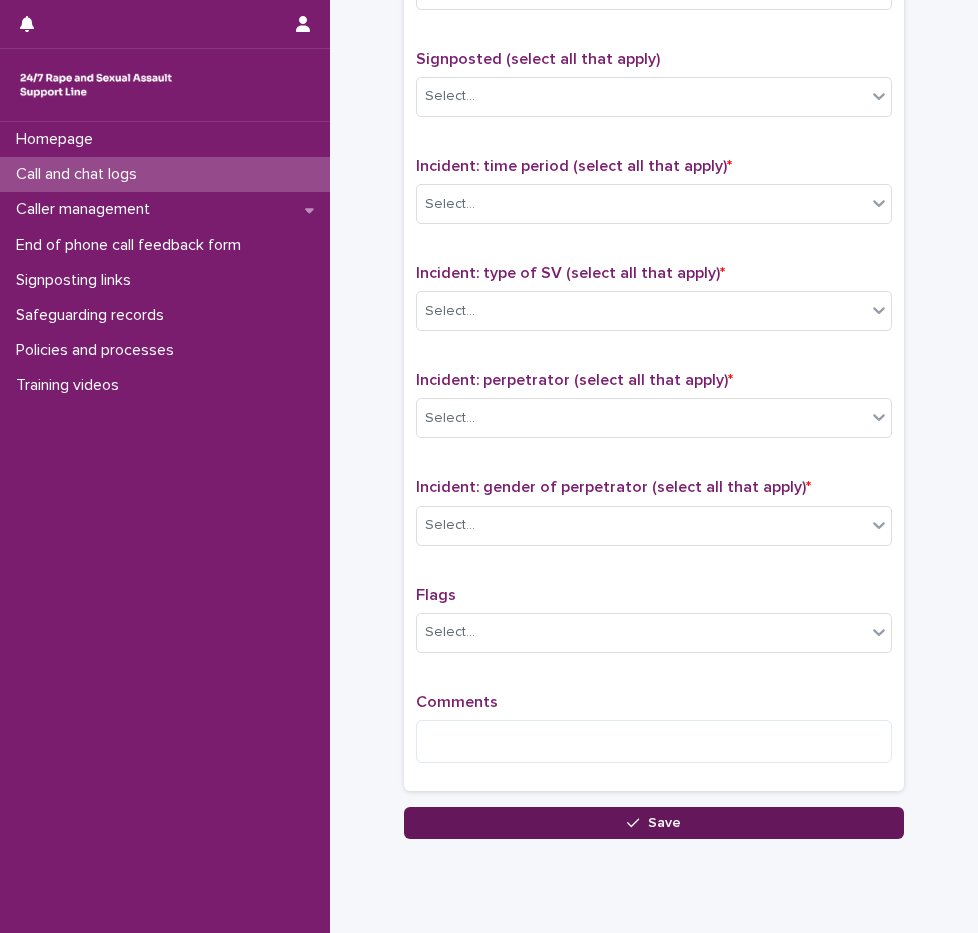 scroll, scrollTop: 1228, scrollLeft: 0, axis: vertical 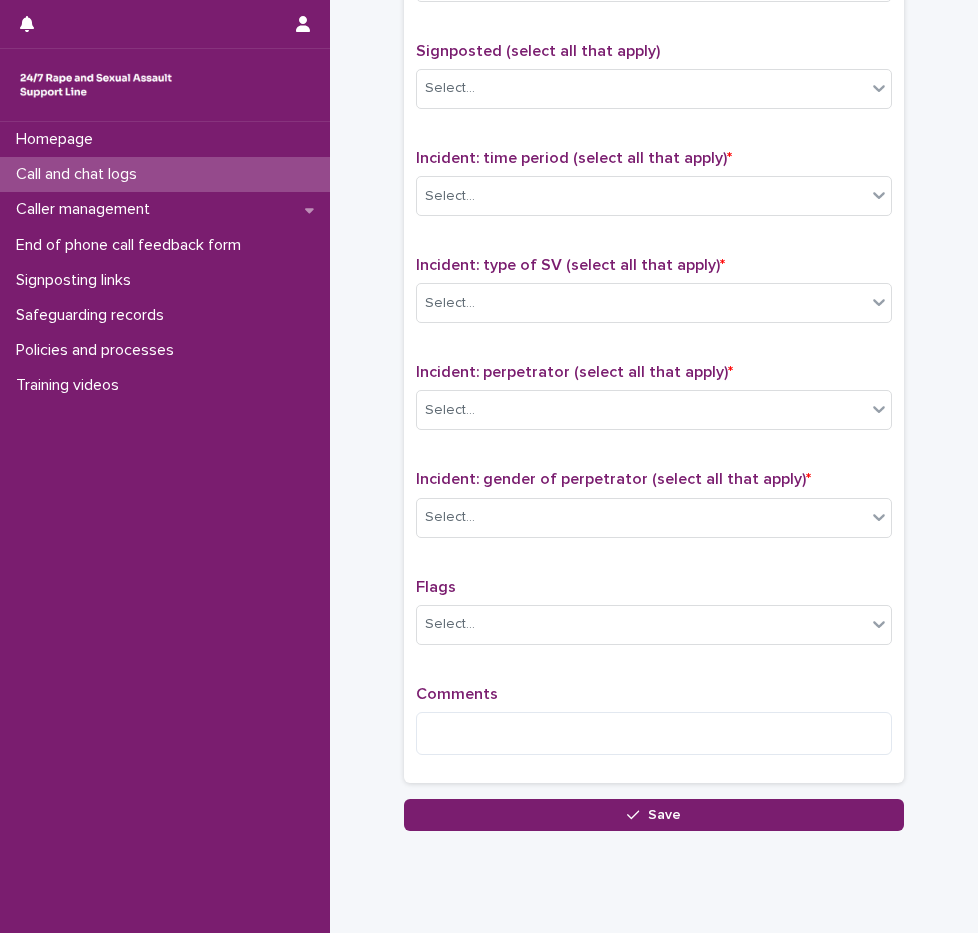 click on "Comments" at bounding box center (654, 728) 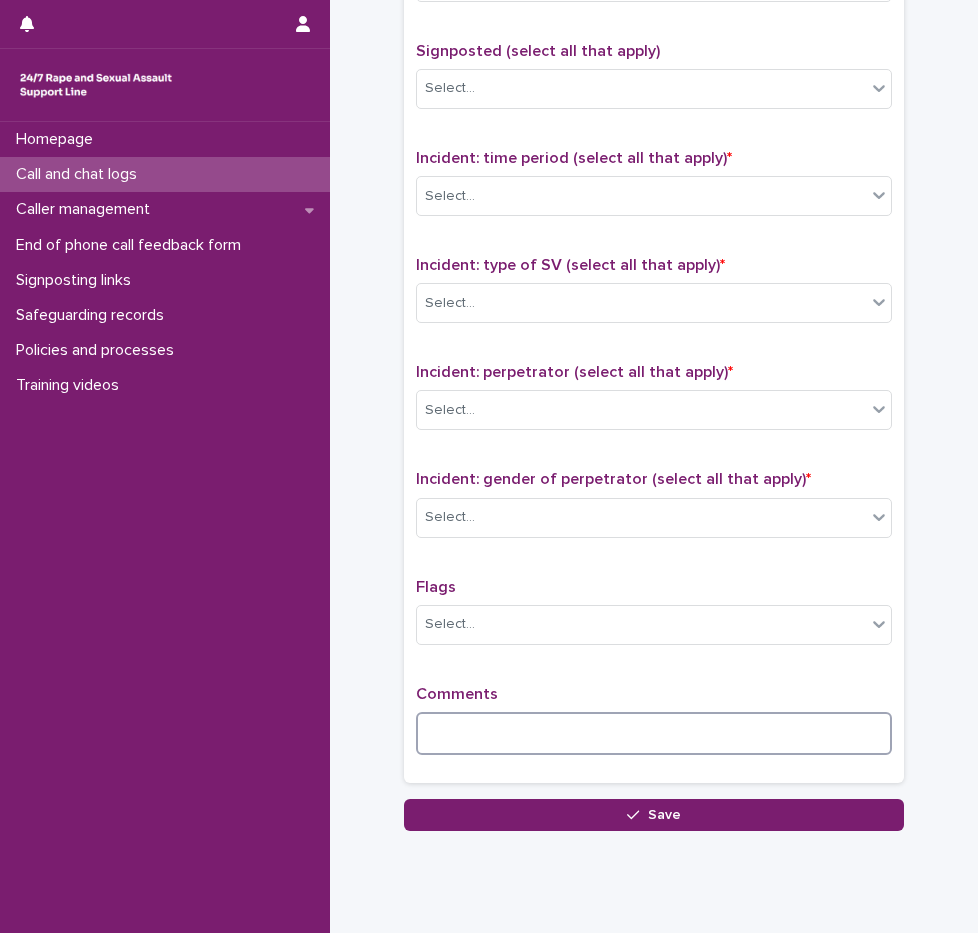 click at bounding box center (654, 733) 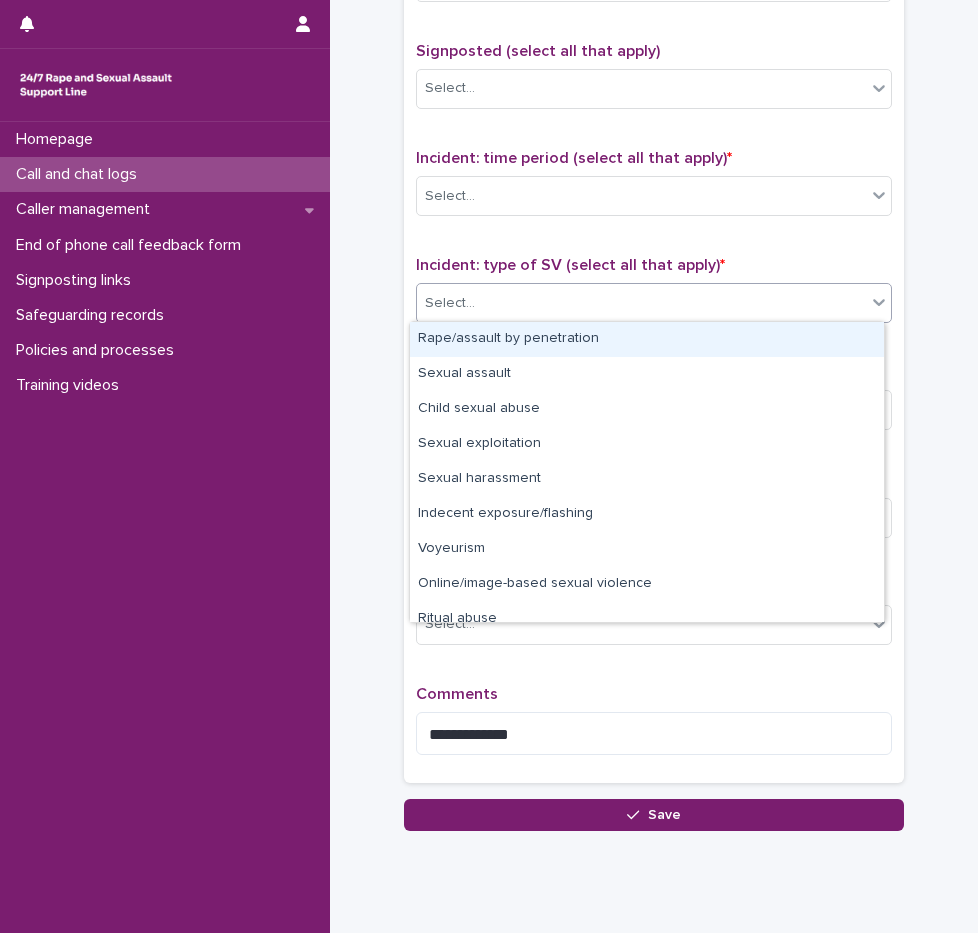 click on "Select..." at bounding box center (641, 303) 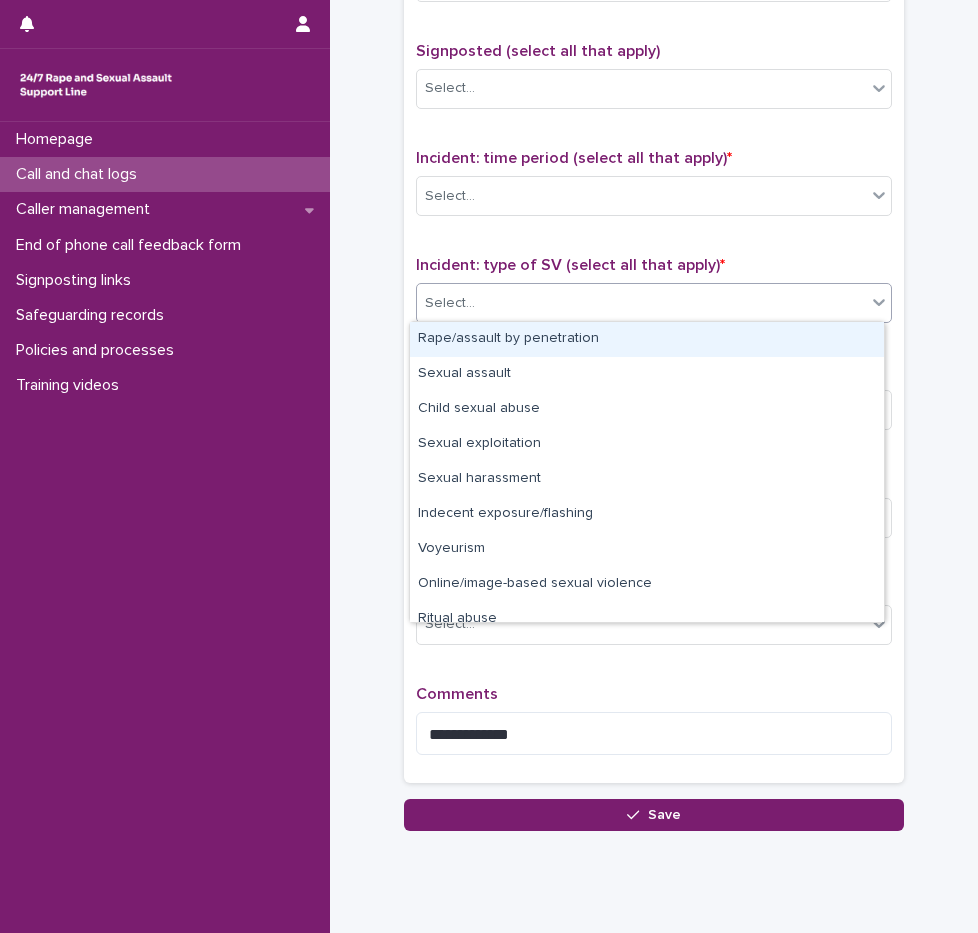 click on "Rape/assault by penetration" at bounding box center [647, 339] 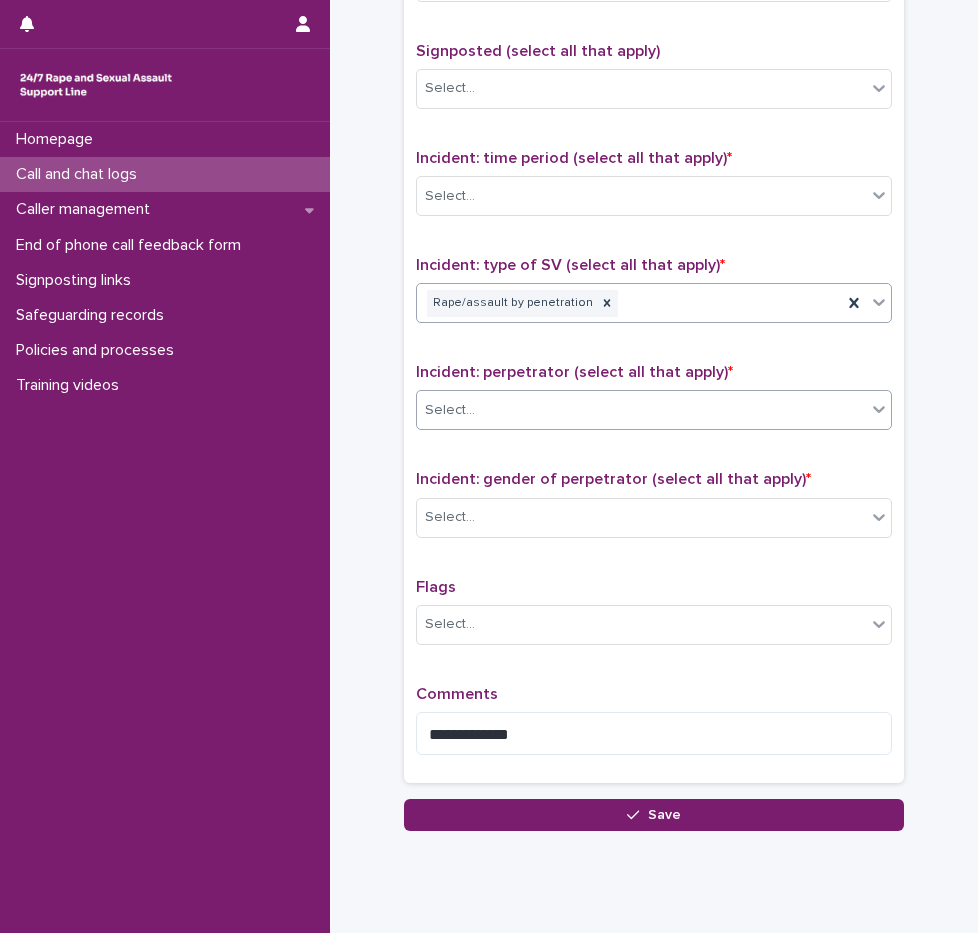 click on "Select..." at bounding box center (641, 410) 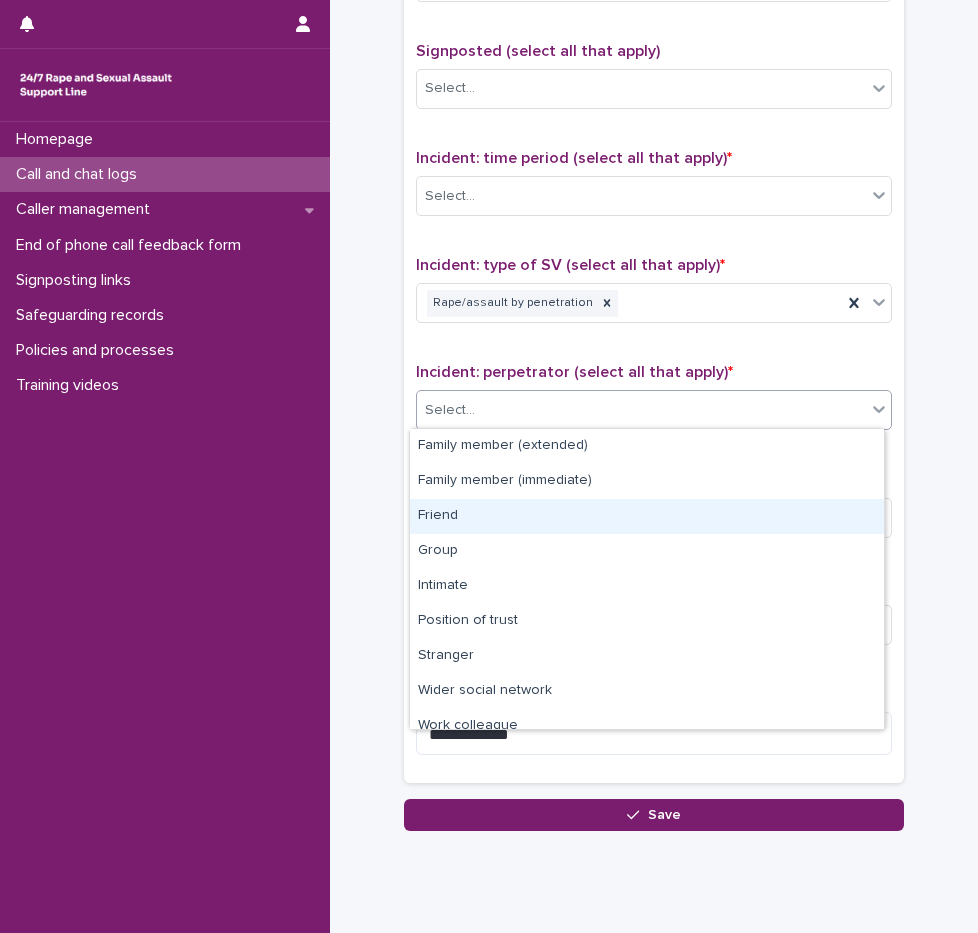 click on "Friend" at bounding box center (647, 516) 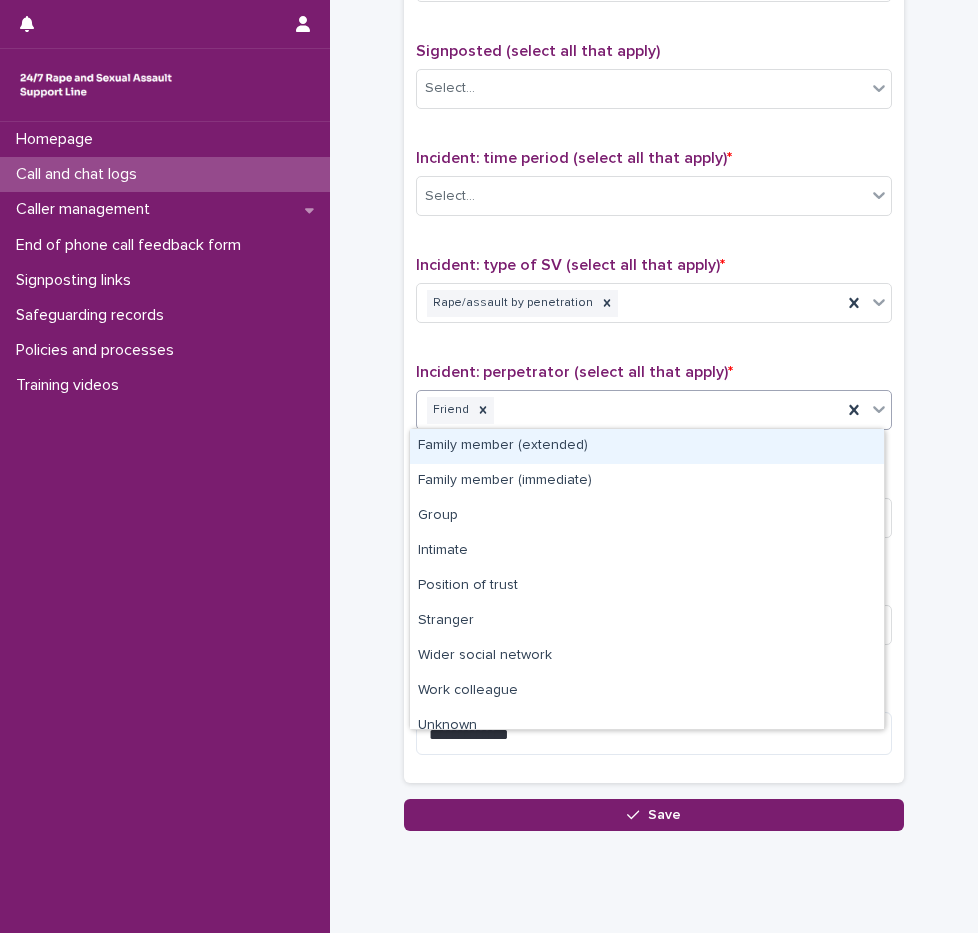 click on "Friend" at bounding box center [629, 410] 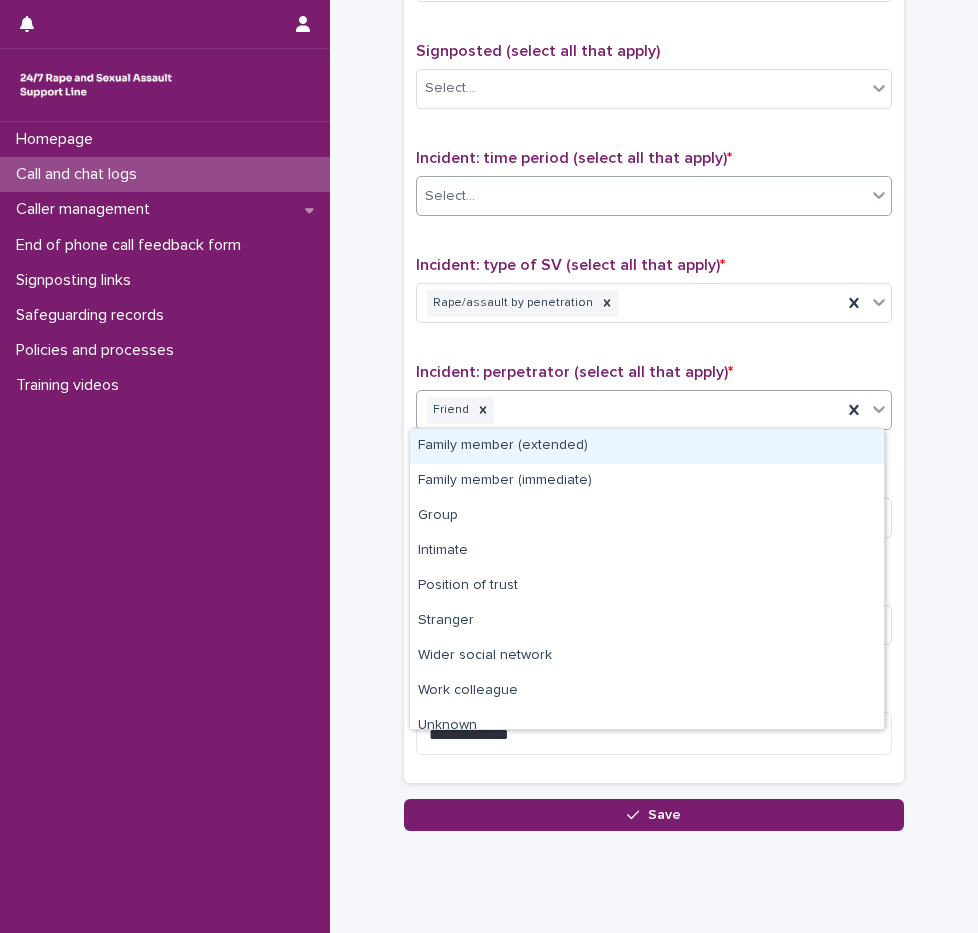click on "Select..." at bounding box center (641, 196) 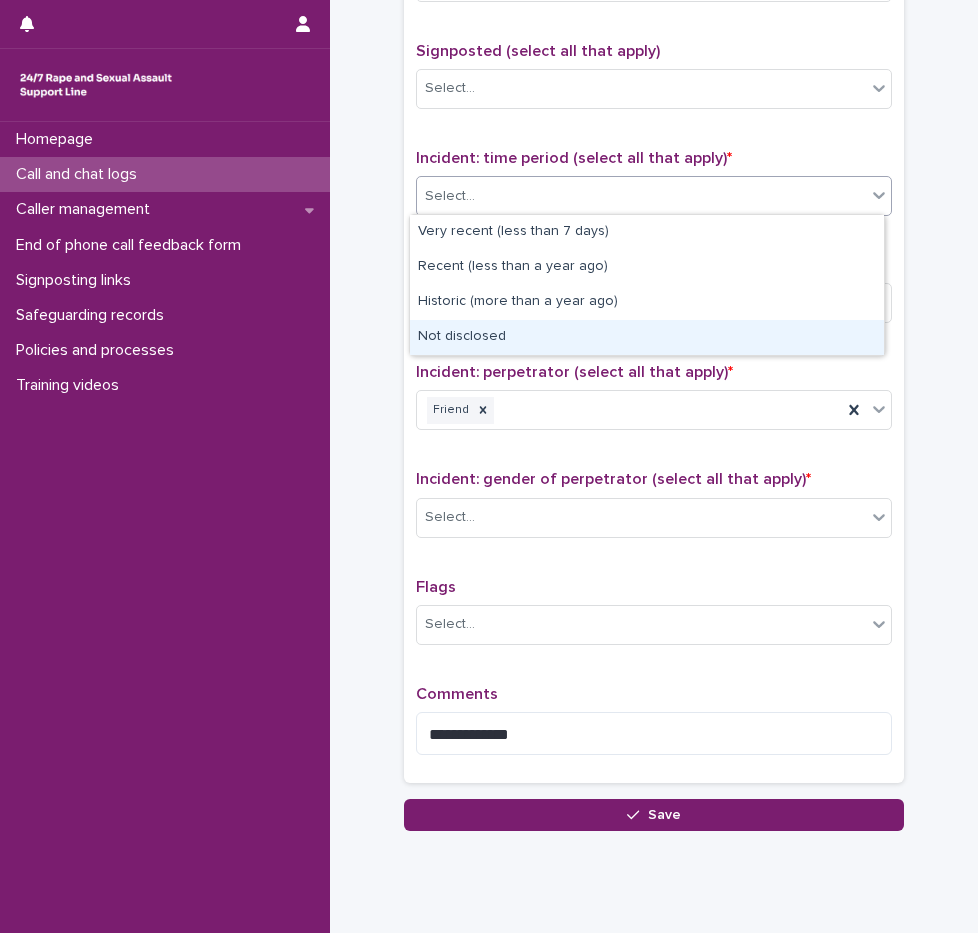 drag, startPoint x: 481, startPoint y: 318, endPoint x: 485, endPoint y: 328, distance: 10.770329 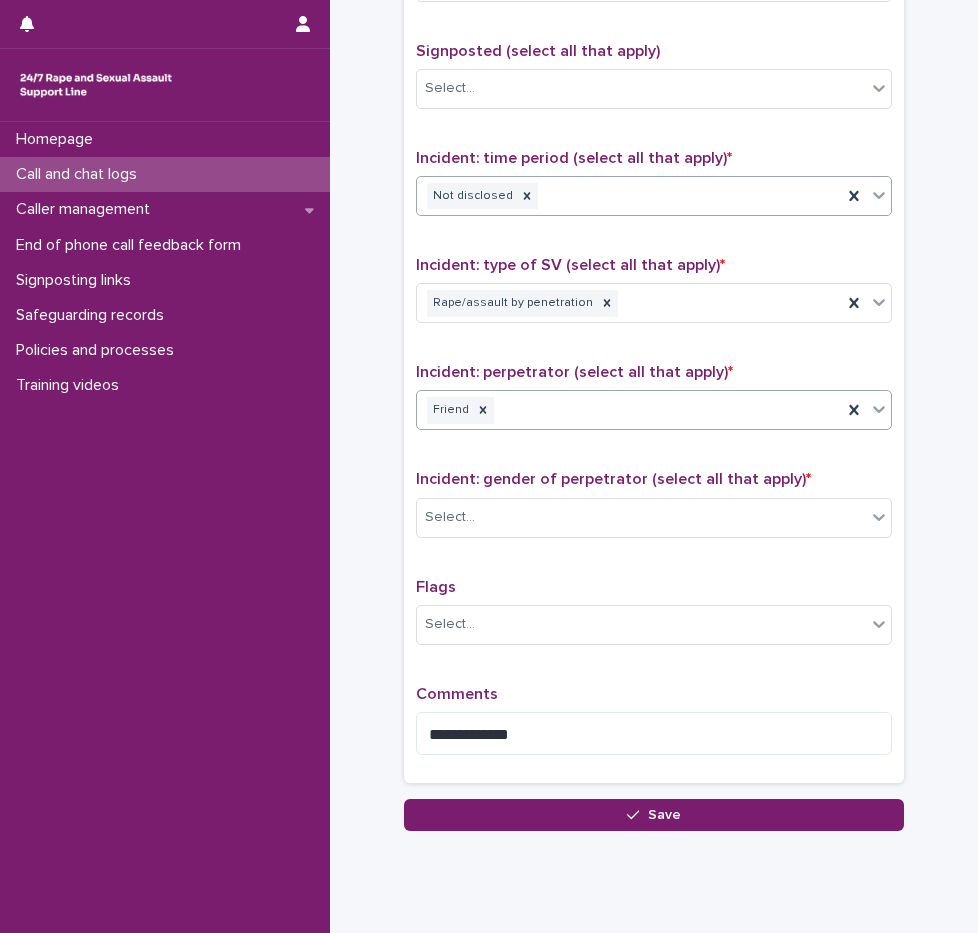 click on "Friend" at bounding box center (629, 410) 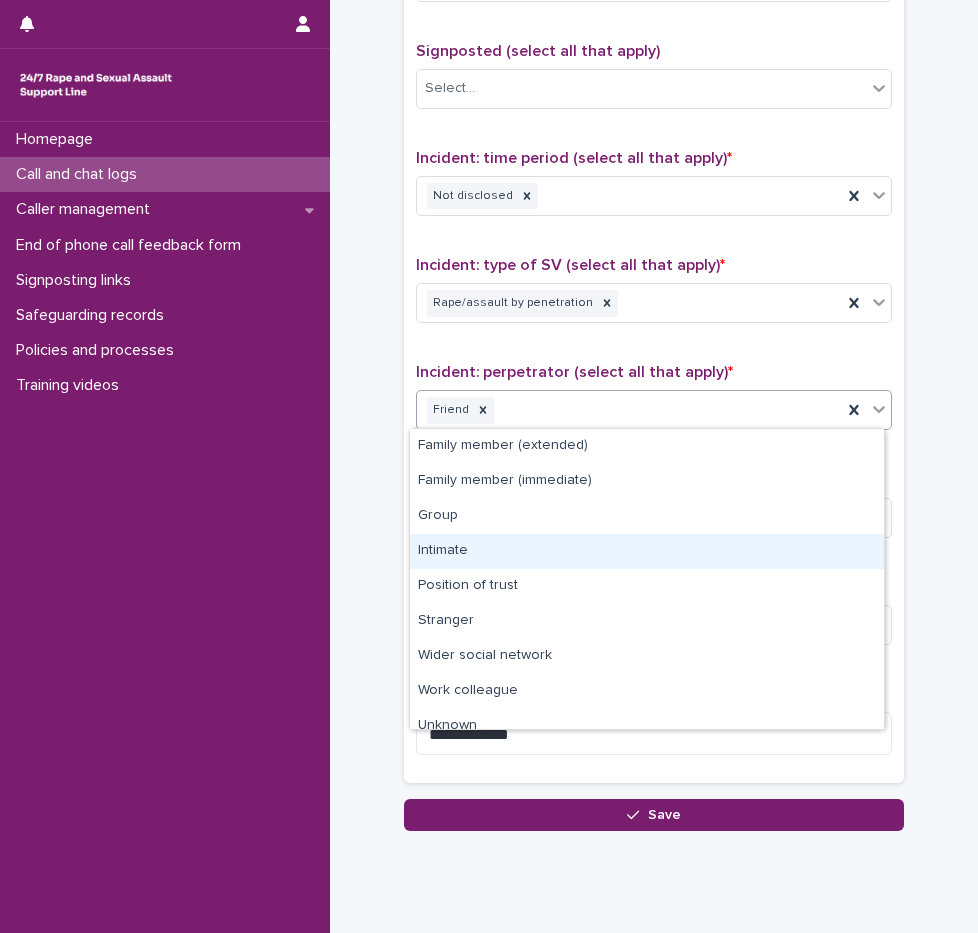 click on "Intimate" at bounding box center (647, 551) 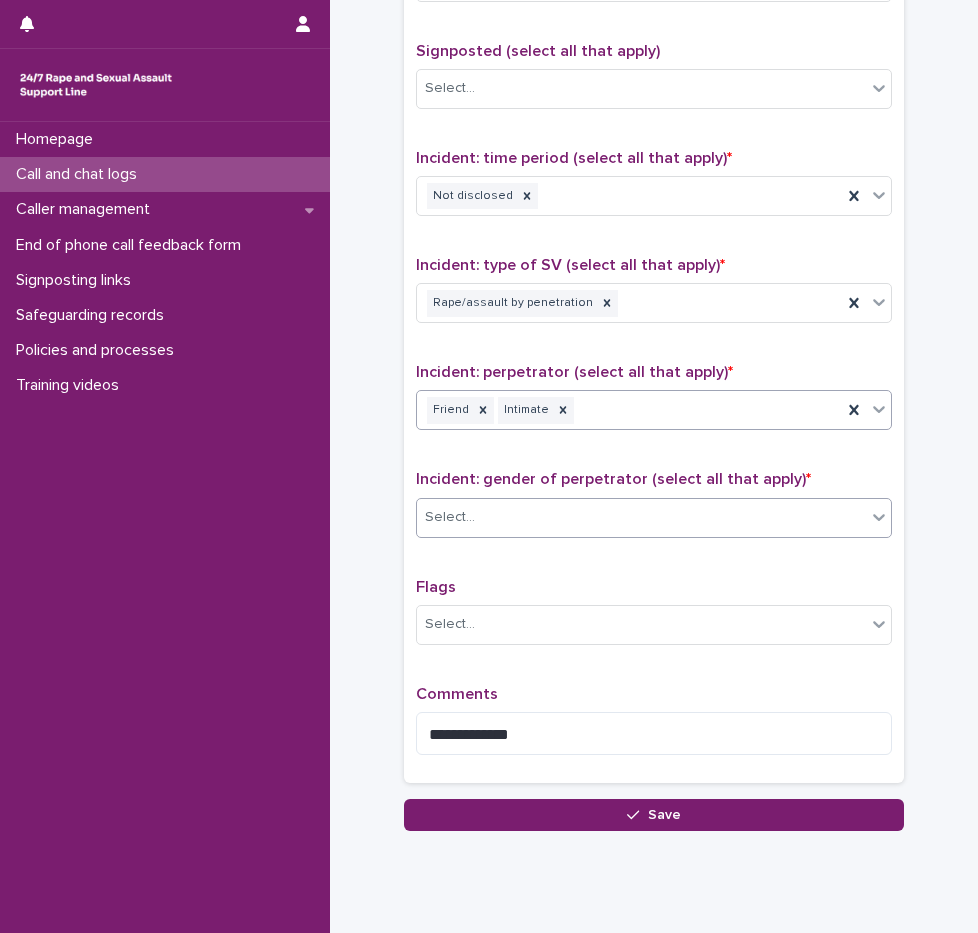 click on "Select..." at bounding box center (641, 517) 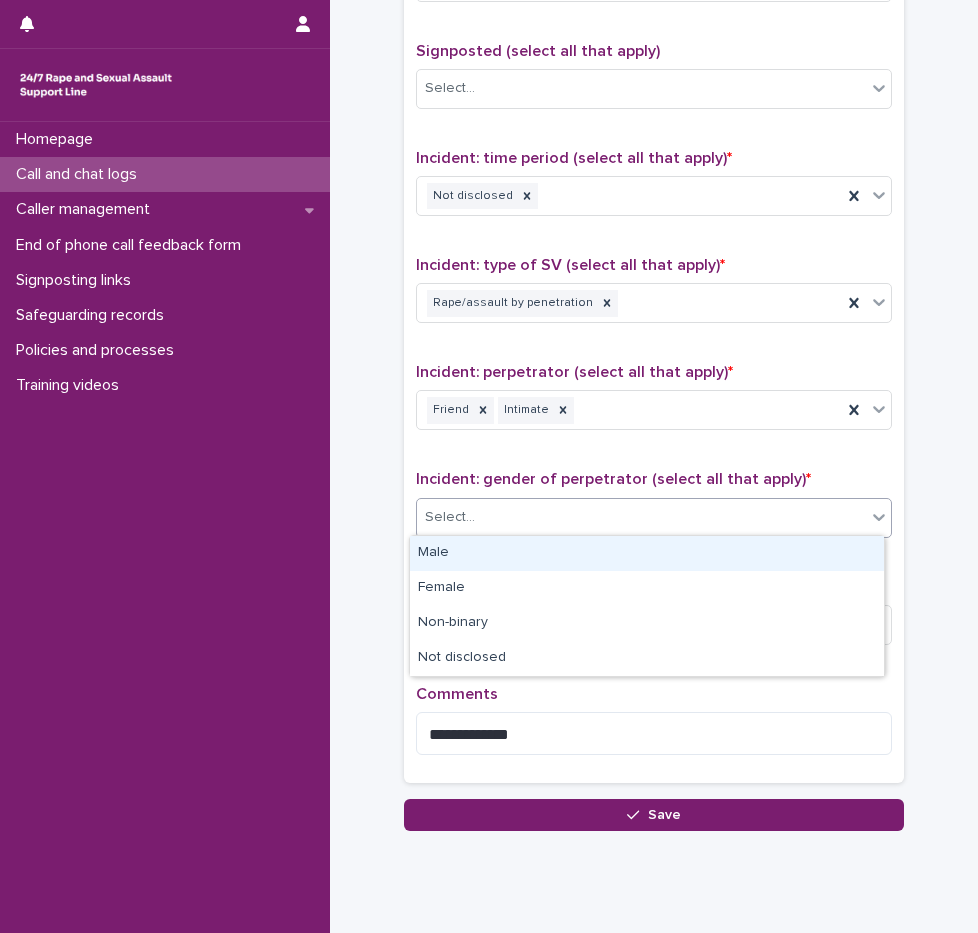 click on "Male" at bounding box center (647, 553) 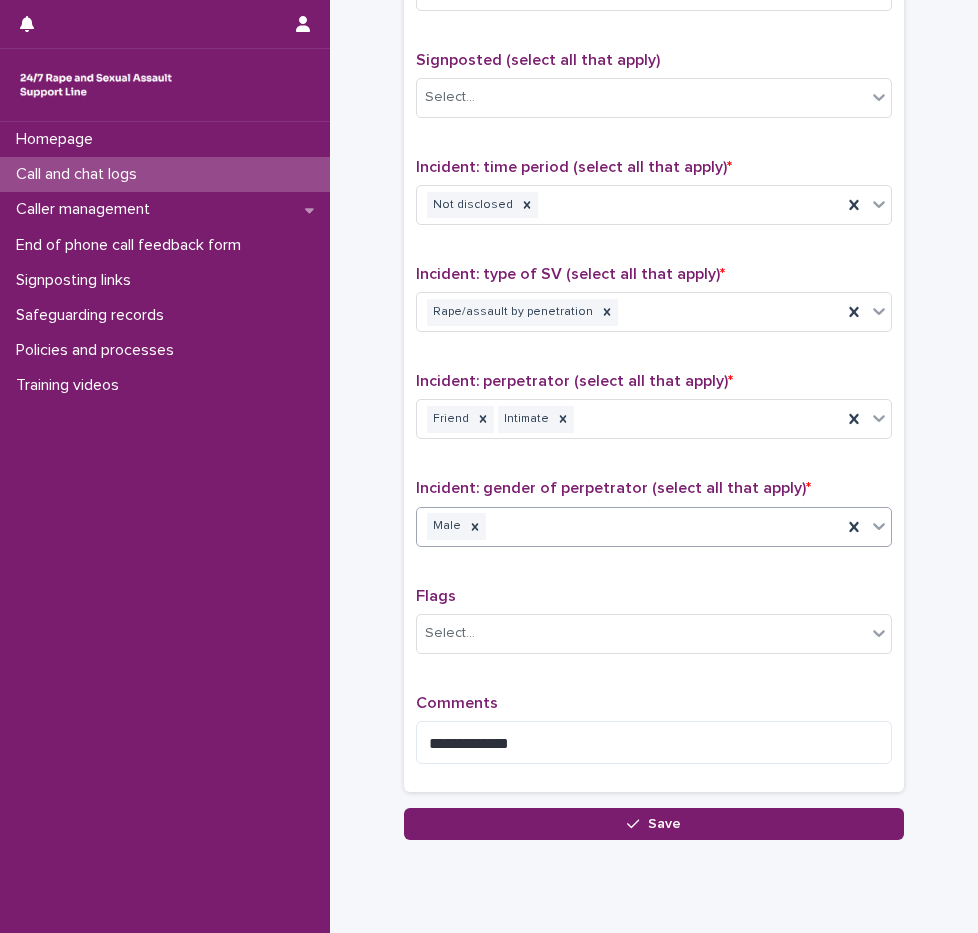 scroll, scrollTop: 1228, scrollLeft: 0, axis: vertical 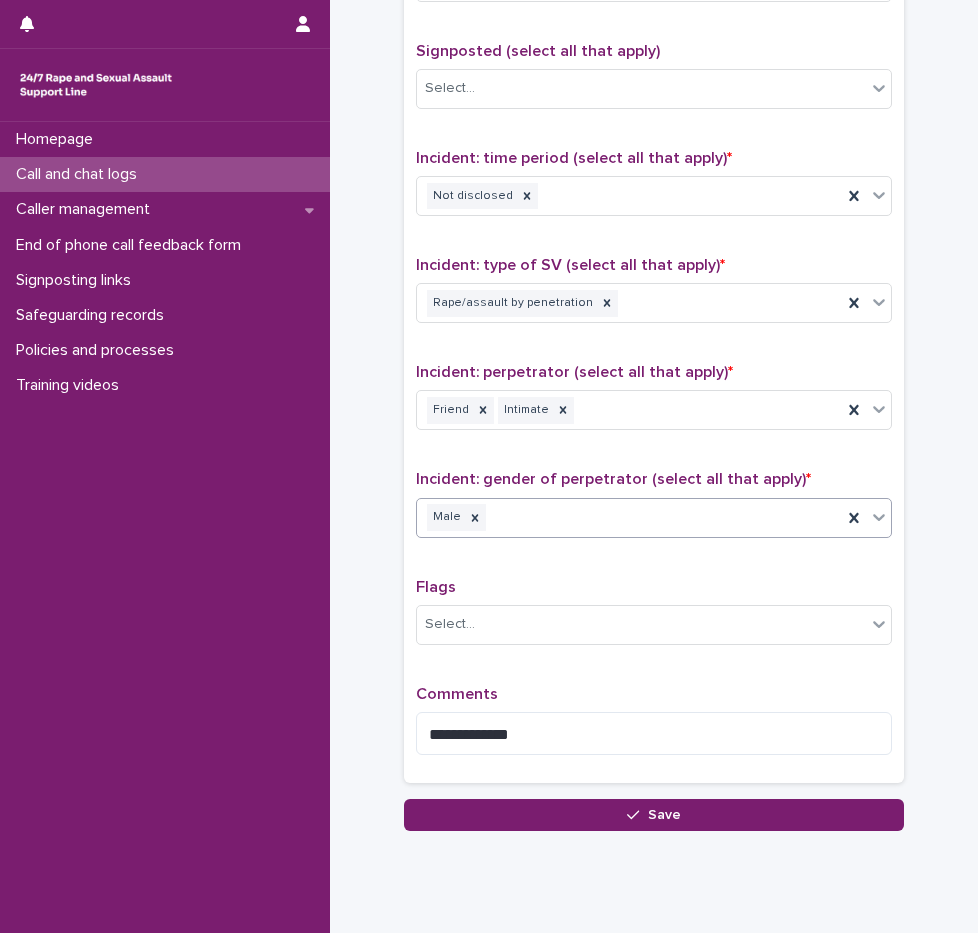 click on "Male" at bounding box center (629, 517) 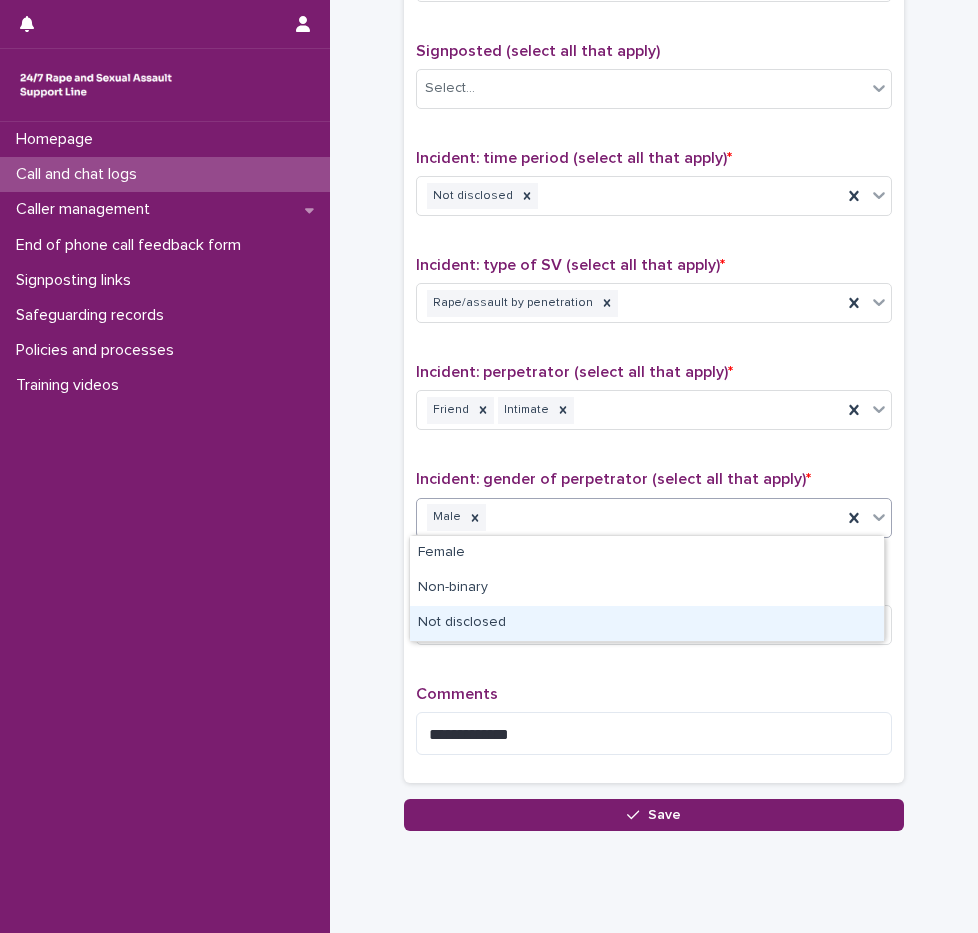 click on "Not disclosed" at bounding box center [647, 623] 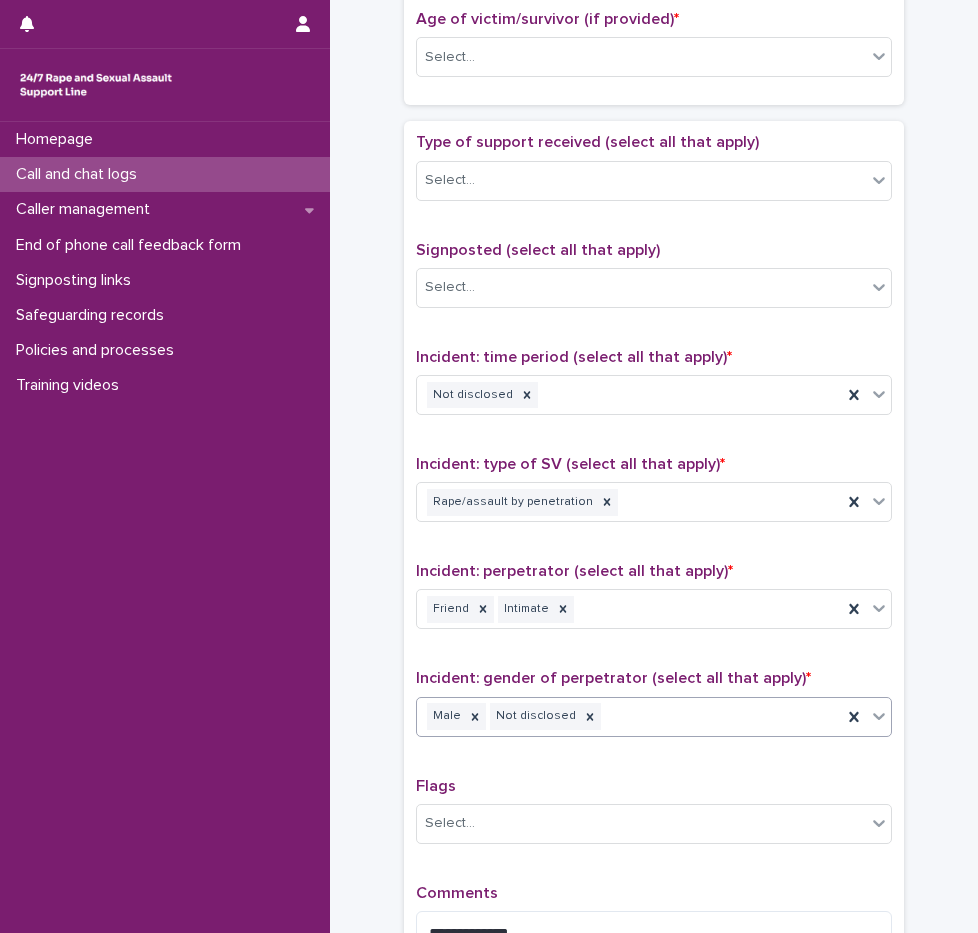 scroll, scrollTop: 1028, scrollLeft: 0, axis: vertical 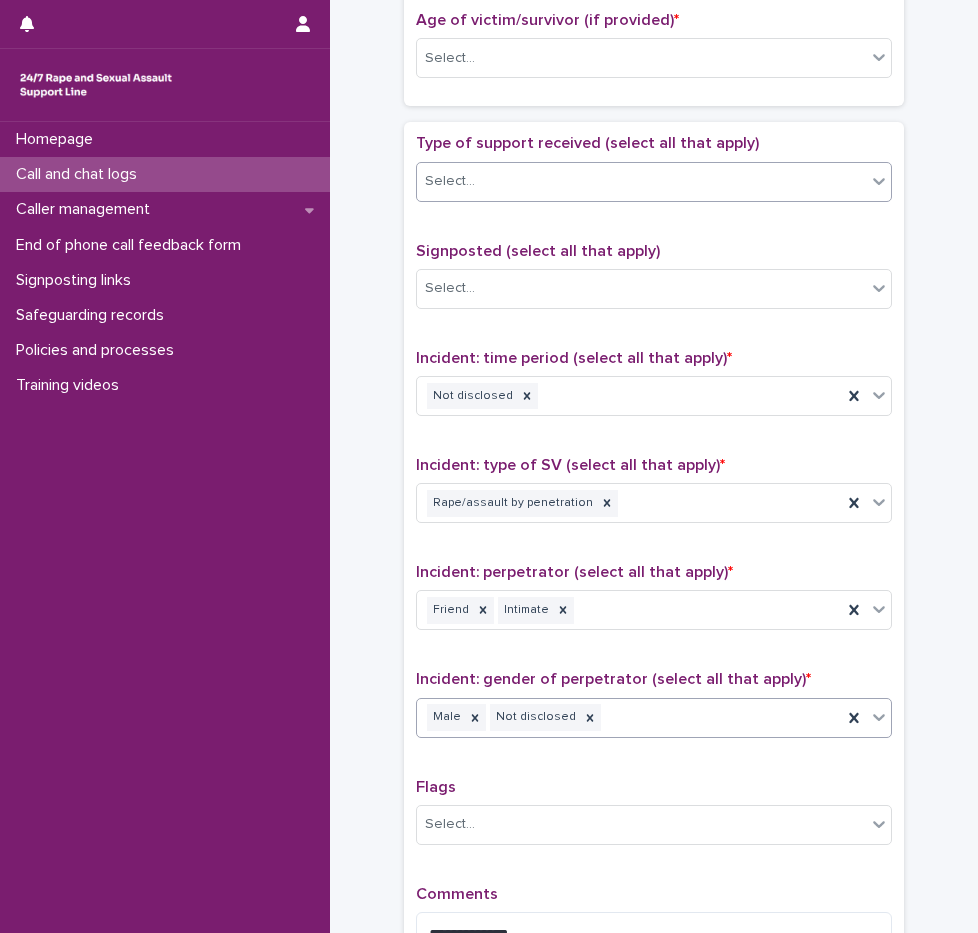 click on "Select..." at bounding box center (641, 181) 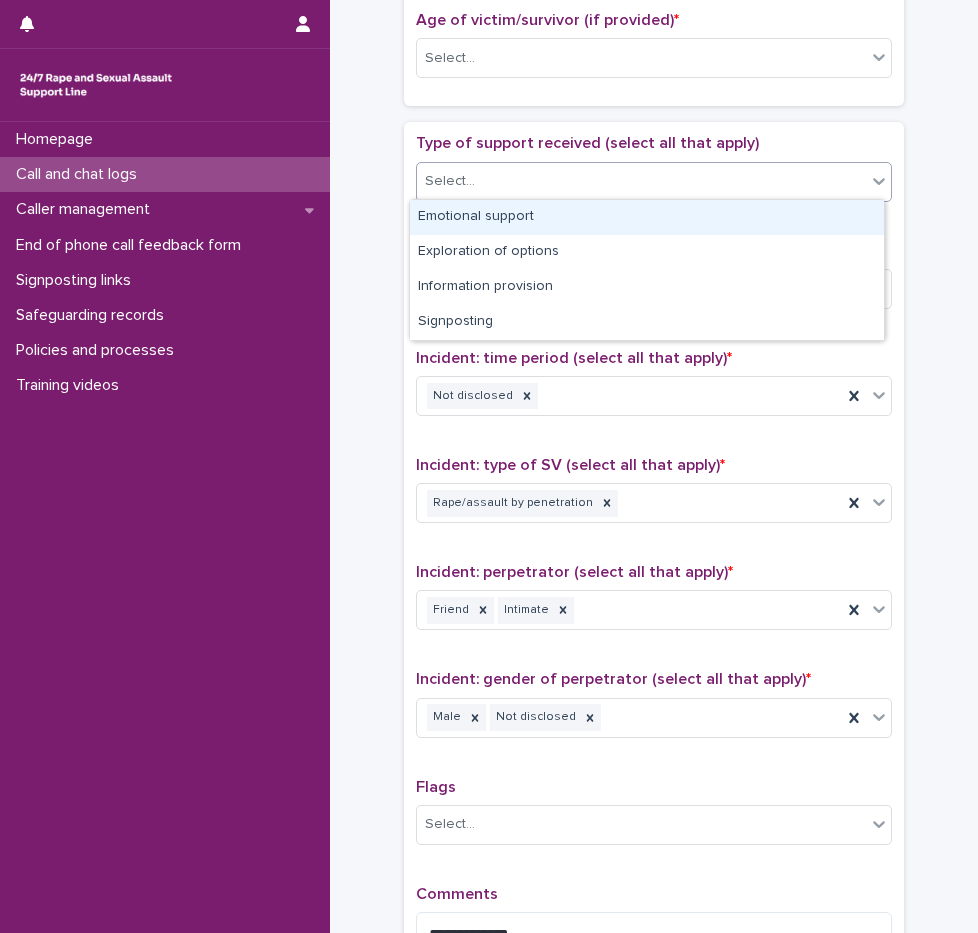 click on "Select..." at bounding box center [641, 181] 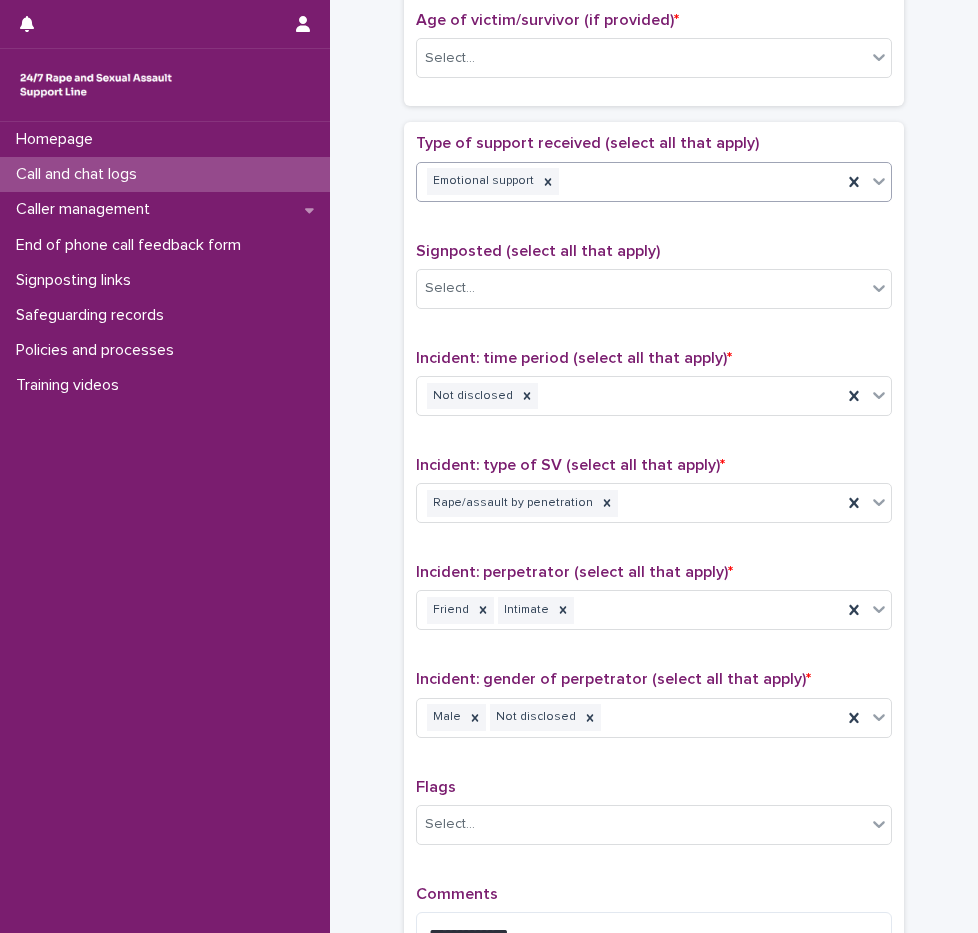click on "Emotional support" at bounding box center [629, 181] 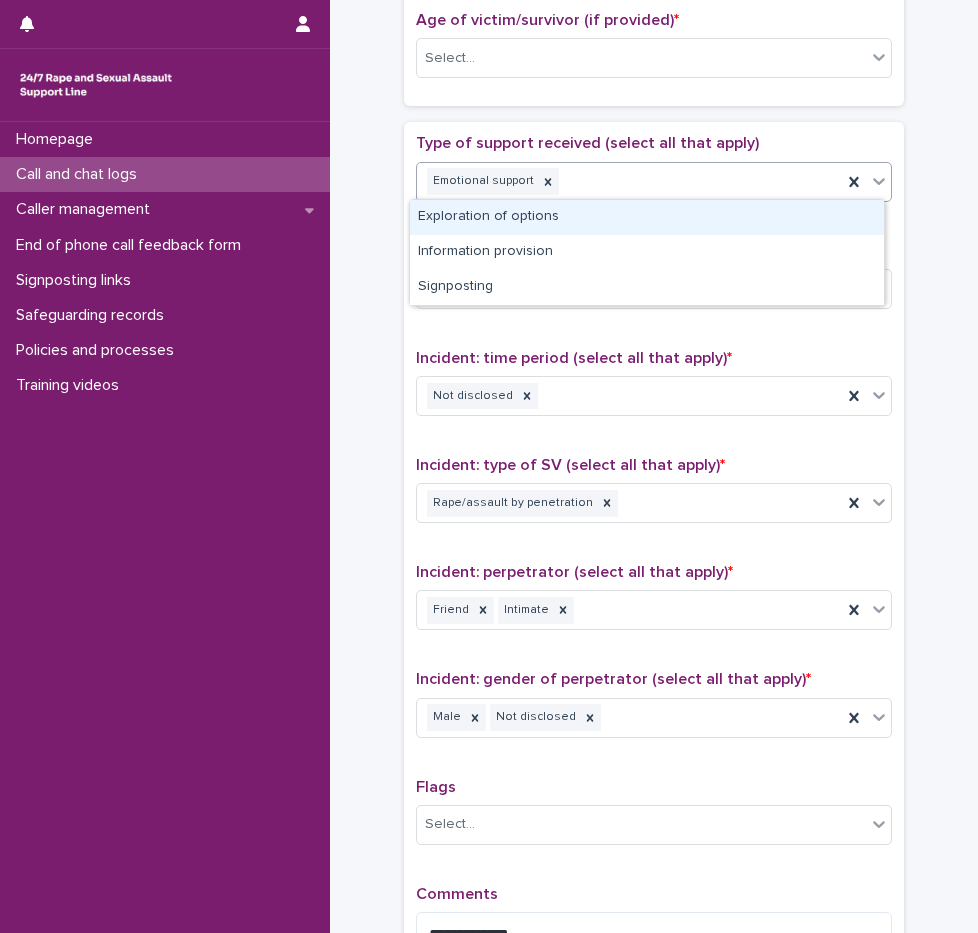 click on "Type of support received (select all that apply)" at bounding box center (587, 143) 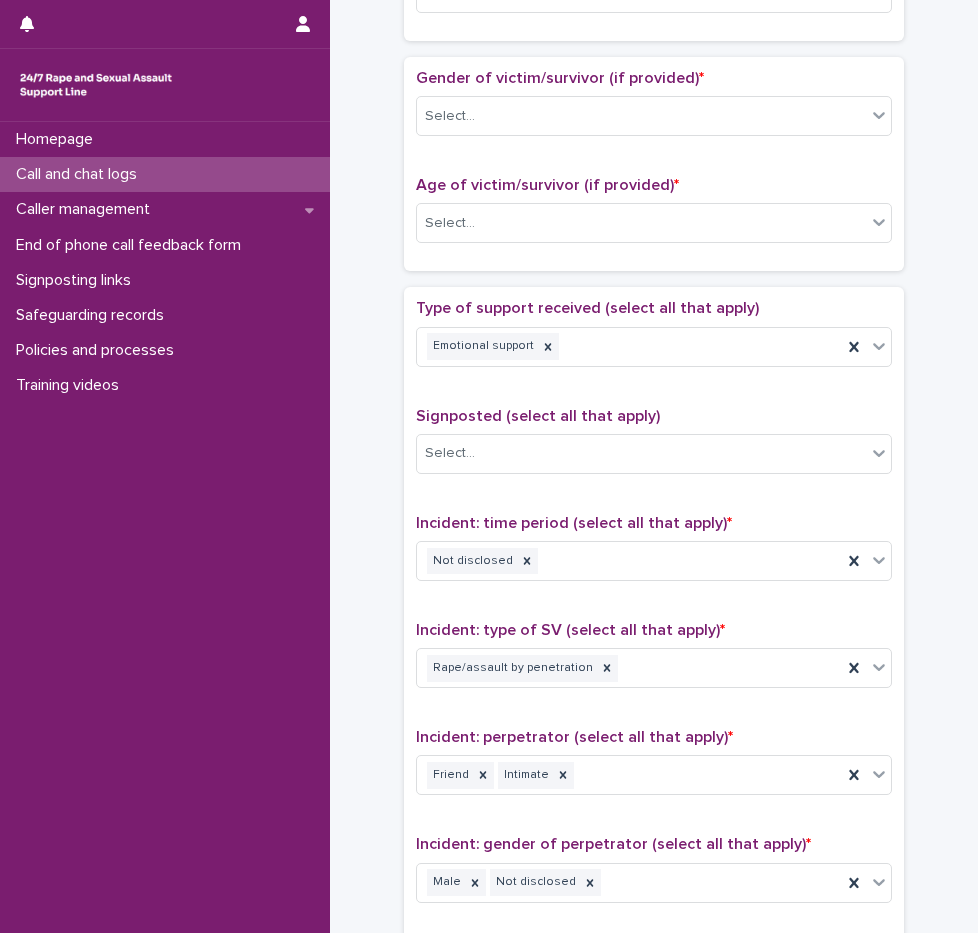scroll, scrollTop: 793, scrollLeft: 0, axis: vertical 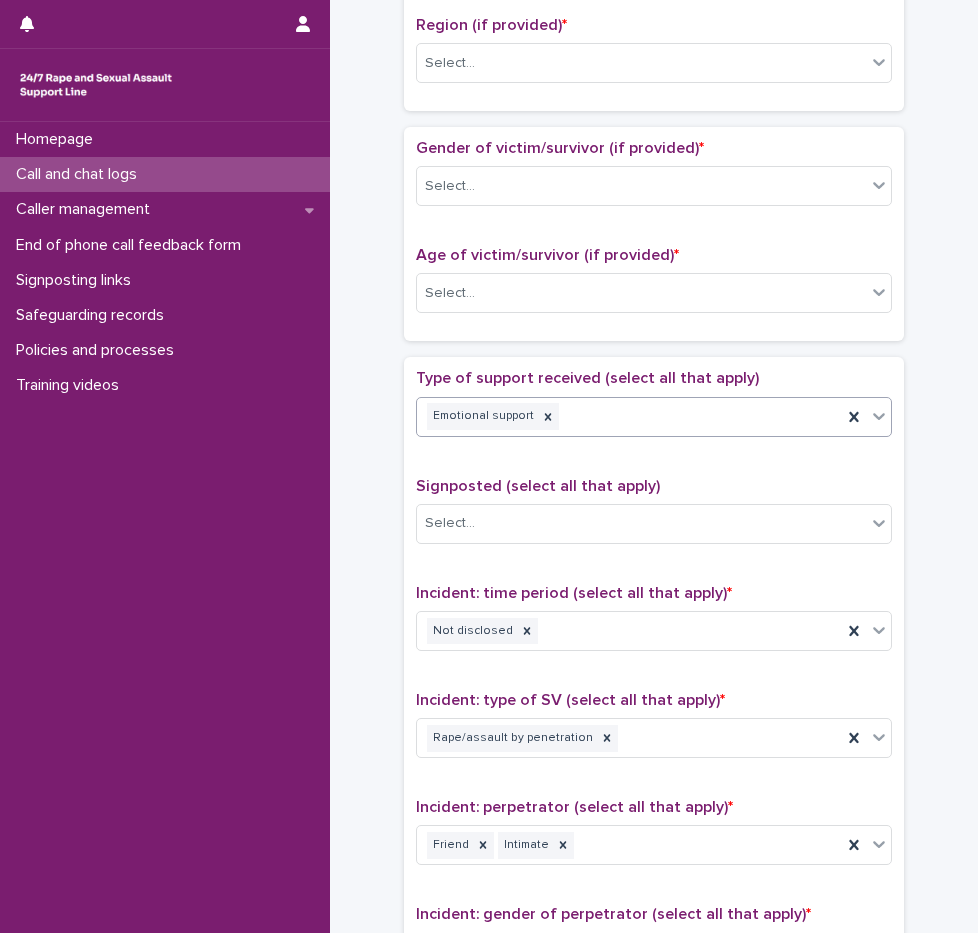 click on "Emotional support" at bounding box center [629, 416] 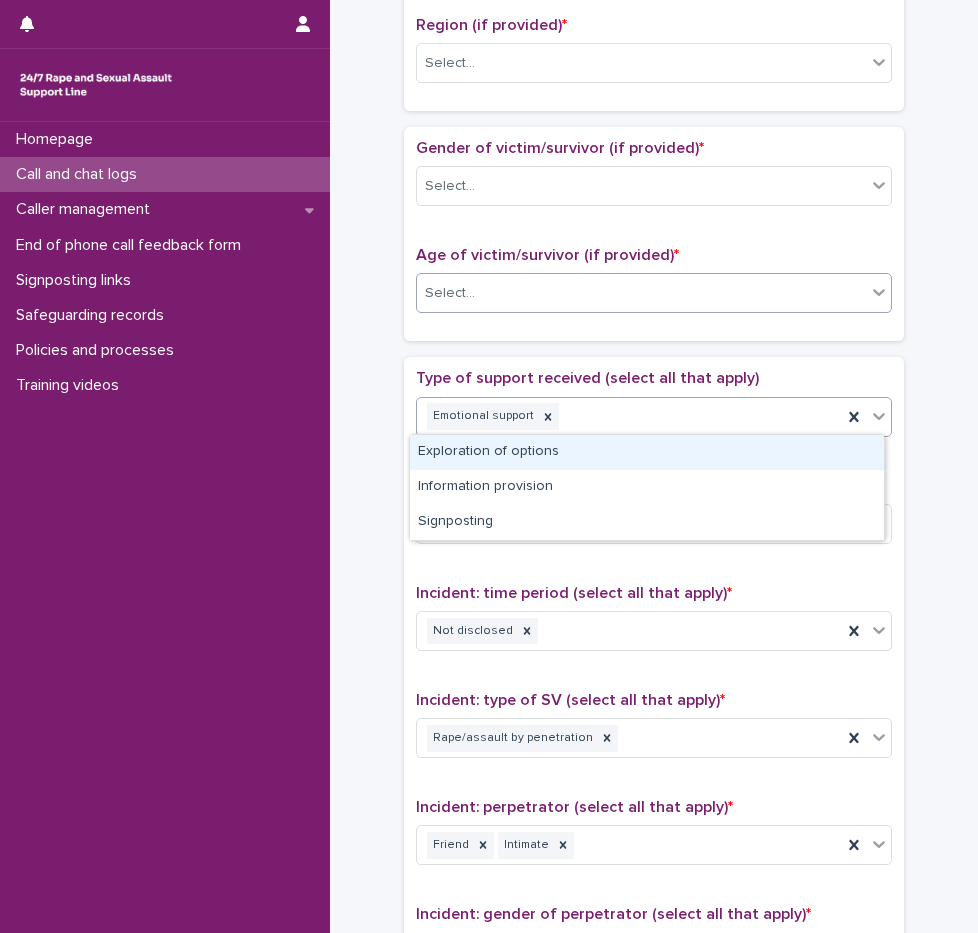 click on "Select..." at bounding box center [641, 293] 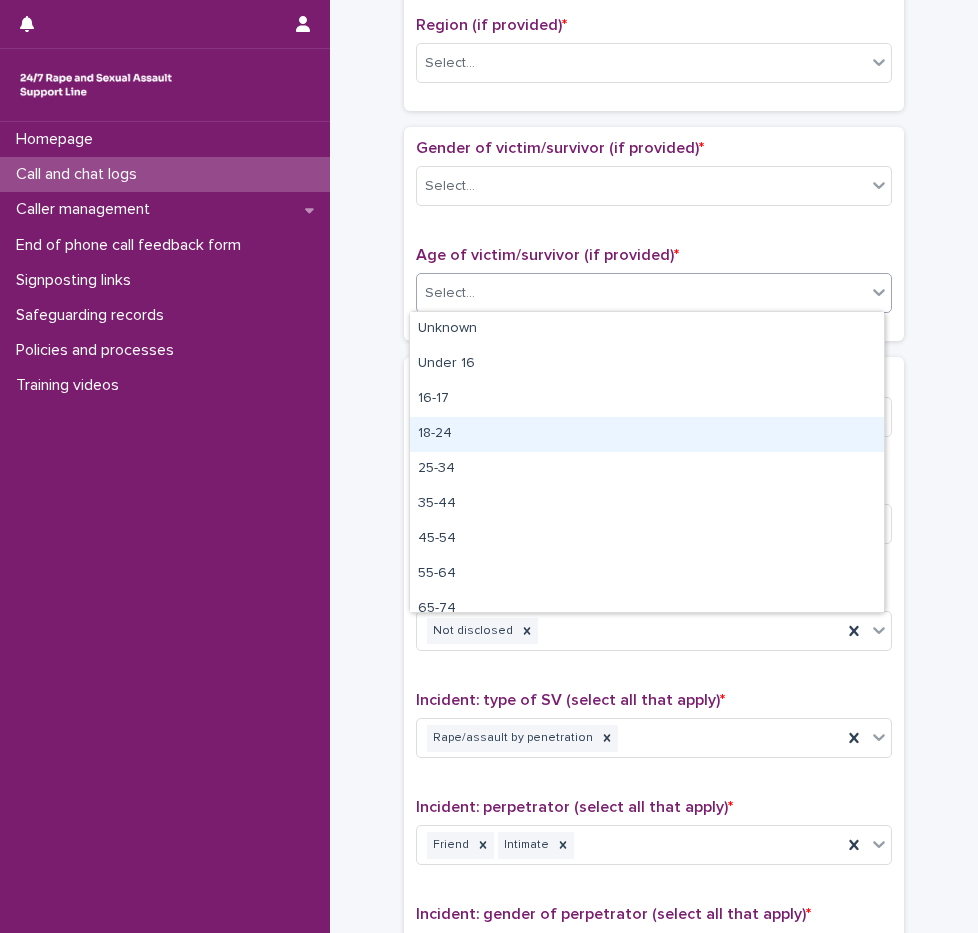 scroll, scrollTop: 50, scrollLeft: 0, axis: vertical 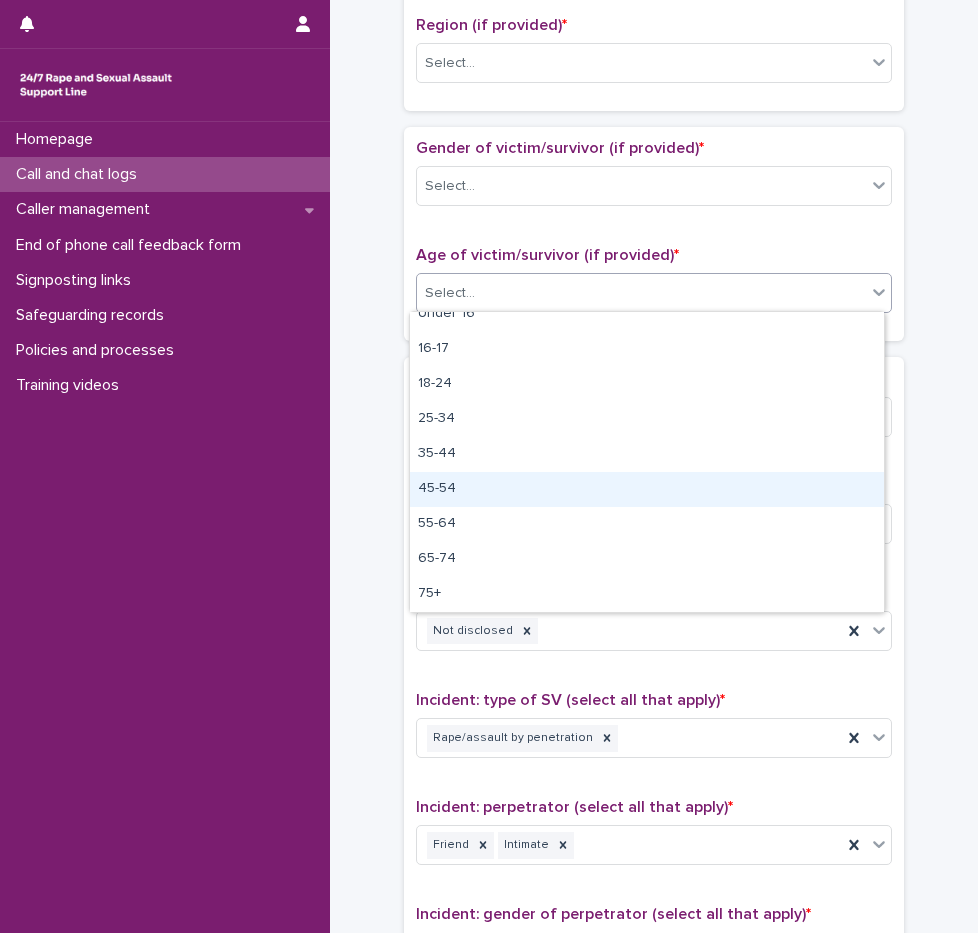 click on "45-54" at bounding box center [647, 489] 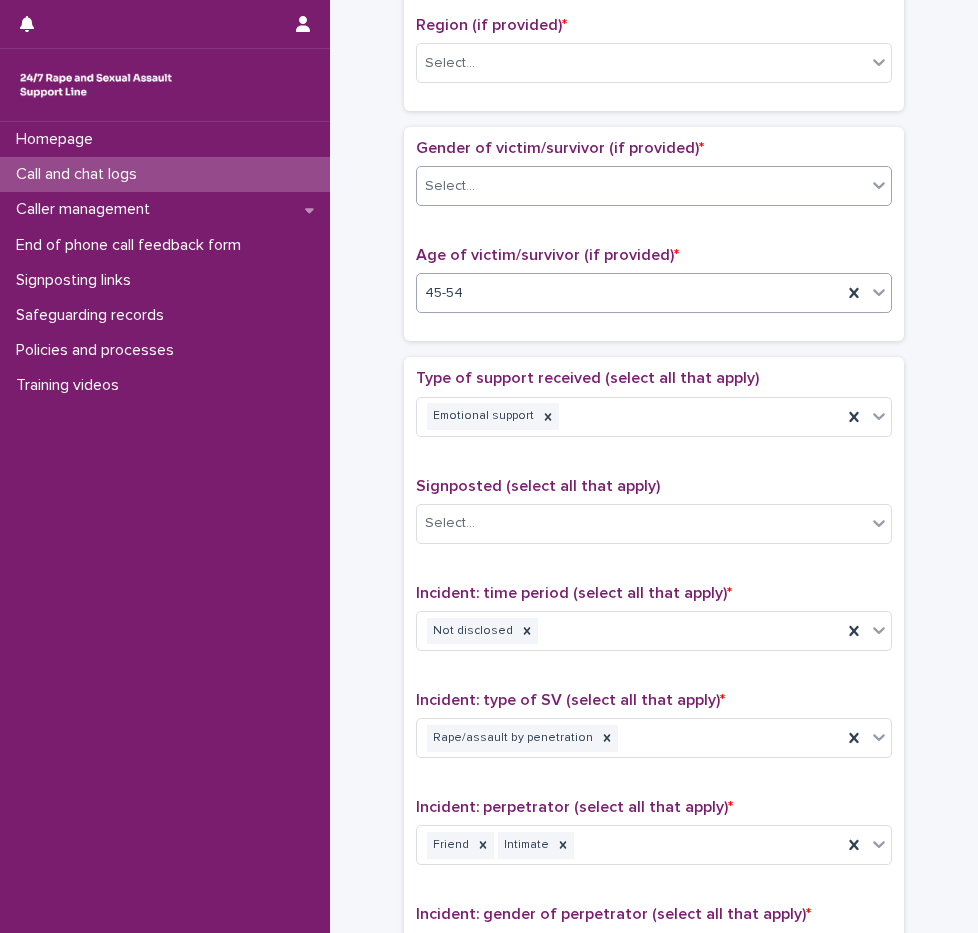 click on "Select..." at bounding box center (641, 186) 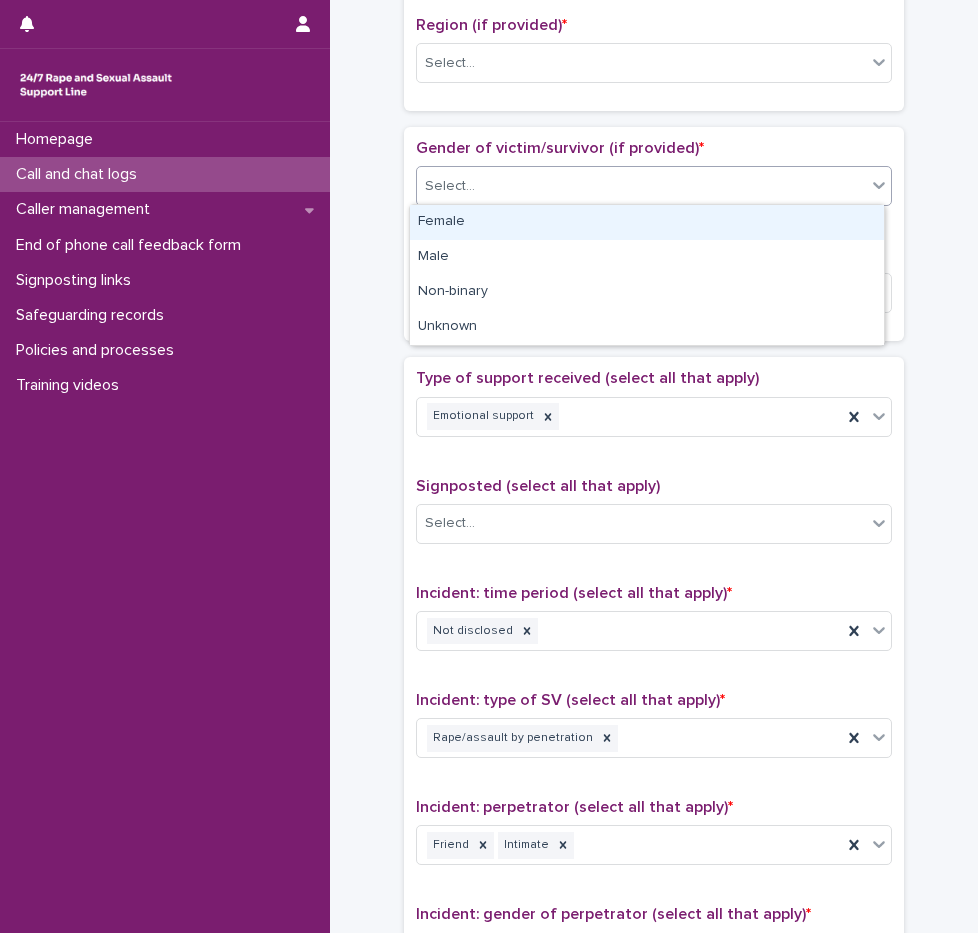 click on "Female" at bounding box center (647, 222) 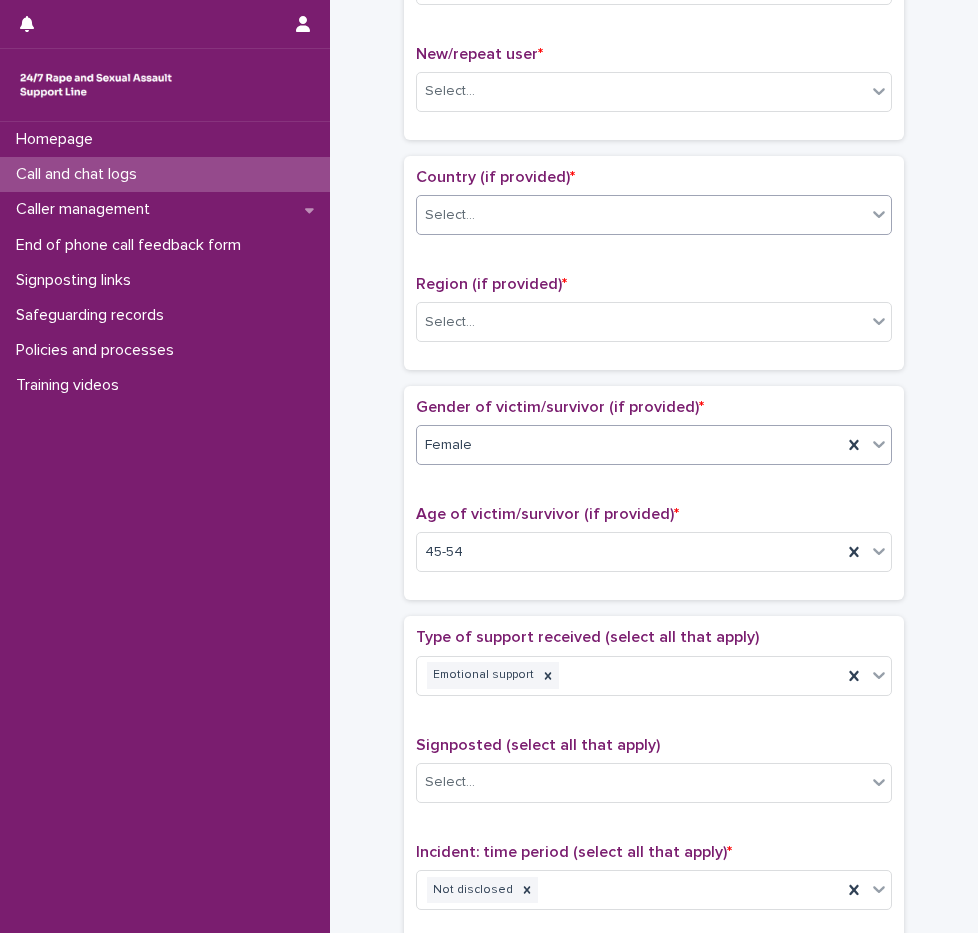 scroll, scrollTop: 493, scrollLeft: 0, axis: vertical 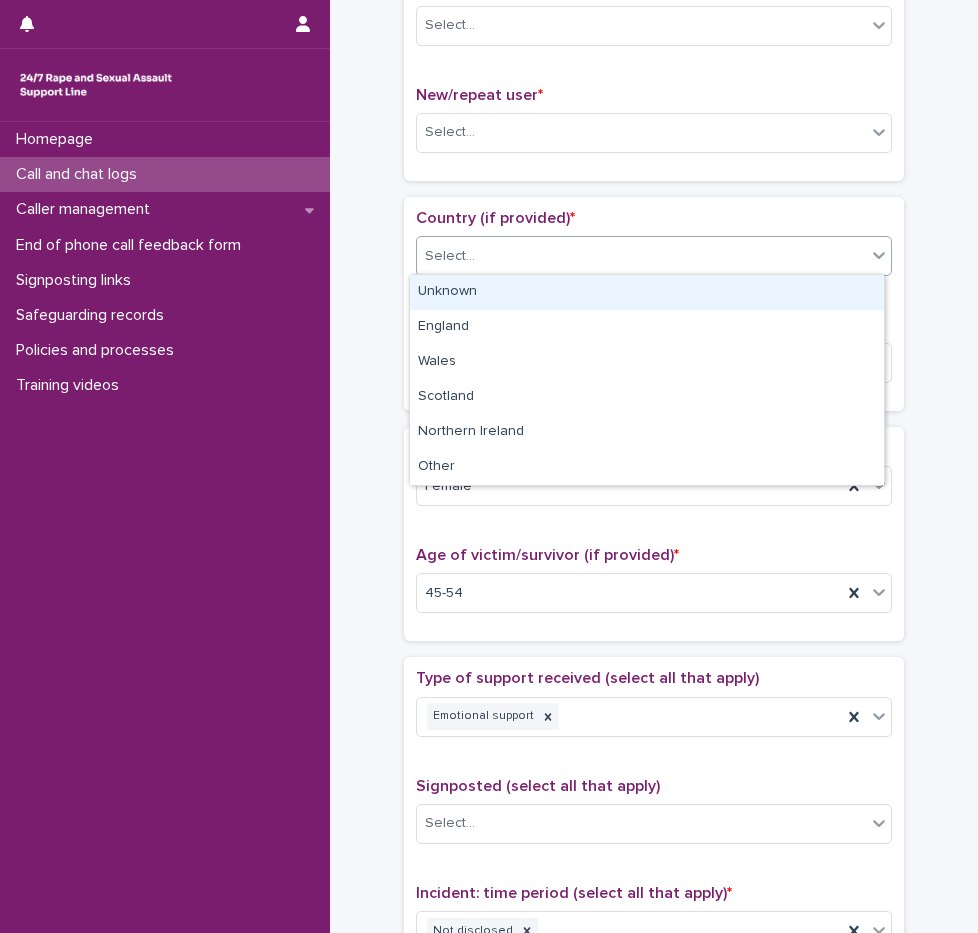 click on "Select..." at bounding box center [641, 256] 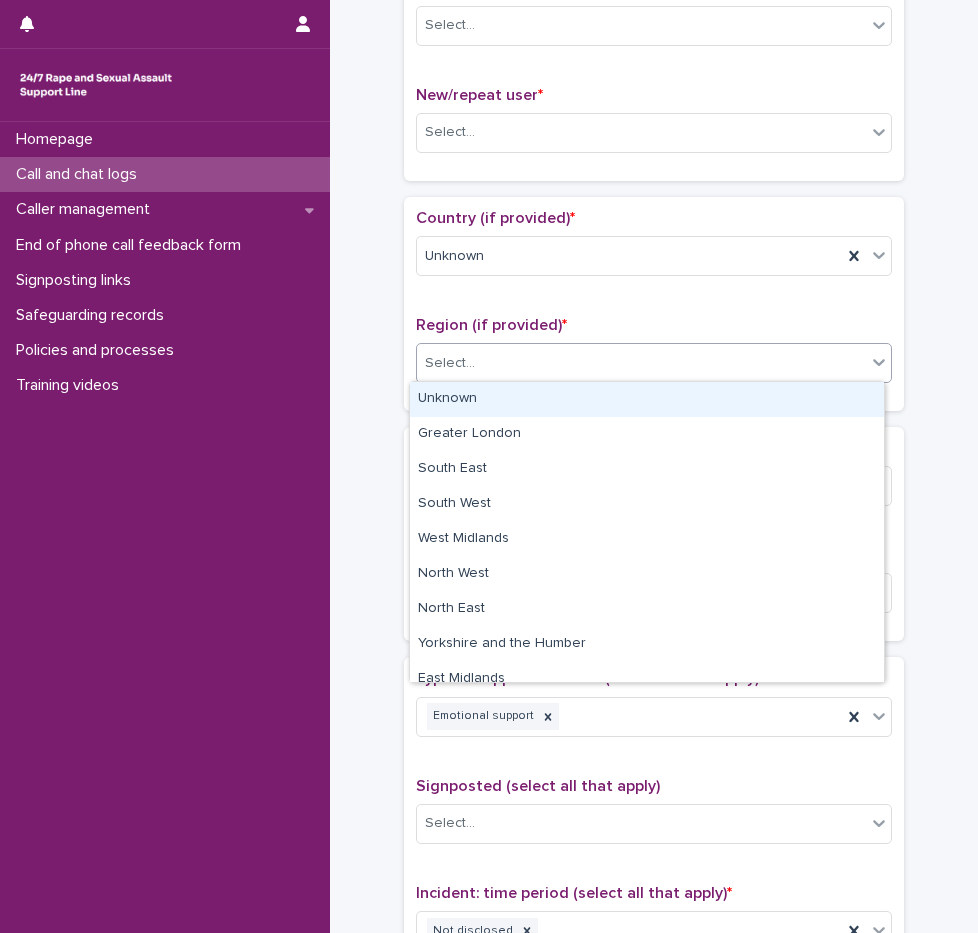 click on "Select..." at bounding box center (641, 363) 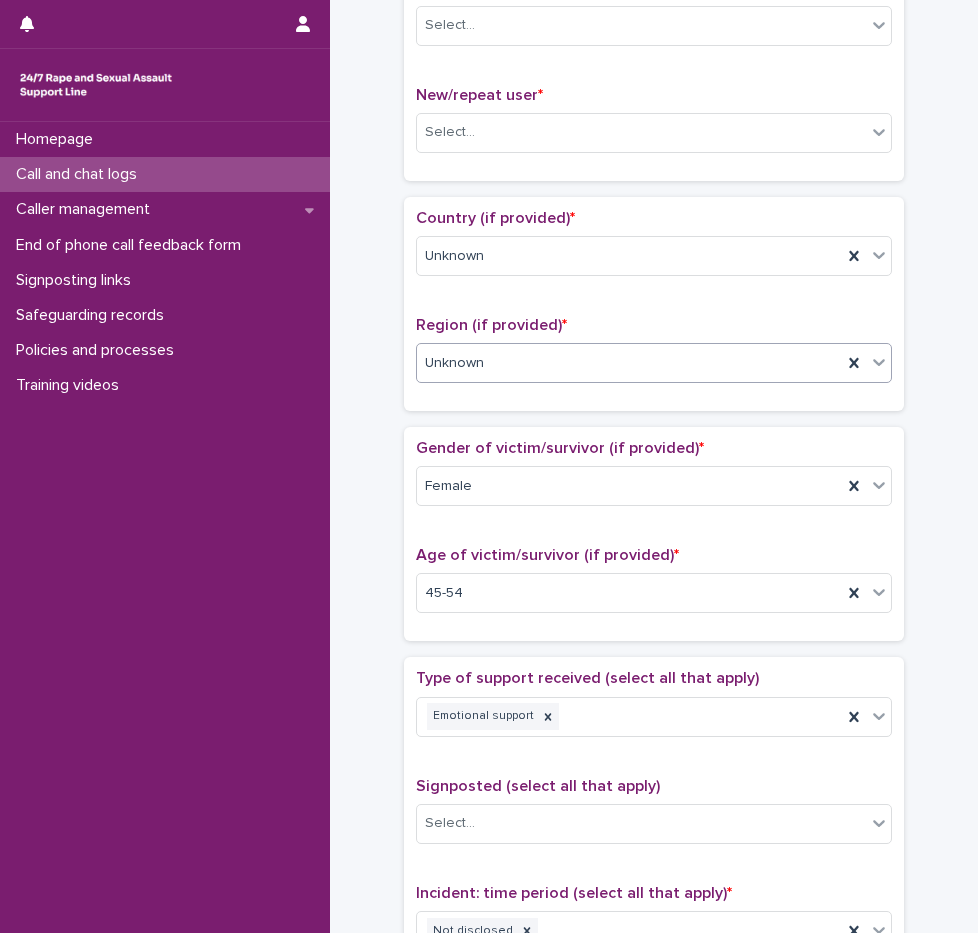 scroll, scrollTop: 193, scrollLeft: 0, axis: vertical 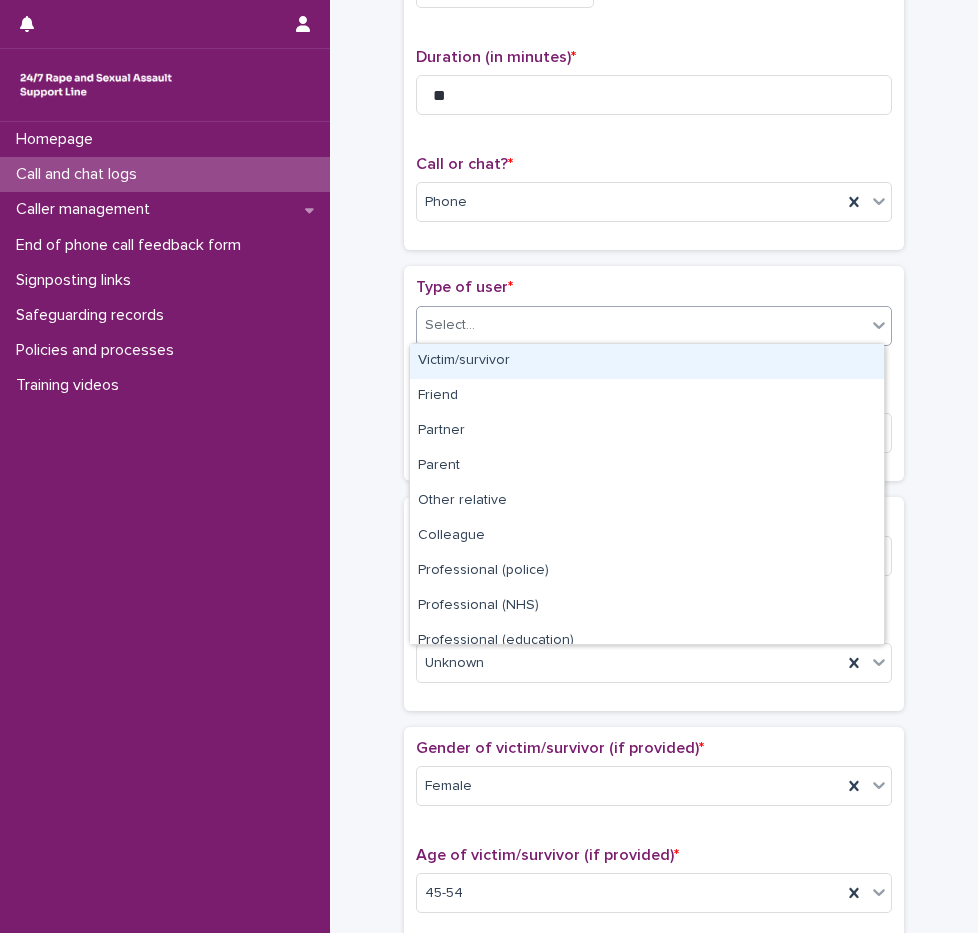 click on "Select..." at bounding box center [654, 326] 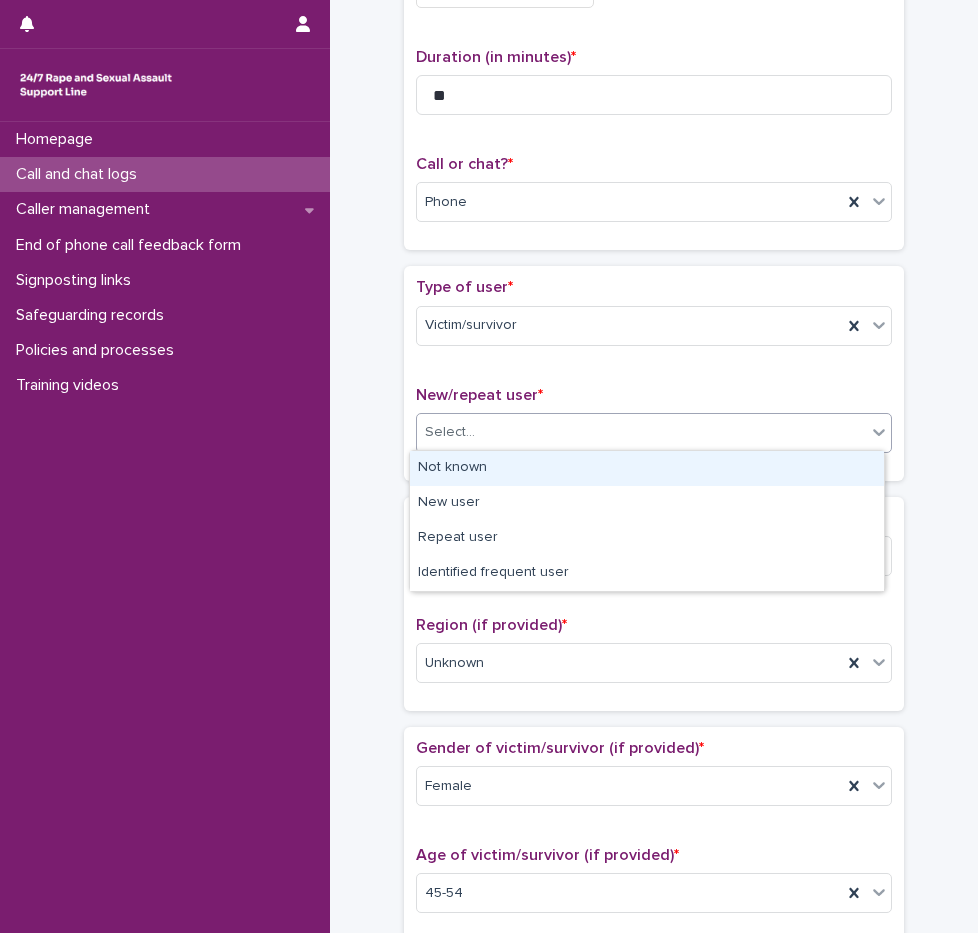 click on "Select..." at bounding box center (641, 432) 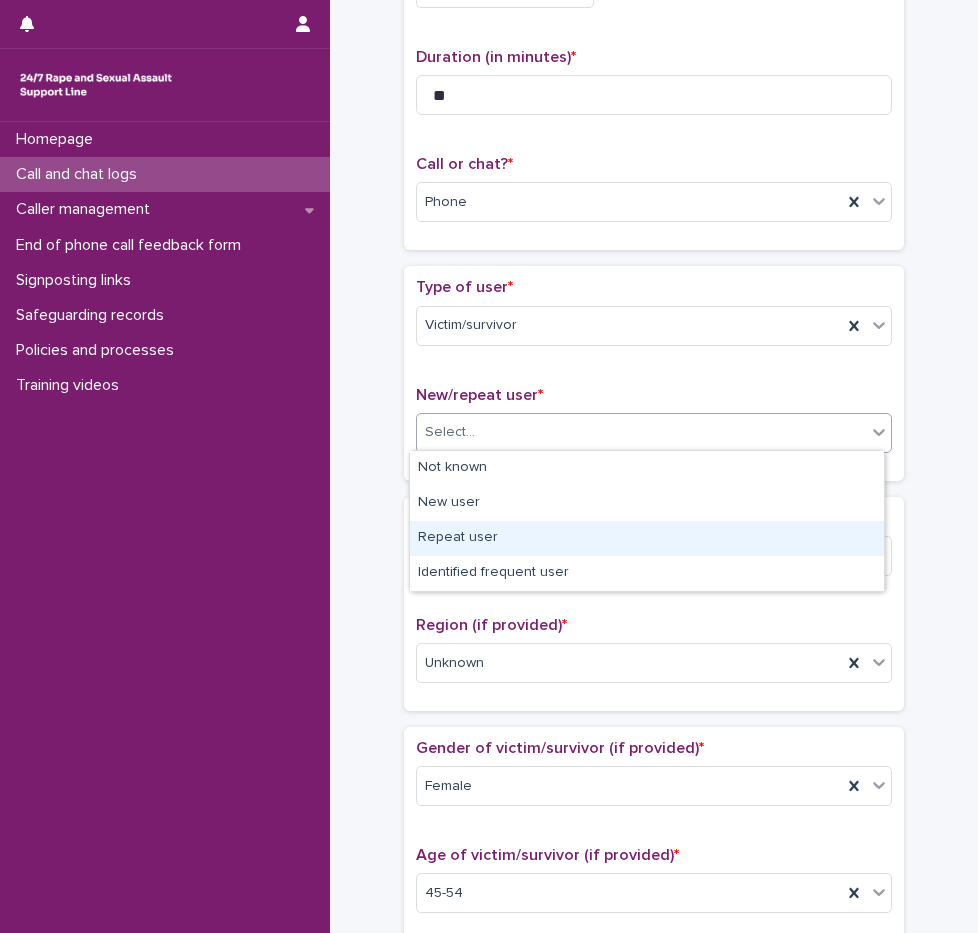 click on "Repeat user" at bounding box center (647, 538) 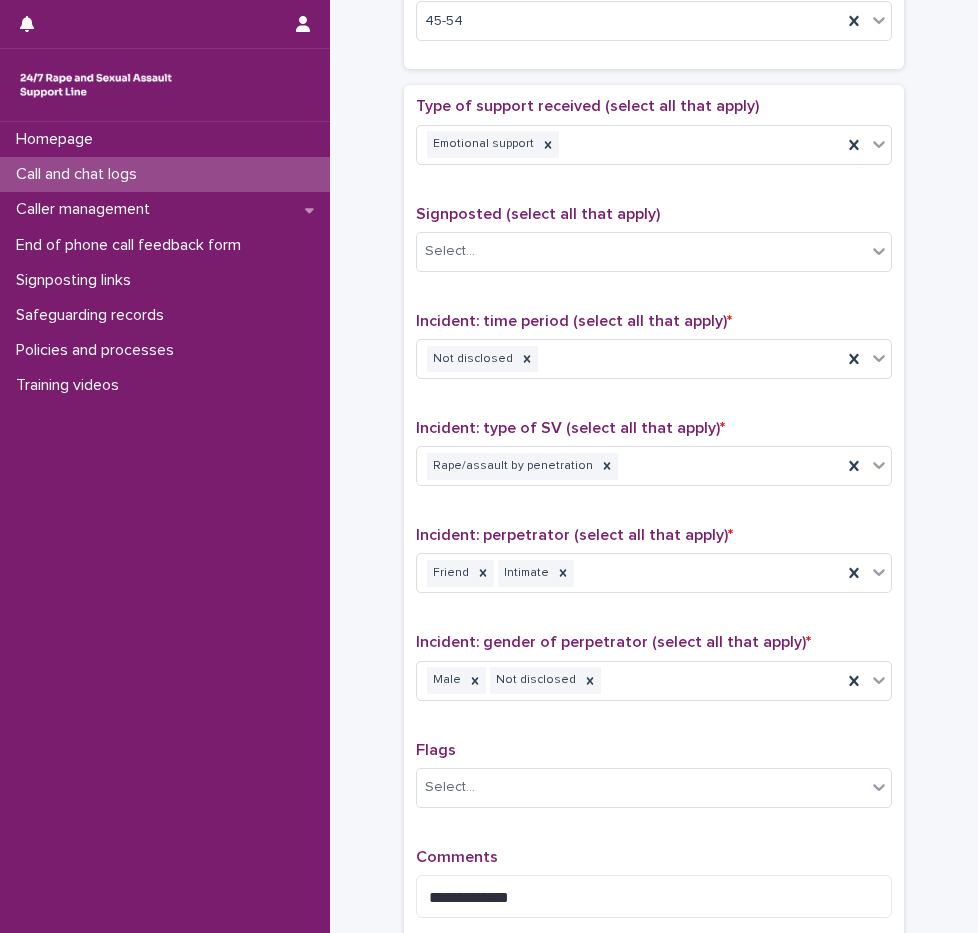 scroll, scrollTop: 1280, scrollLeft: 0, axis: vertical 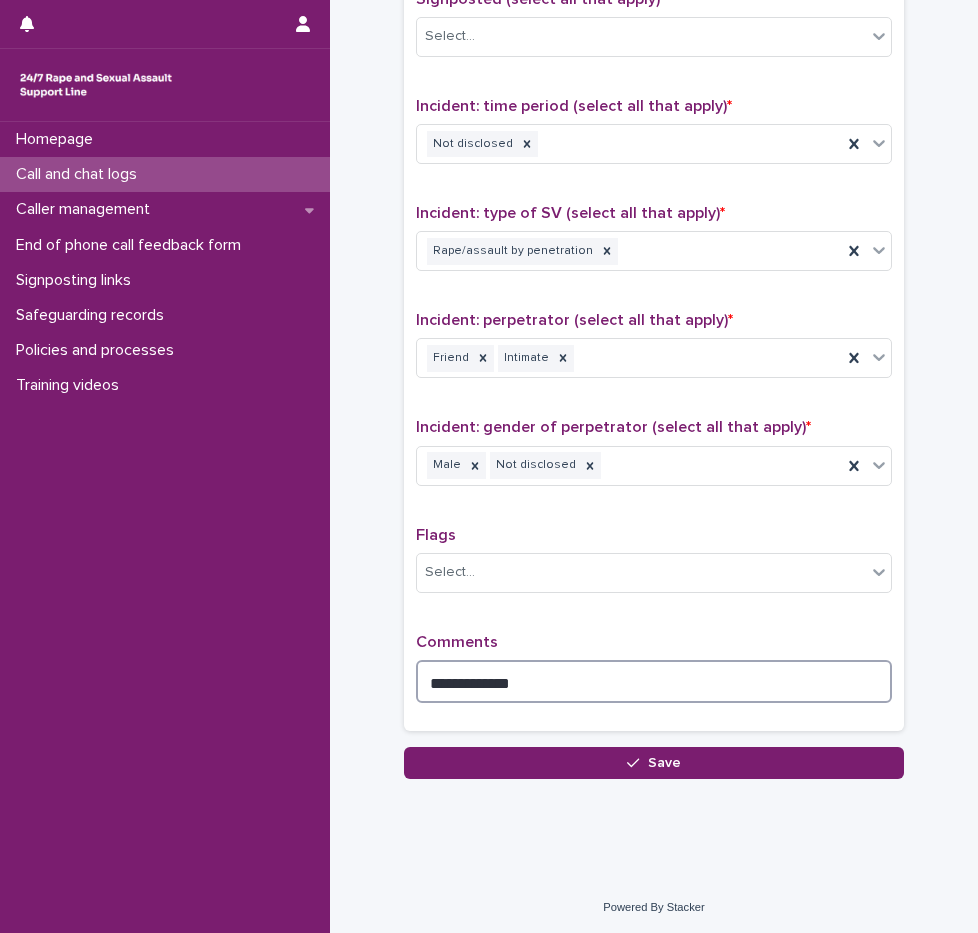 click on "**********" at bounding box center (654, 681) 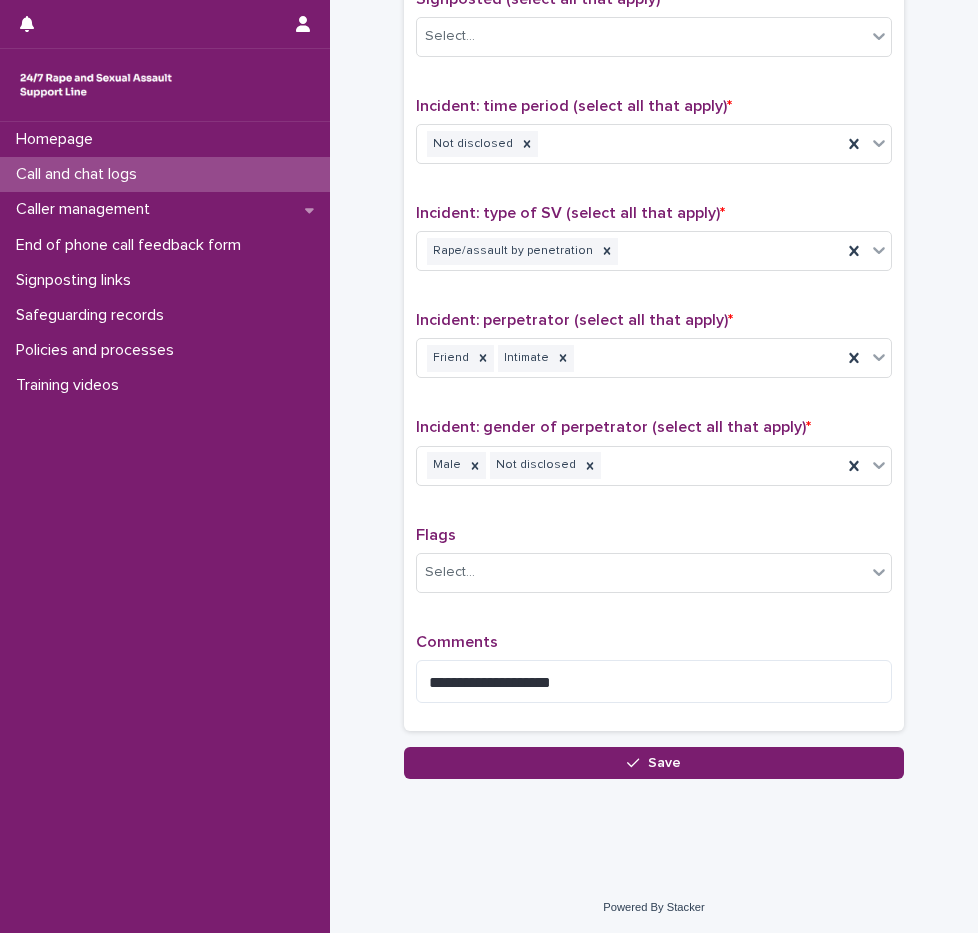 click on "**********" at bounding box center (654, 300) 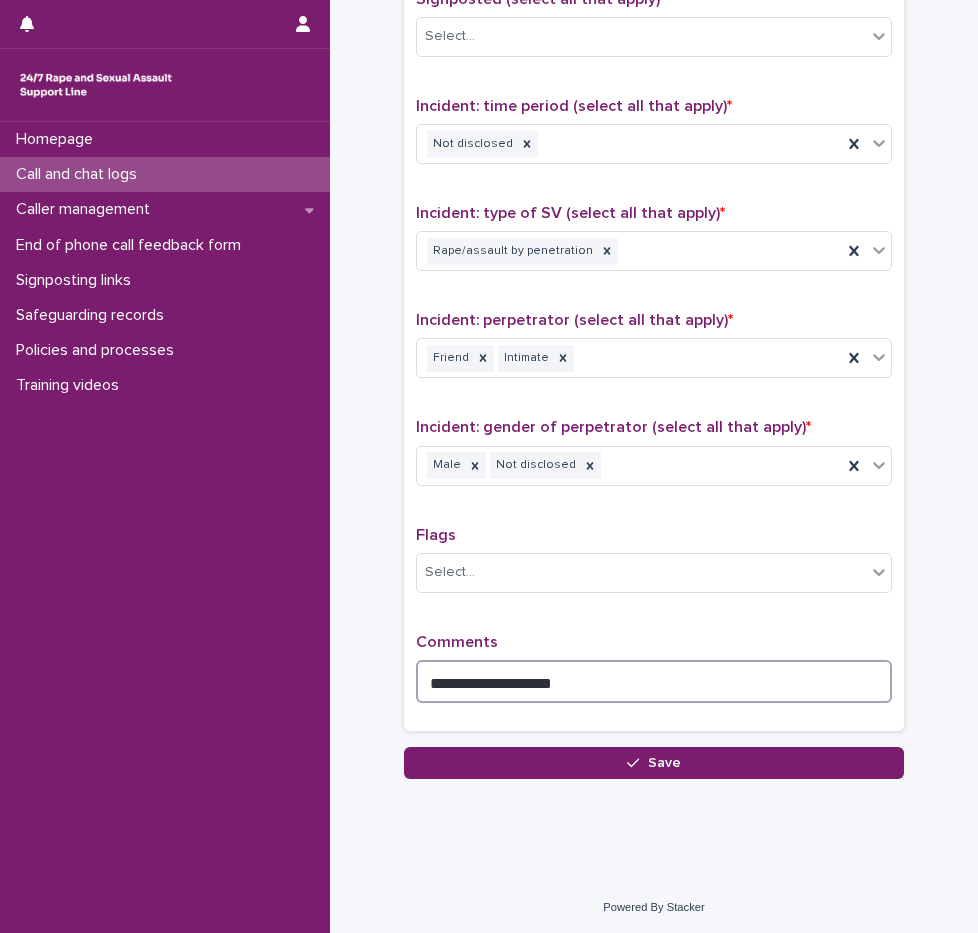 click on "**********" at bounding box center (654, 681) 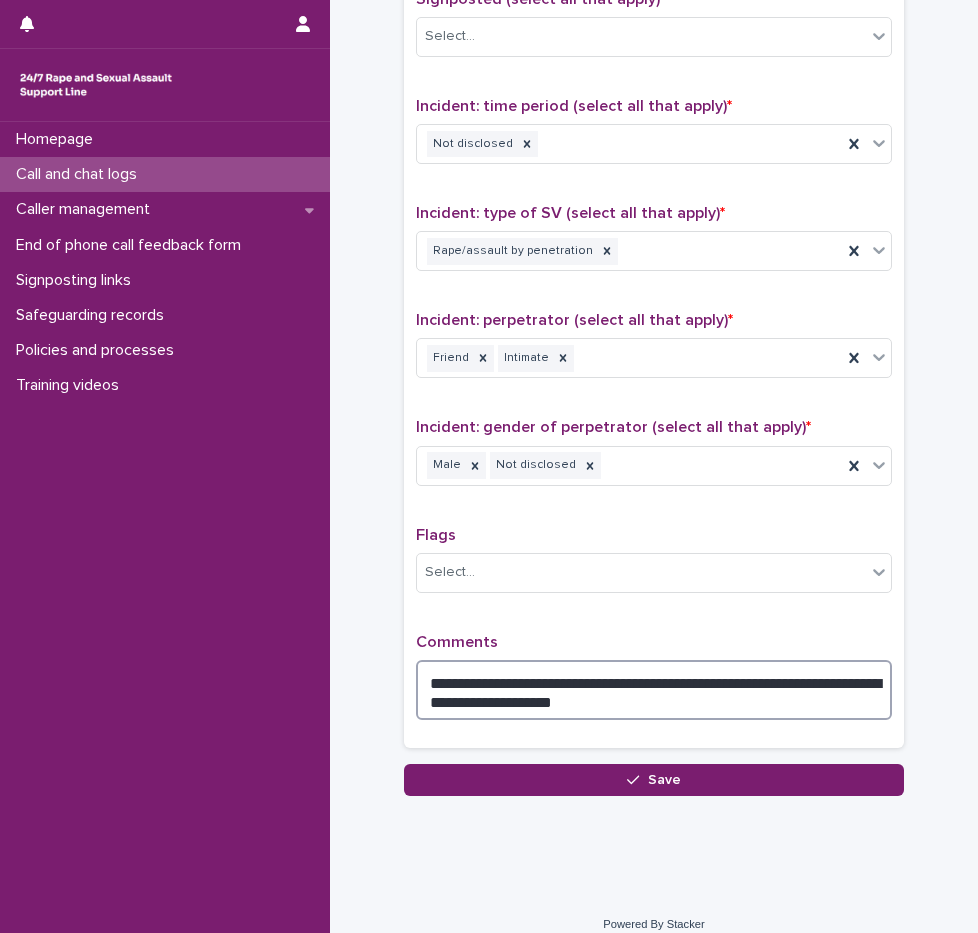click on "**********" at bounding box center (654, 690) 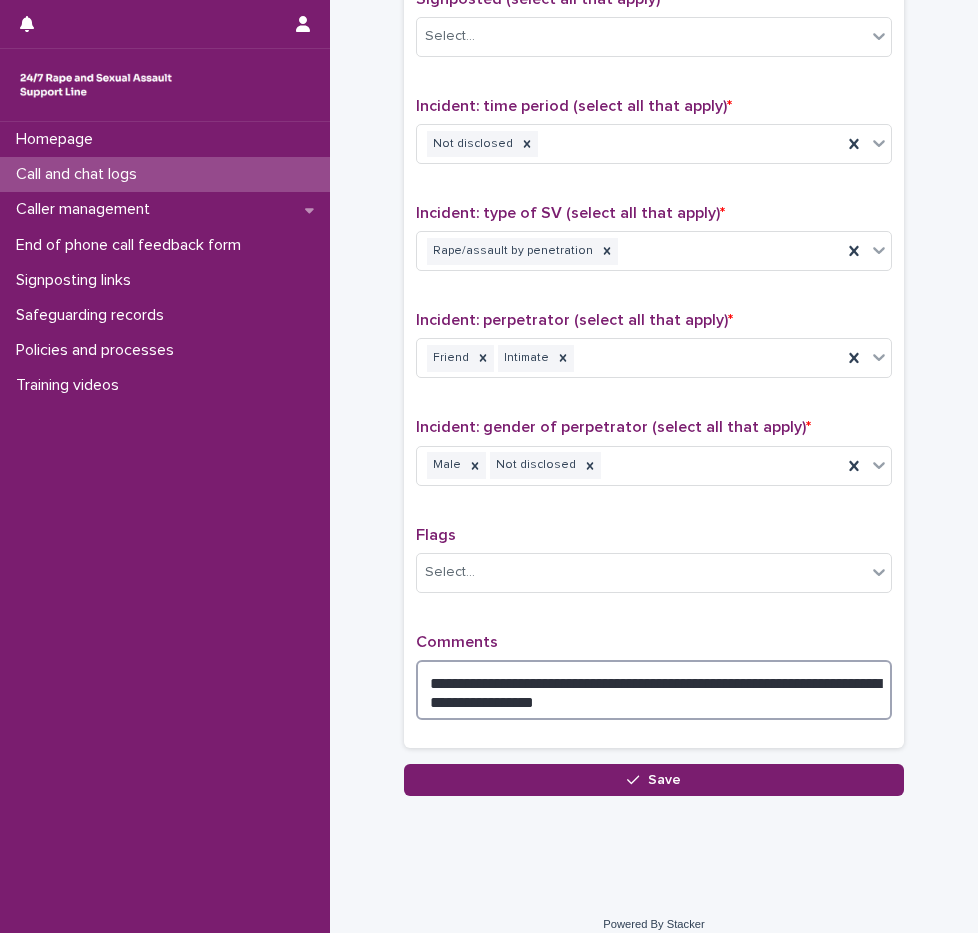click on "**********" at bounding box center (654, 690) 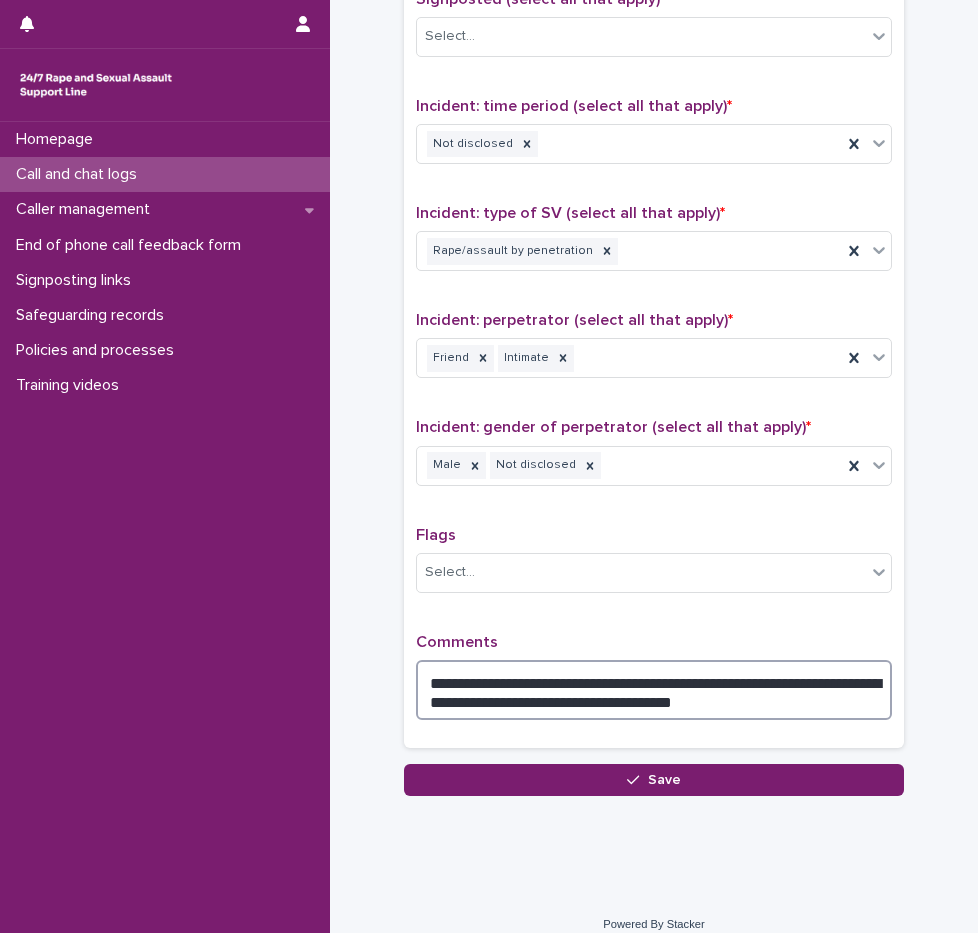 click on "**********" at bounding box center (654, 690) 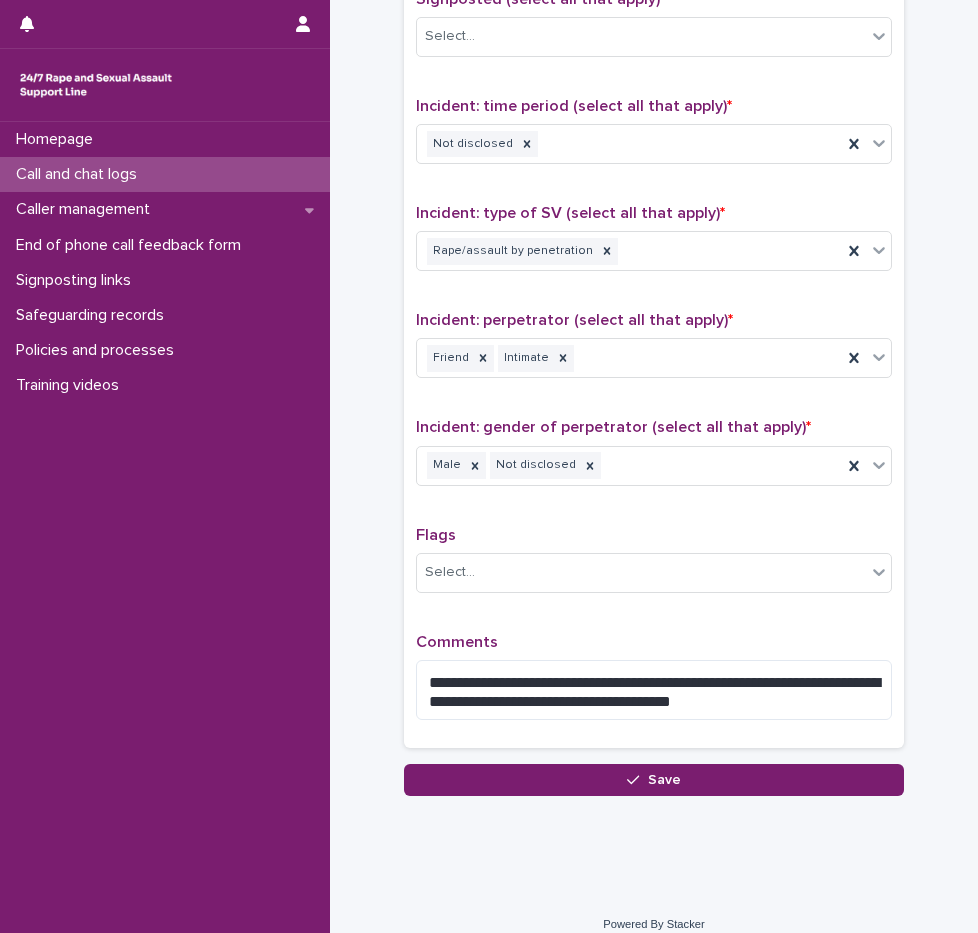 click on "Comments" at bounding box center (654, 642) 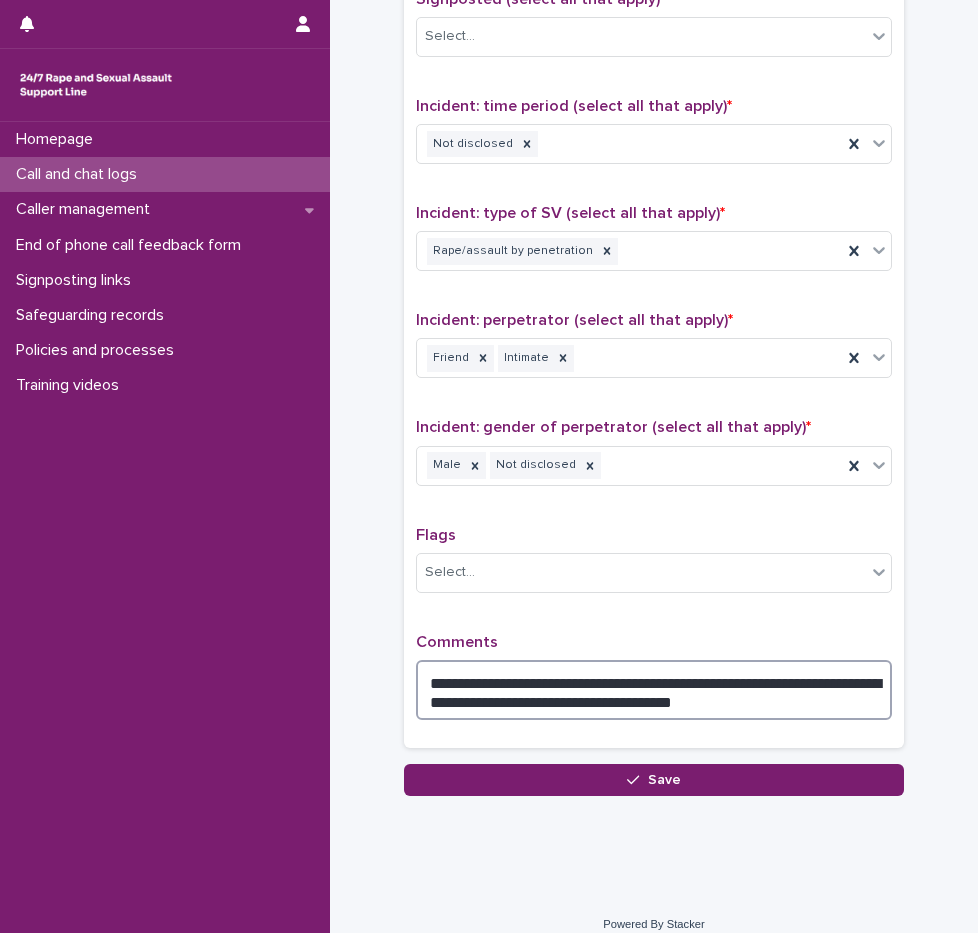 click on "**********" at bounding box center (654, 690) 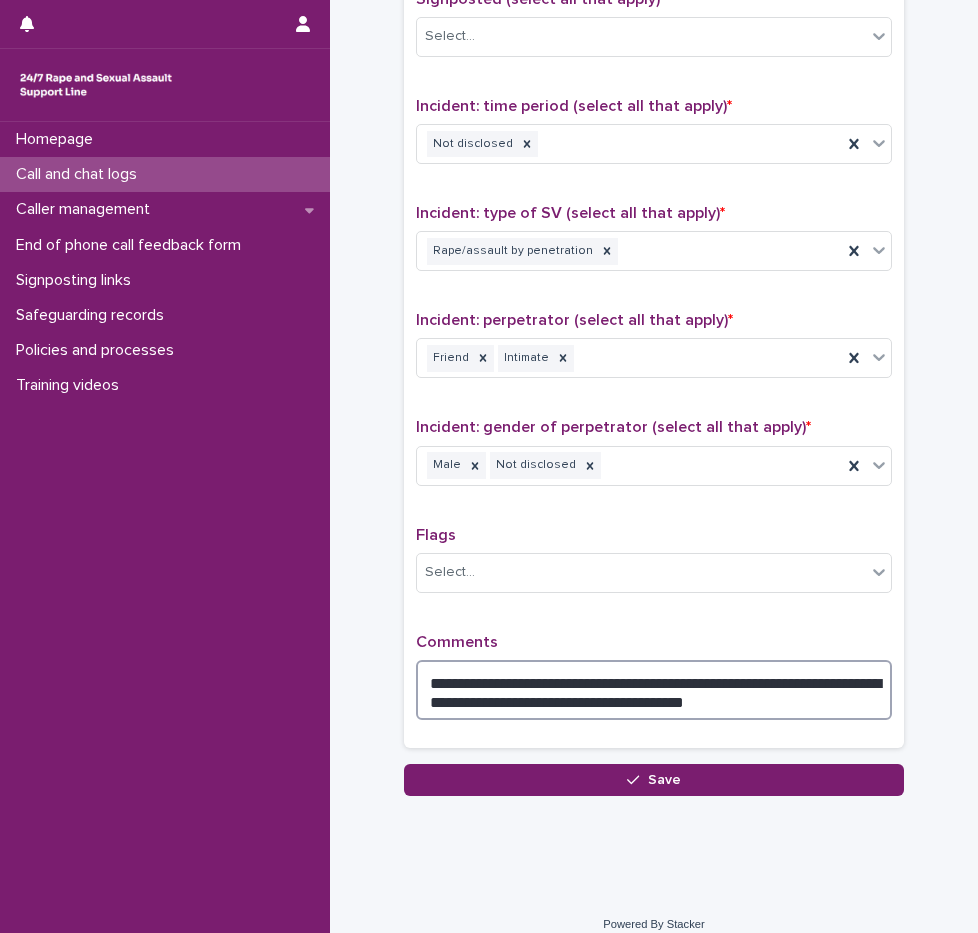 click on "**********" at bounding box center (654, 690) 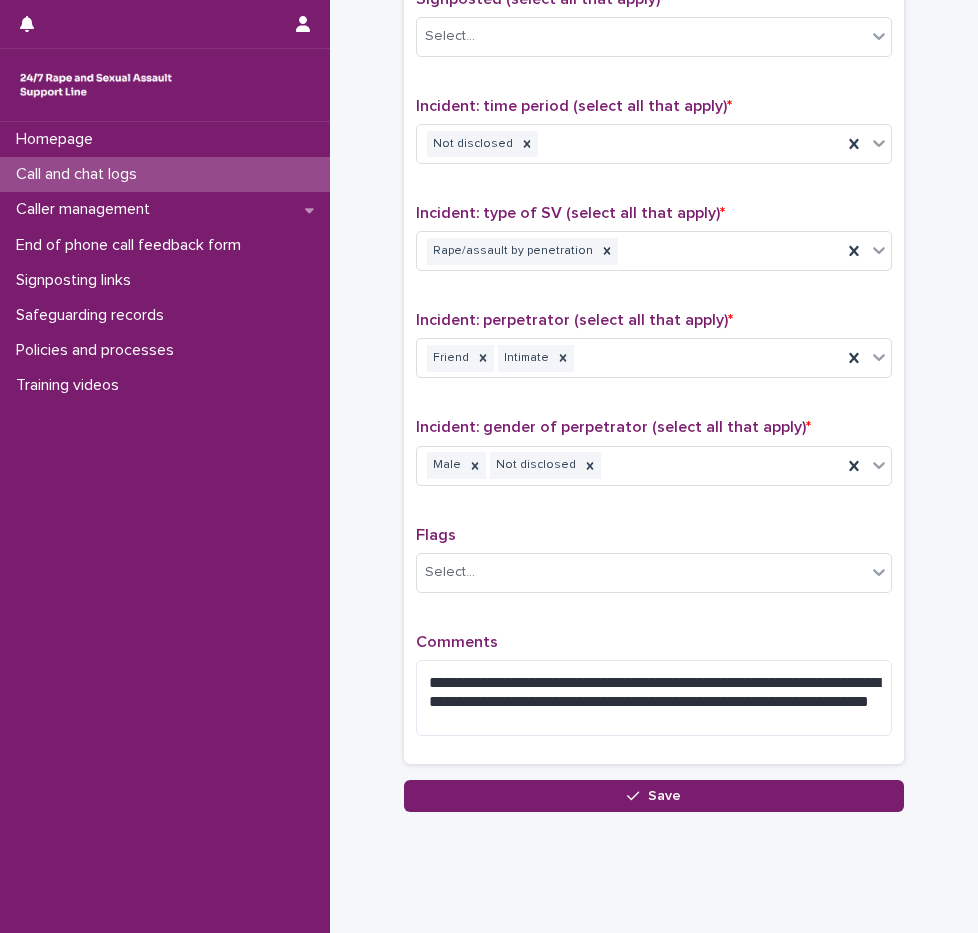 click on "**********" at bounding box center (654, 317) 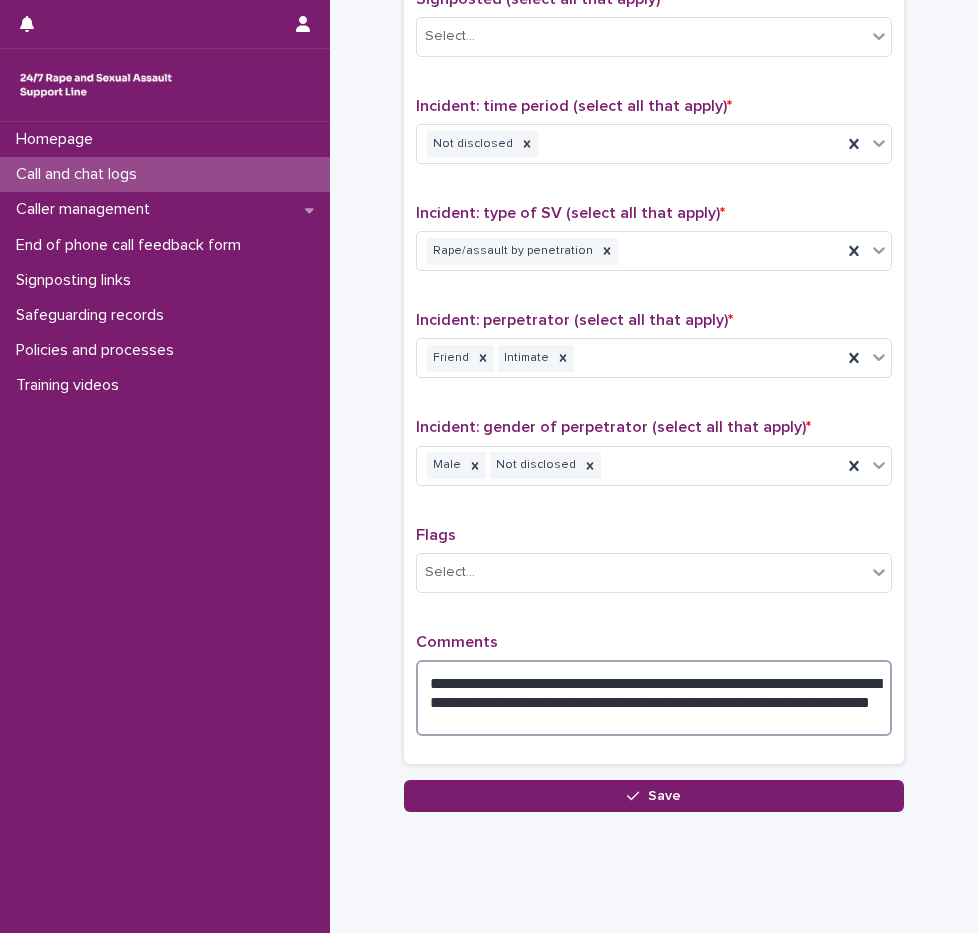 click on "**********" at bounding box center (654, 698) 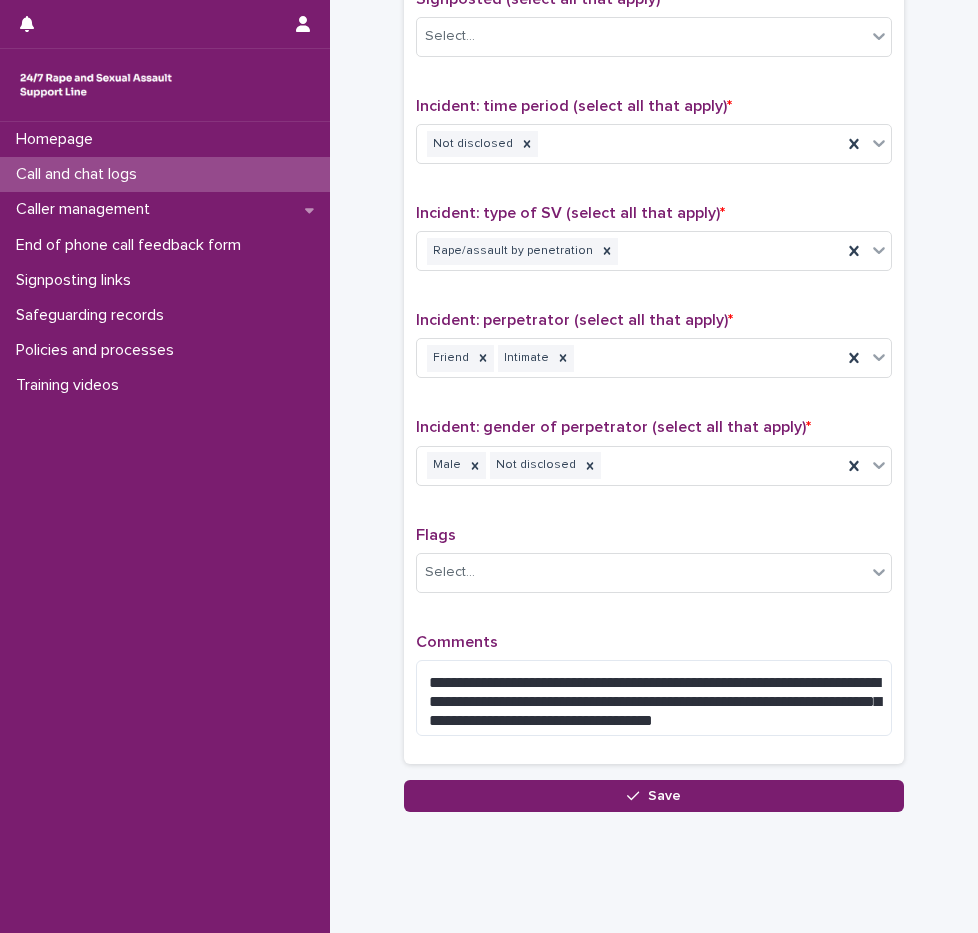 click on "**********" at bounding box center [654, 317] 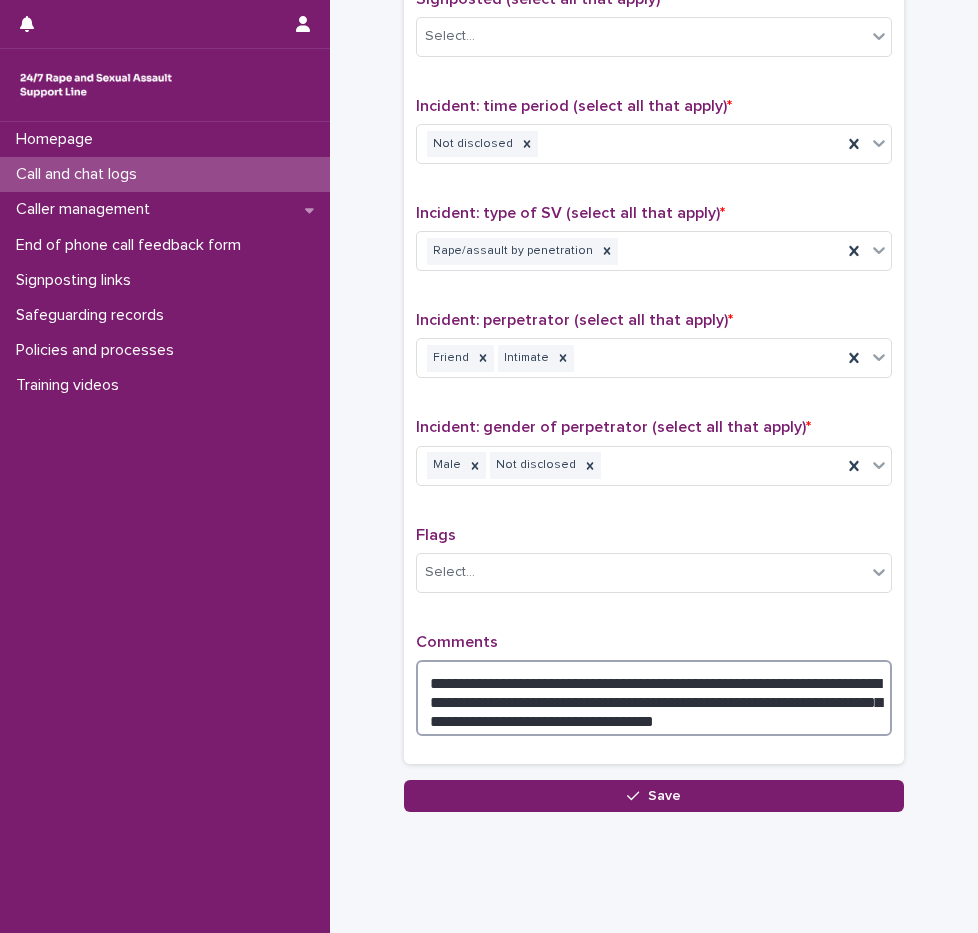 click on "**********" at bounding box center [654, 698] 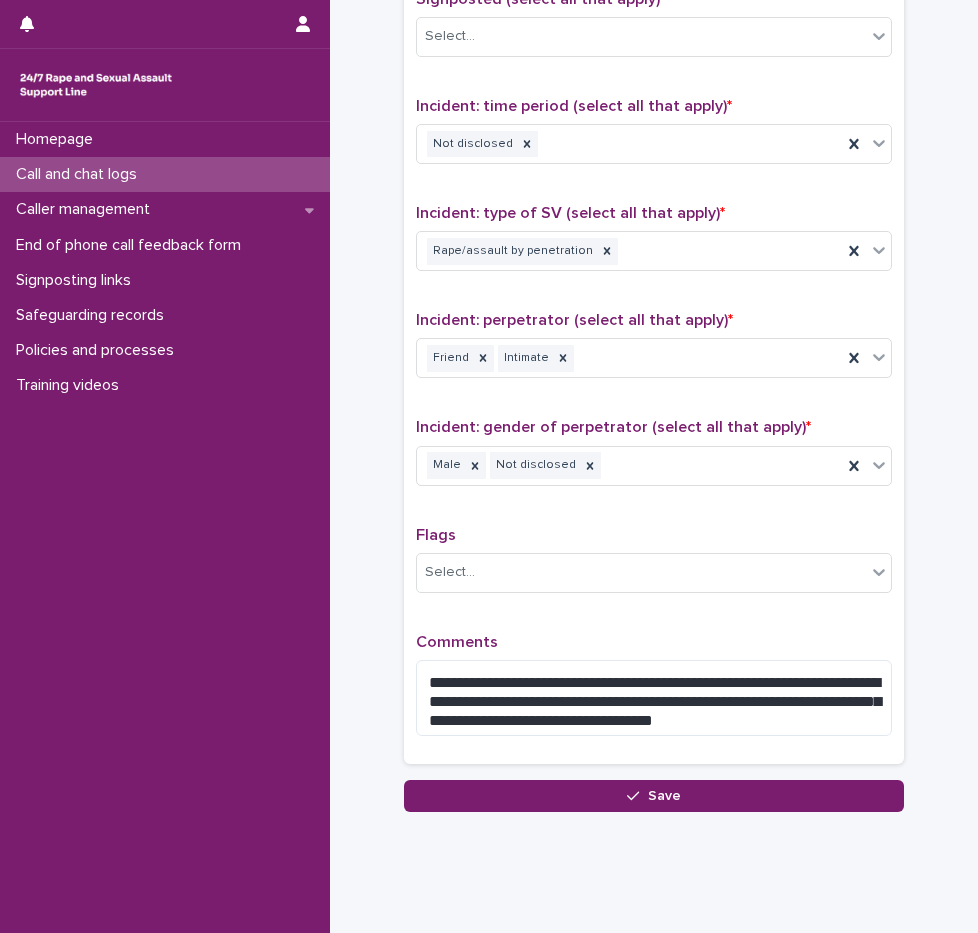 click on "**********" at bounding box center [654, 317] 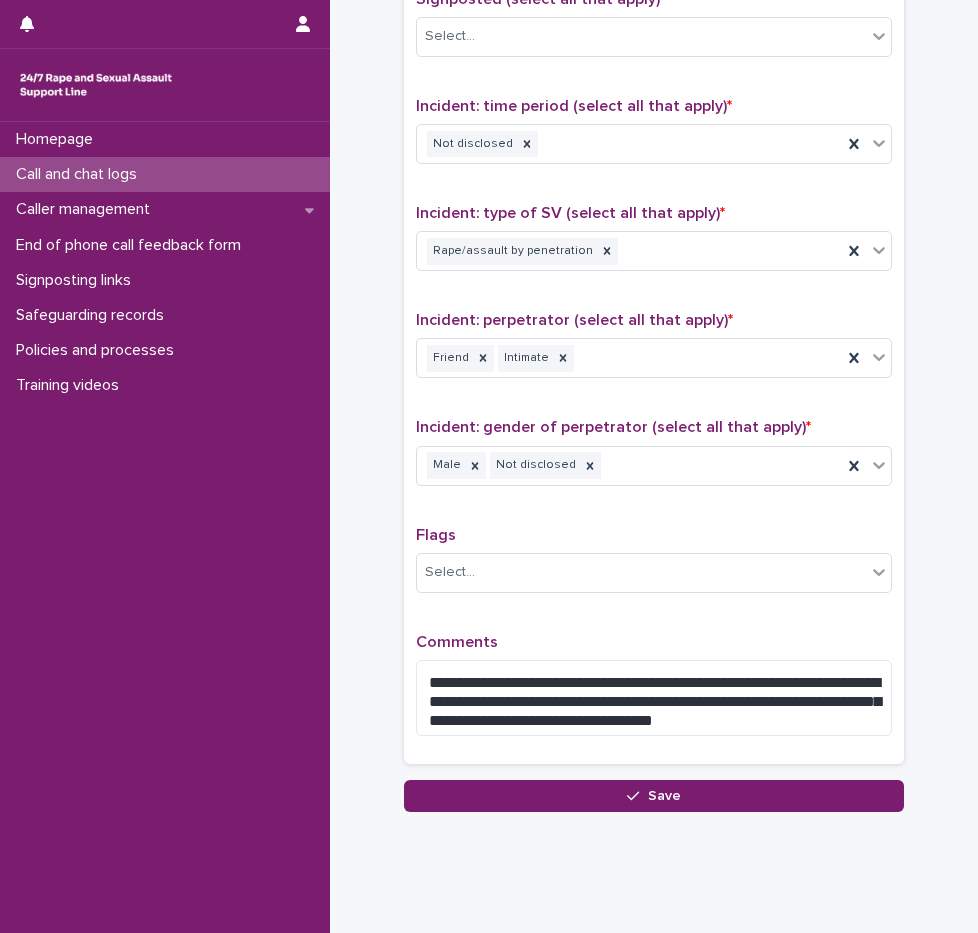 click on "**********" at bounding box center [654, -228] 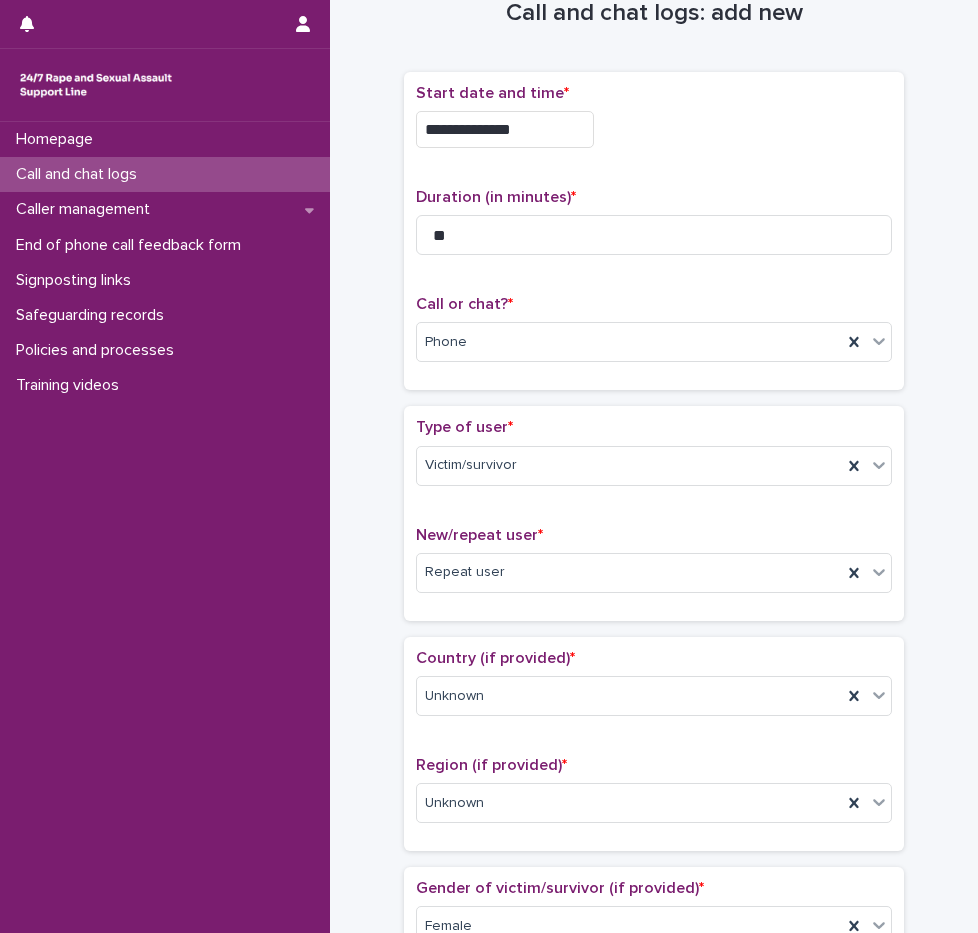 scroll, scrollTop: 76, scrollLeft: 0, axis: vertical 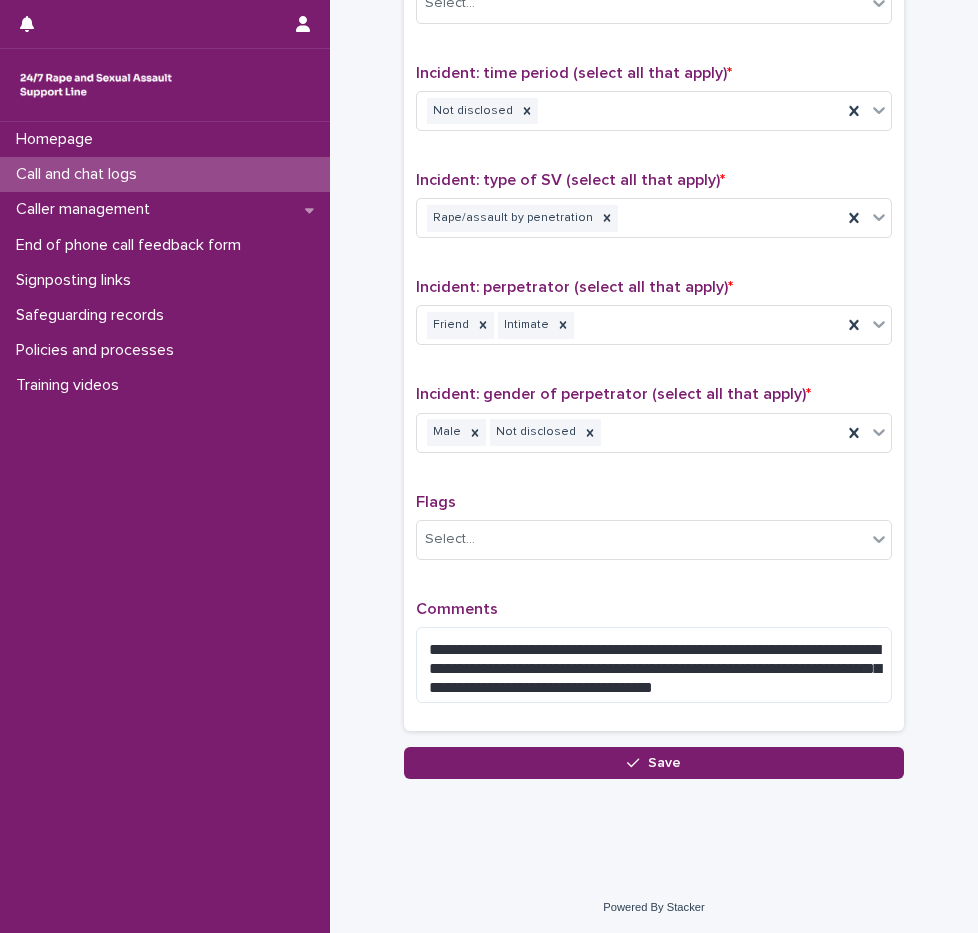 click on "**********" at bounding box center (654, 284) 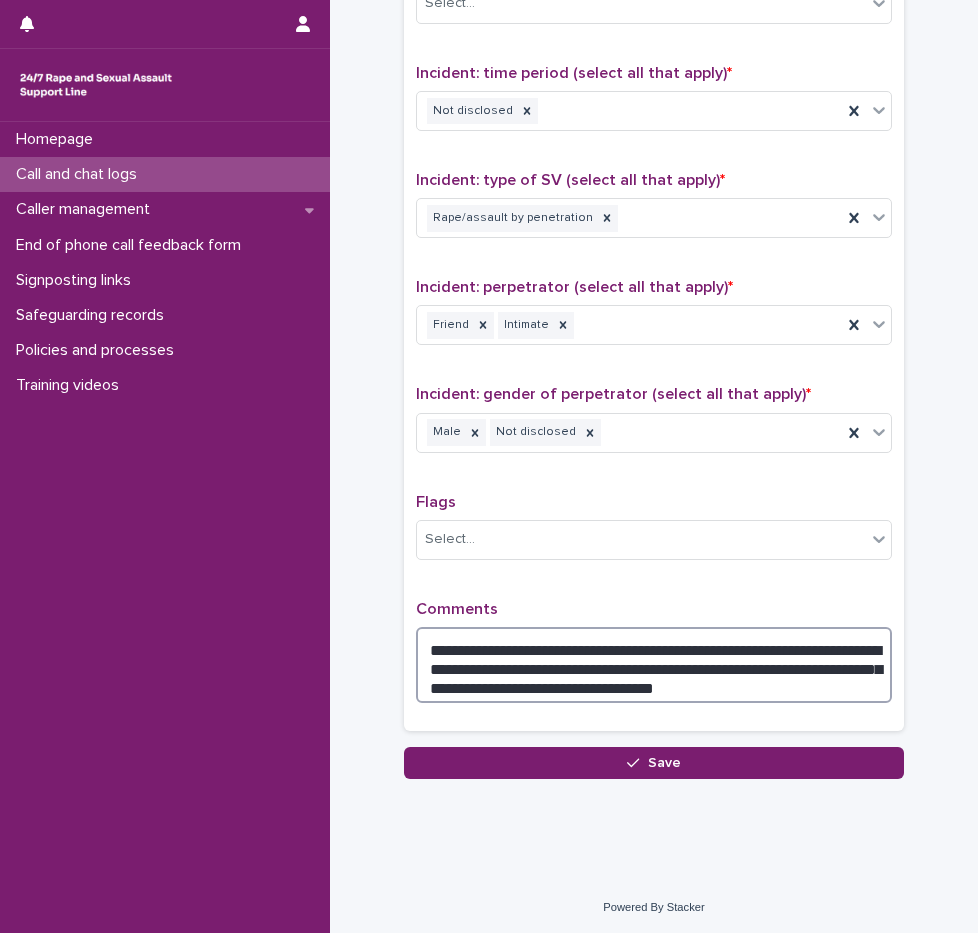 click on "**********" at bounding box center [654, 665] 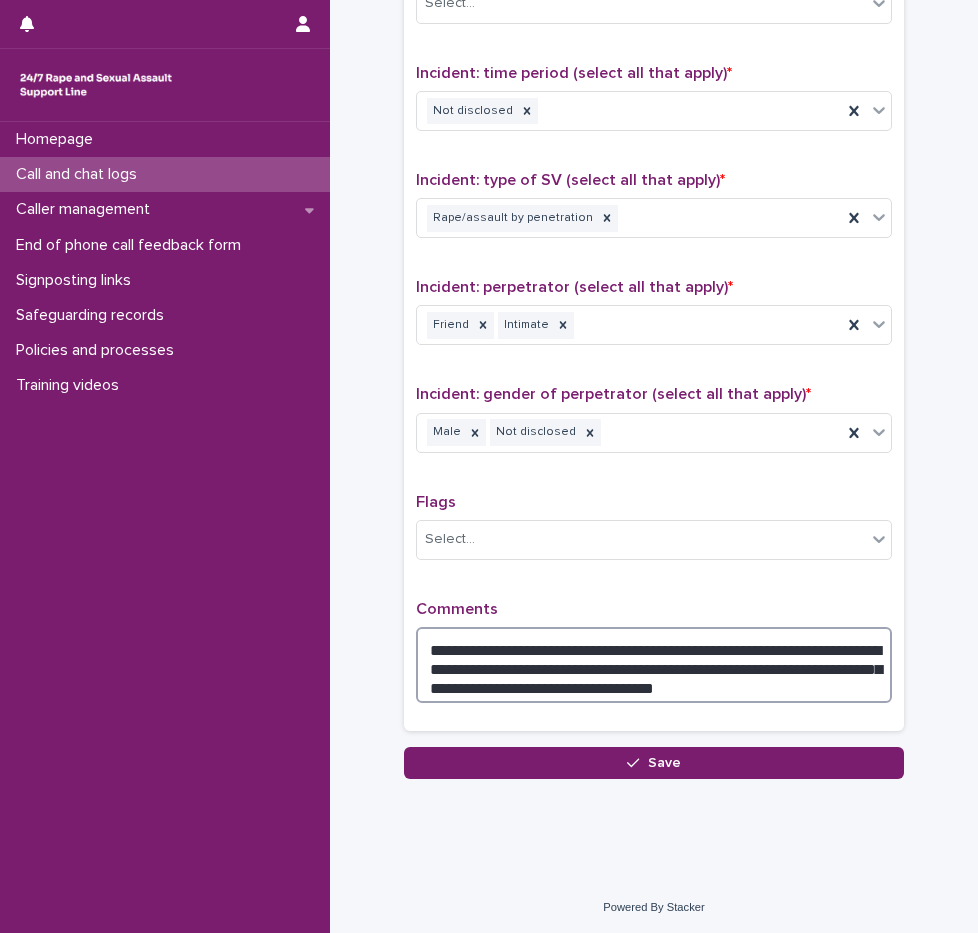 click on "**********" at bounding box center [654, 665] 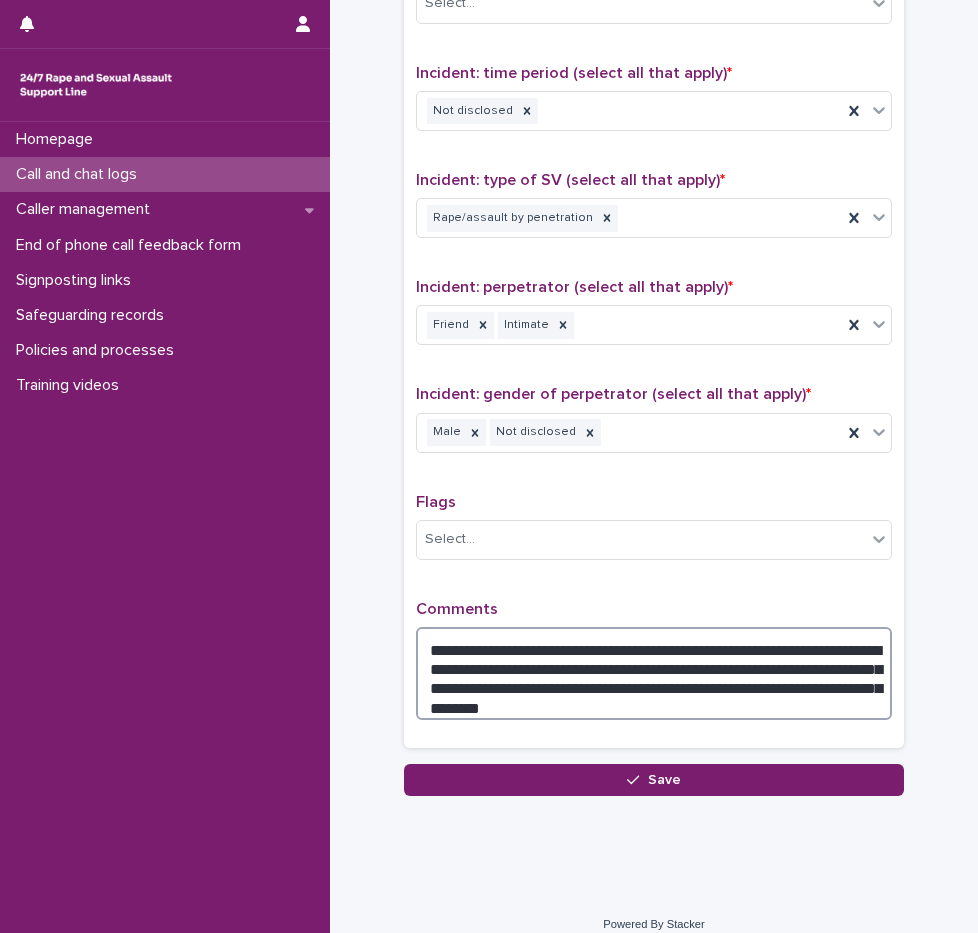 drag, startPoint x: 509, startPoint y: 696, endPoint x: 603, endPoint y: 695, distance: 94.00532 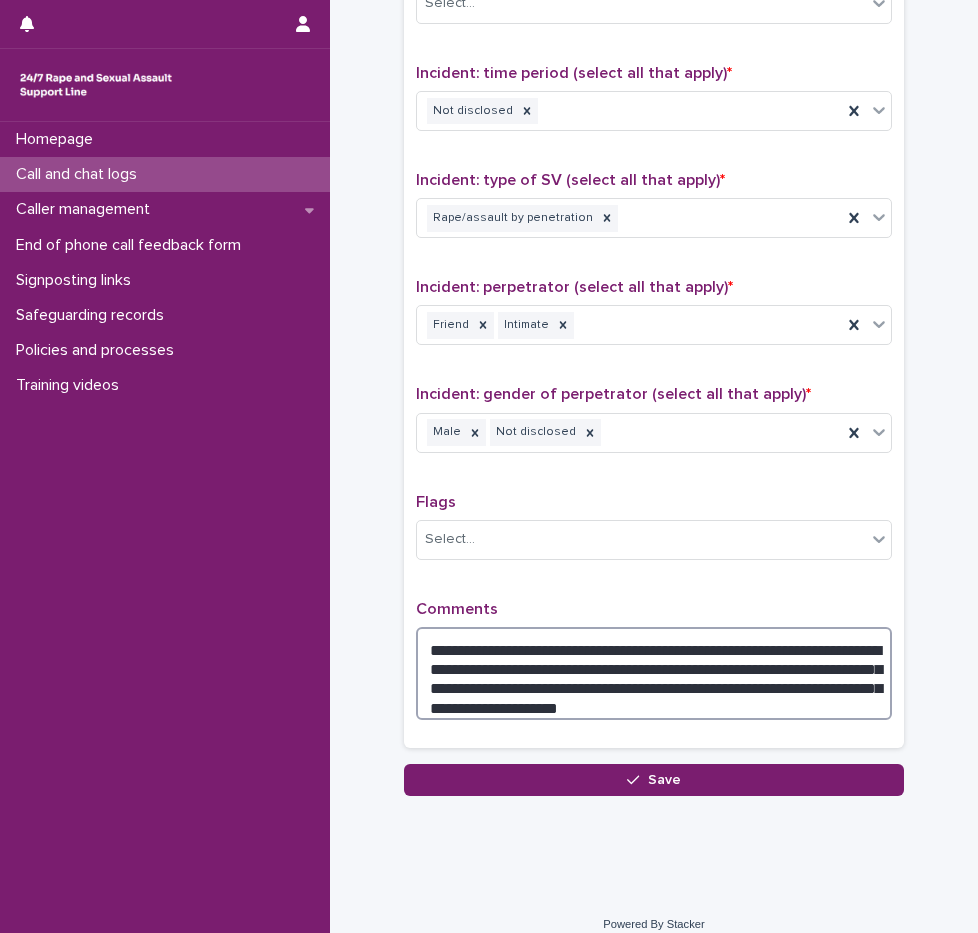 type on "**********" 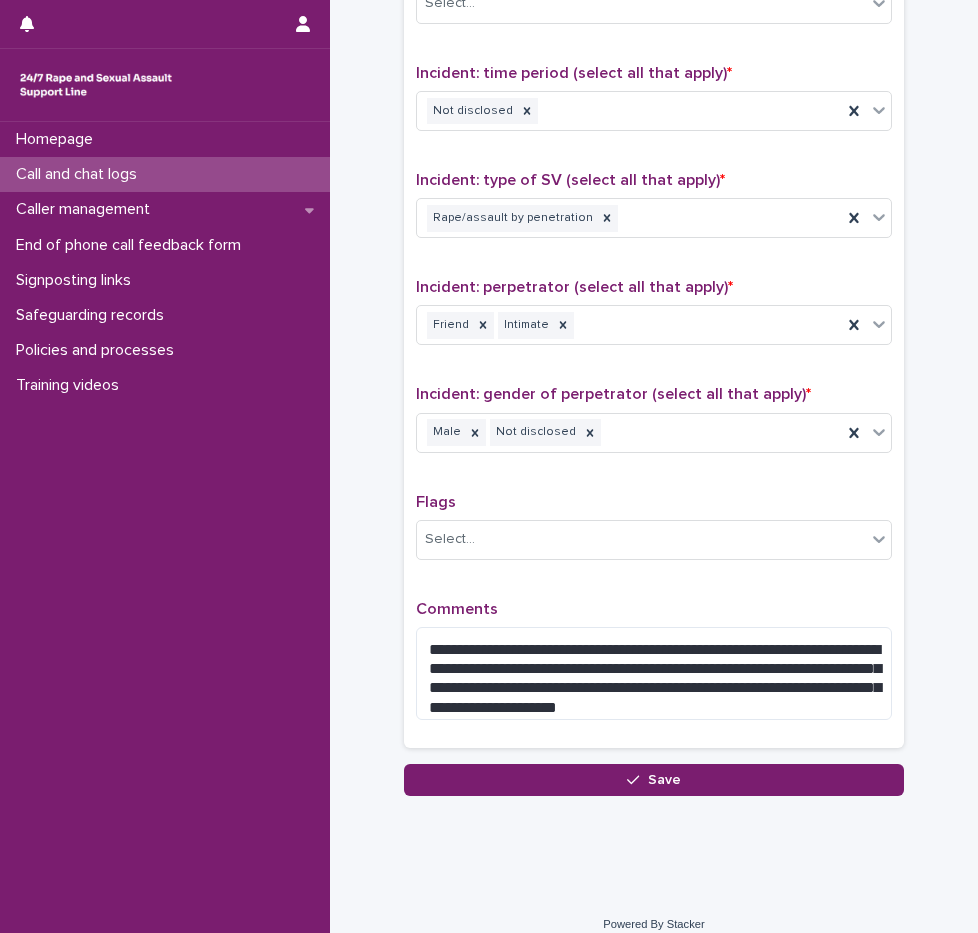 click on "**********" at bounding box center [654, 292] 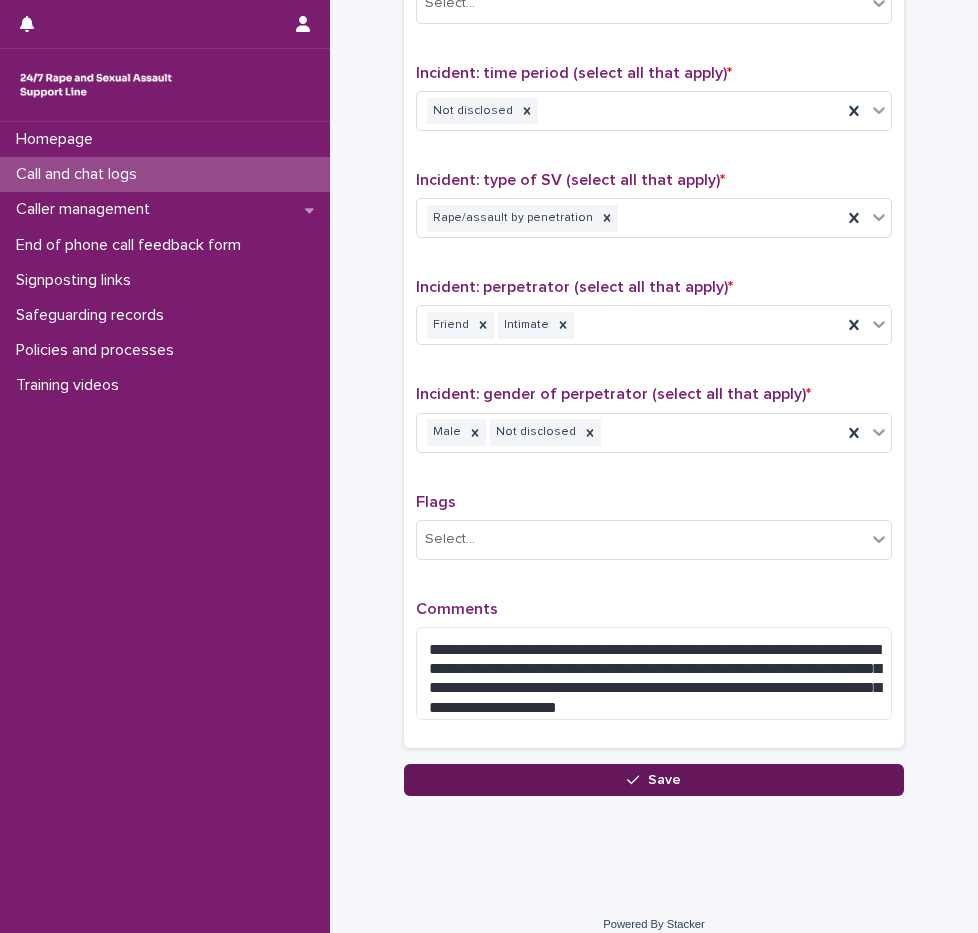 click on "Save" at bounding box center [654, 780] 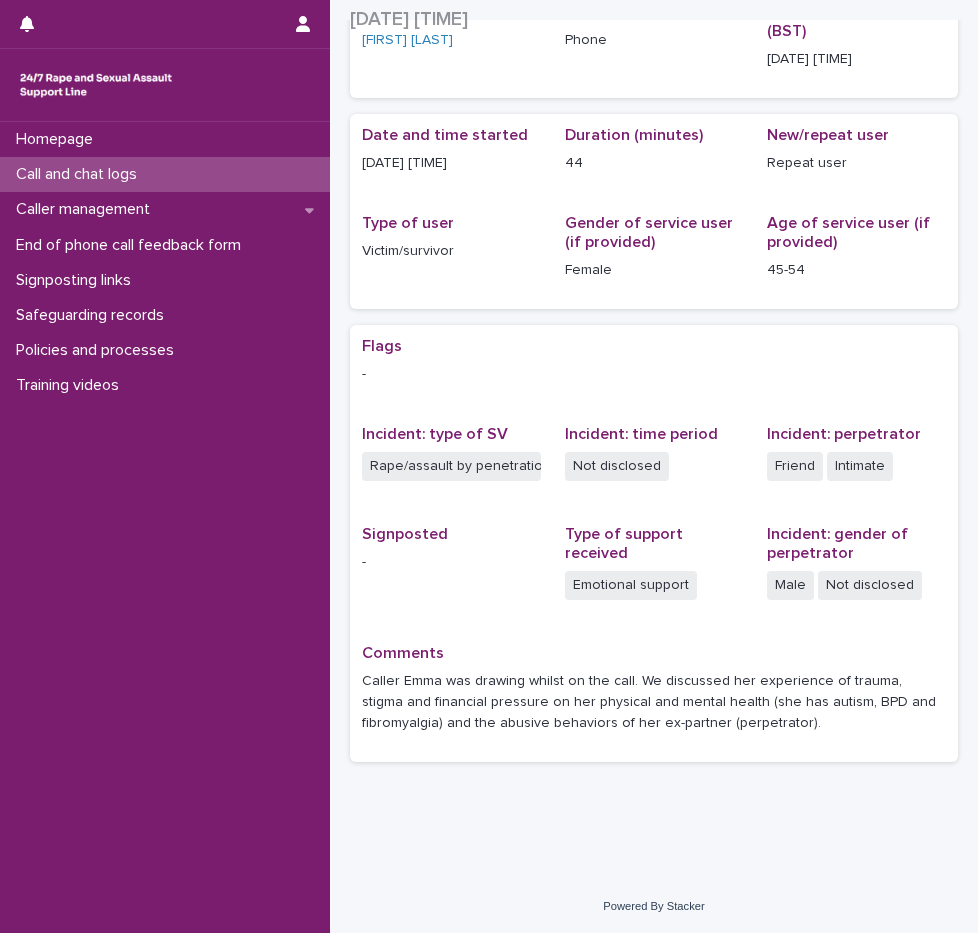 scroll, scrollTop: 131, scrollLeft: 0, axis: vertical 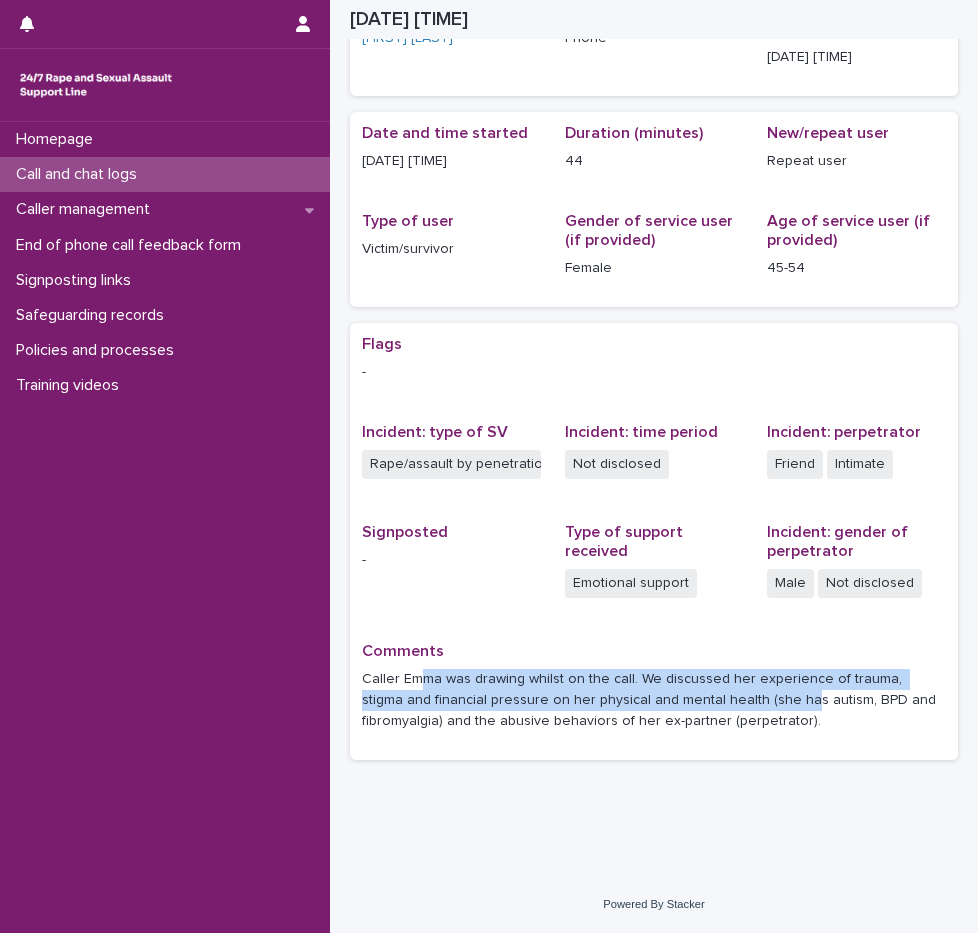 drag, startPoint x: 425, startPoint y: 690, endPoint x: 756, endPoint y: 710, distance: 331.60367 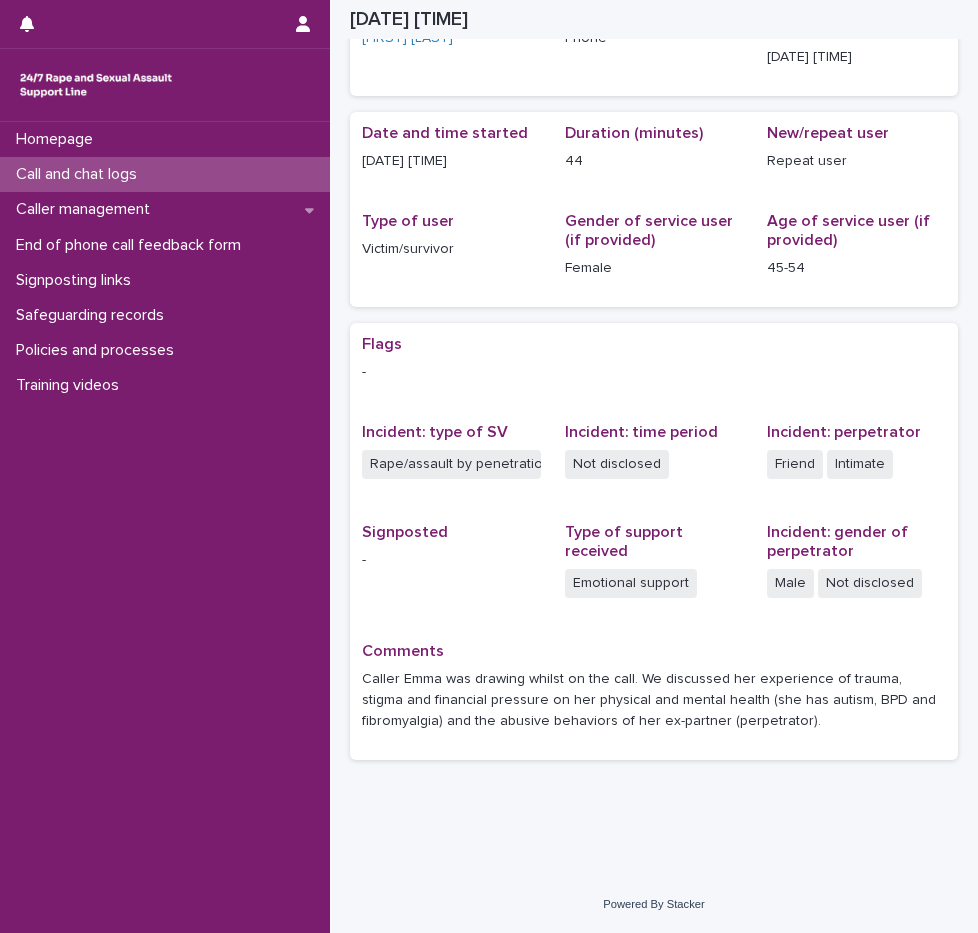 drag, startPoint x: 756, startPoint y: 710, endPoint x: 739, endPoint y: 723, distance: 21.400934 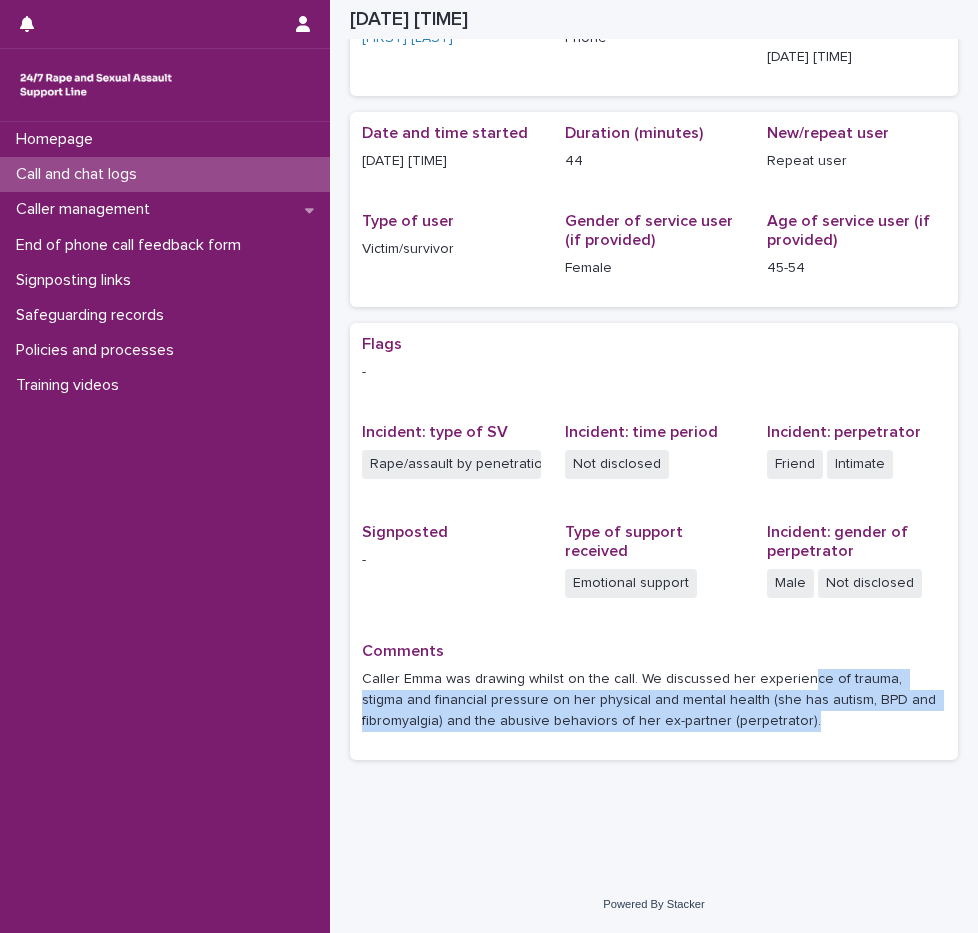 drag, startPoint x: 796, startPoint y: 722, endPoint x: 795, endPoint y: 684, distance: 38.013157 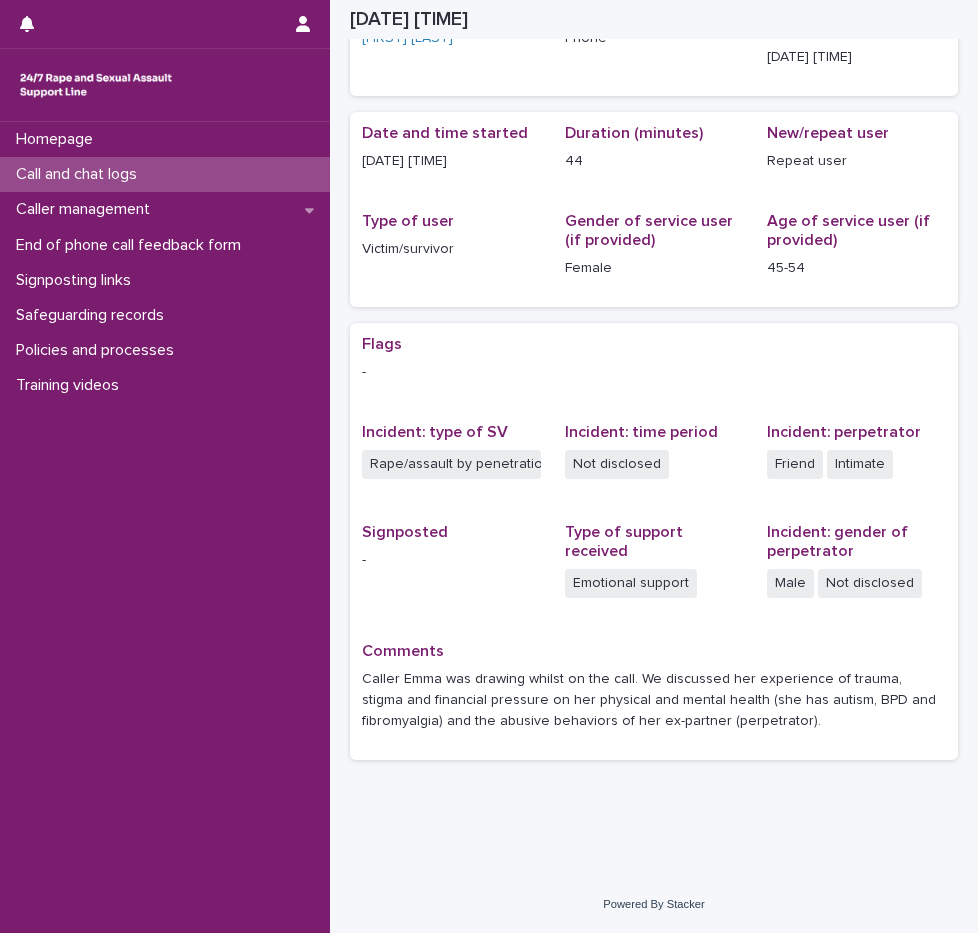 click on "Call and chat logs" at bounding box center [165, 174] 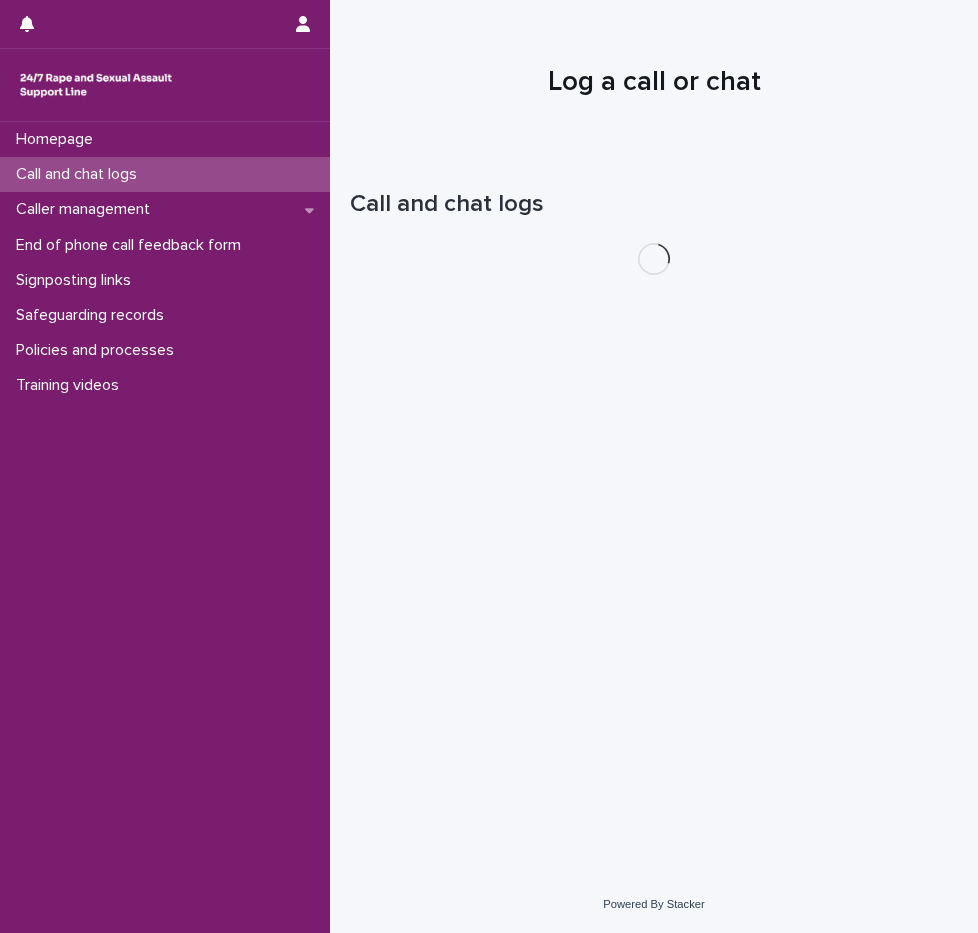 scroll, scrollTop: 0, scrollLeft: 0, axis: both 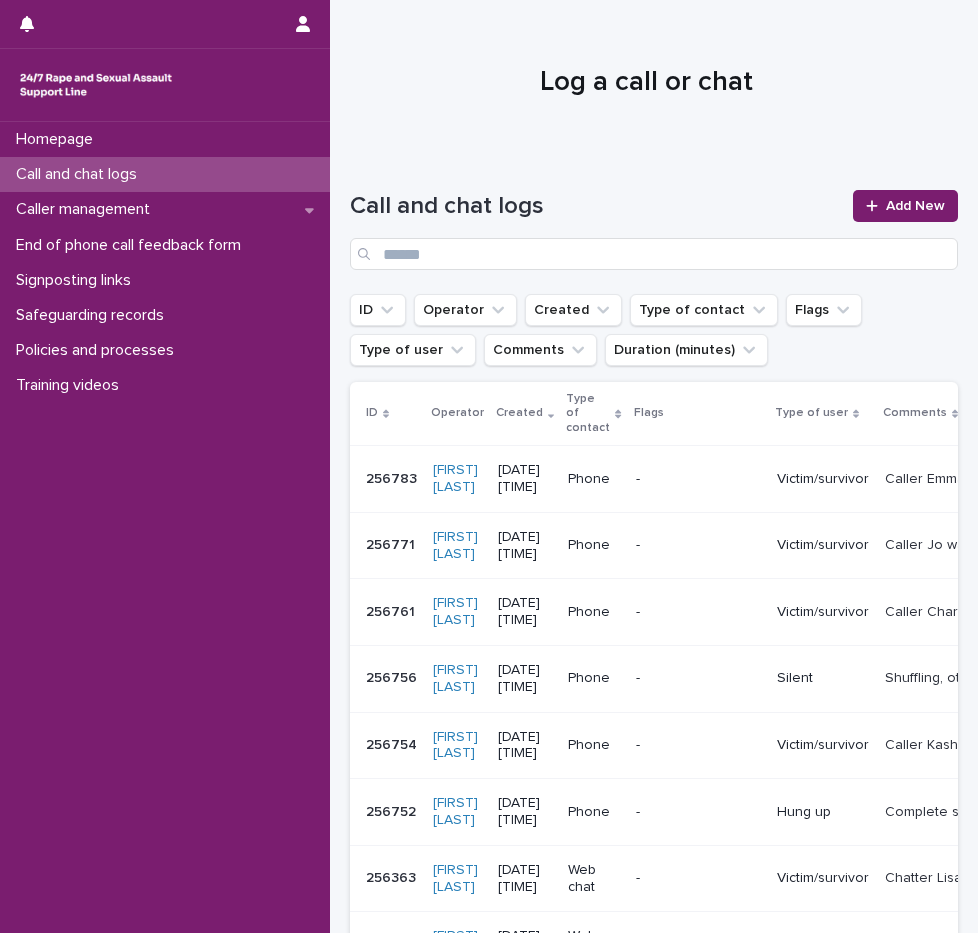 click on "Call and chat logs Add New" at bounding box center (654, 222) 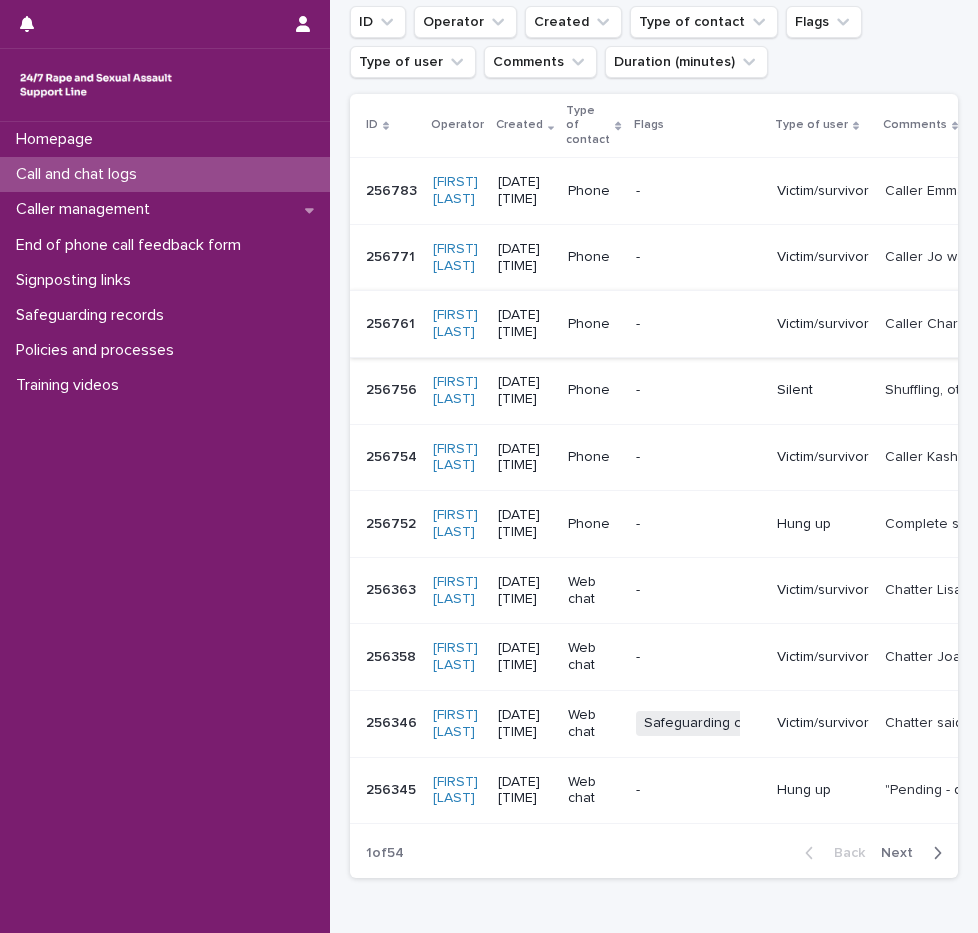 scroll, scrollTop: 300, scrollLeft: 0, axis: vertical 